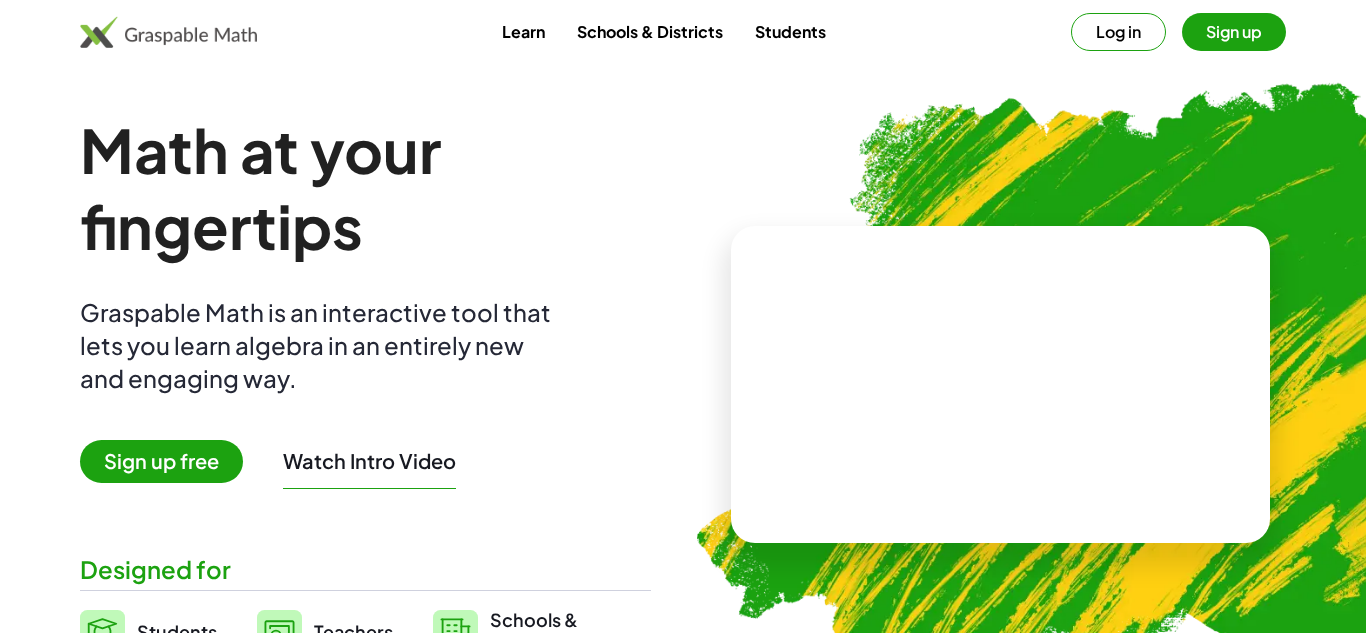 scroll, scrollTop: 0, scrollLeft: 0, axis: both 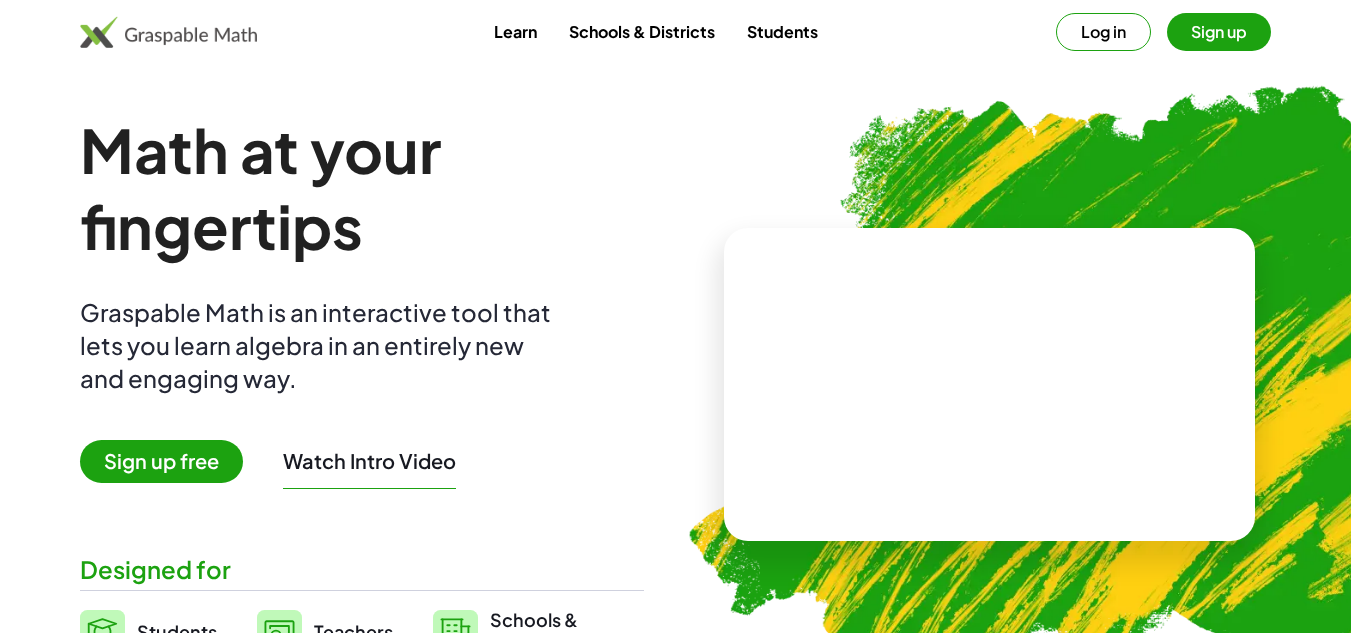 click on "Sign up" at bounding box center (1219, 32) 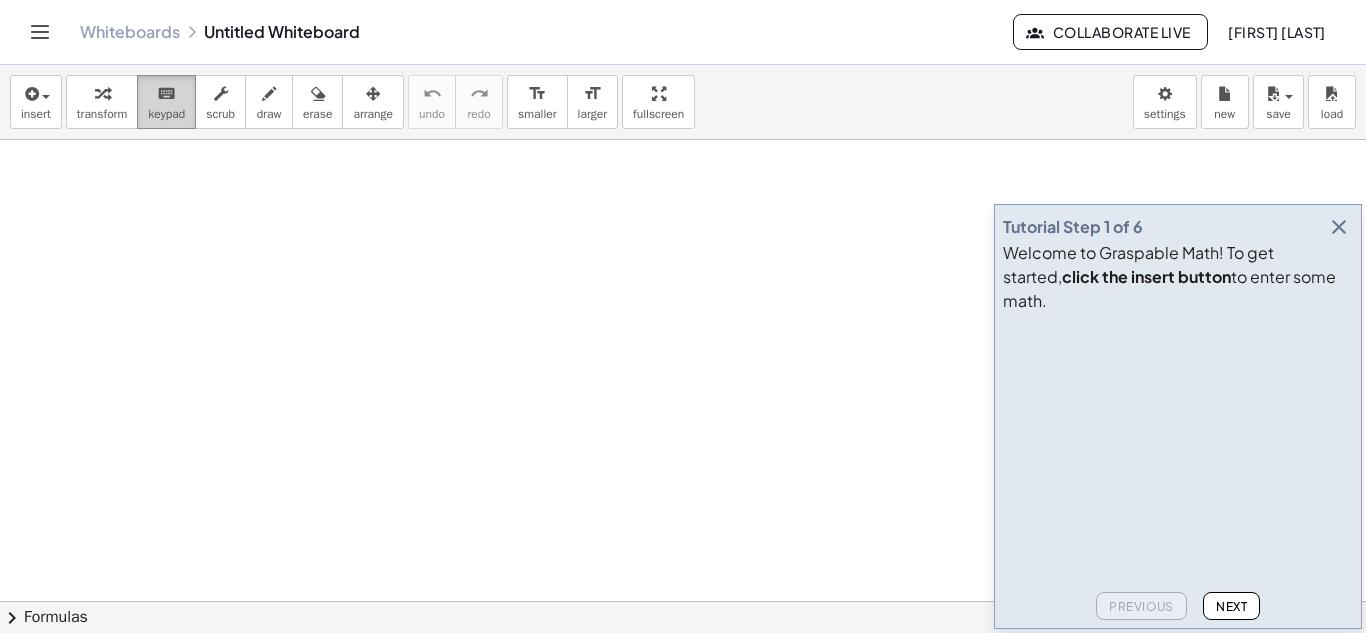 click on "keypad" at bounding box center [166, 114] 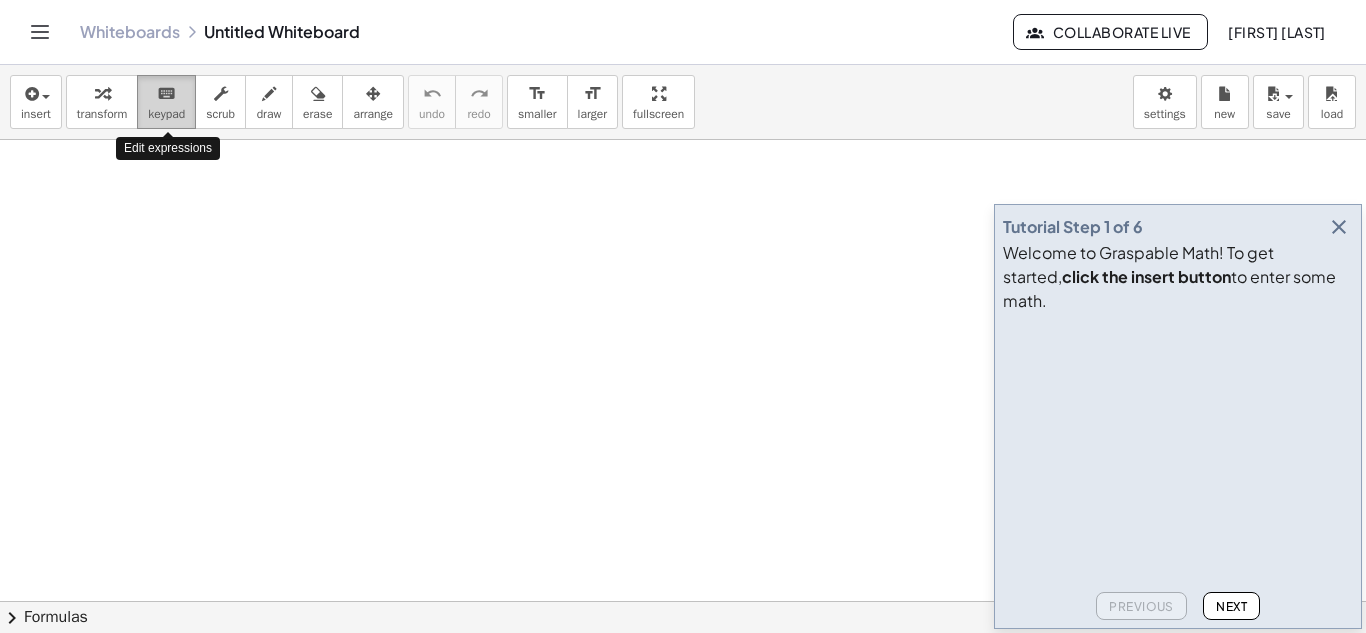 click on "keyboard keypad" at bounding box center (166, 102) 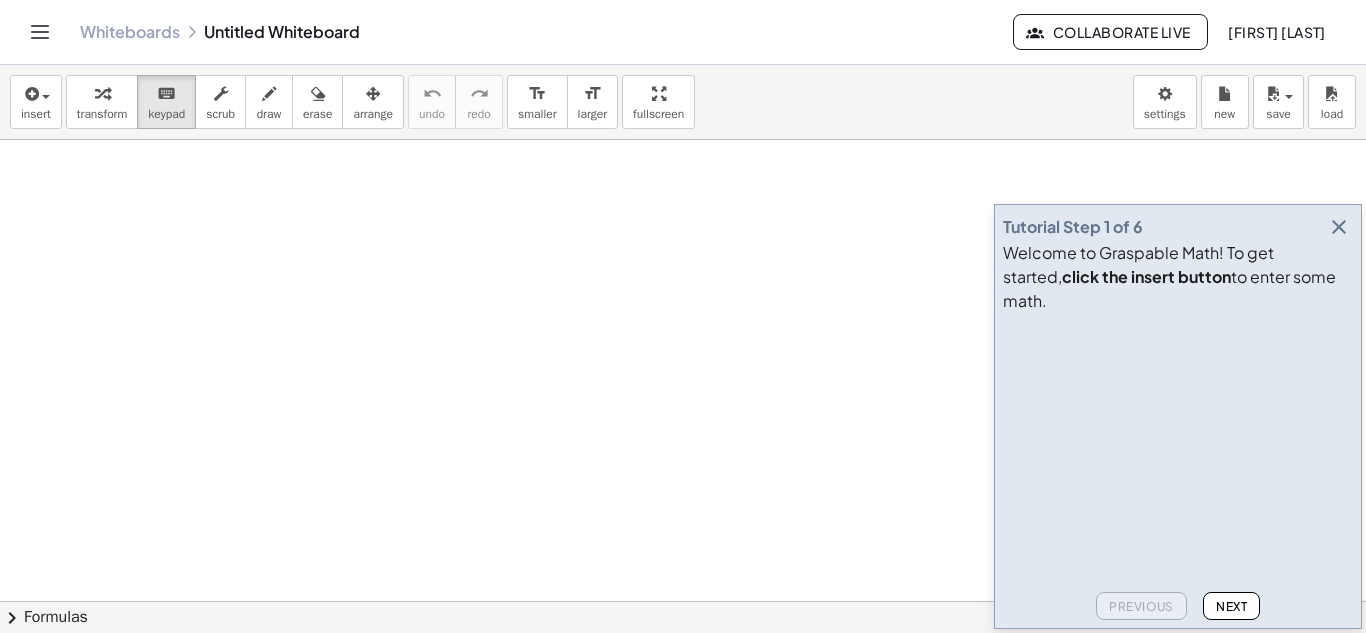 click at bounding box center (683, 666) 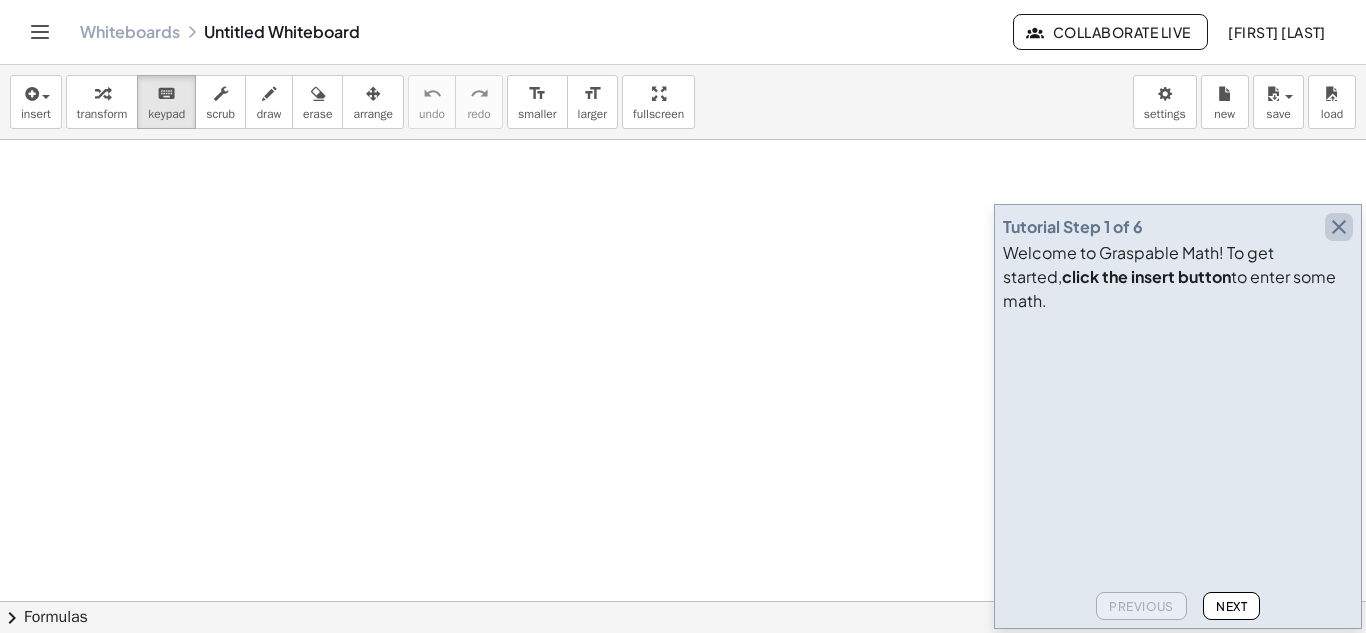 click at bounding box center [1339, 227] 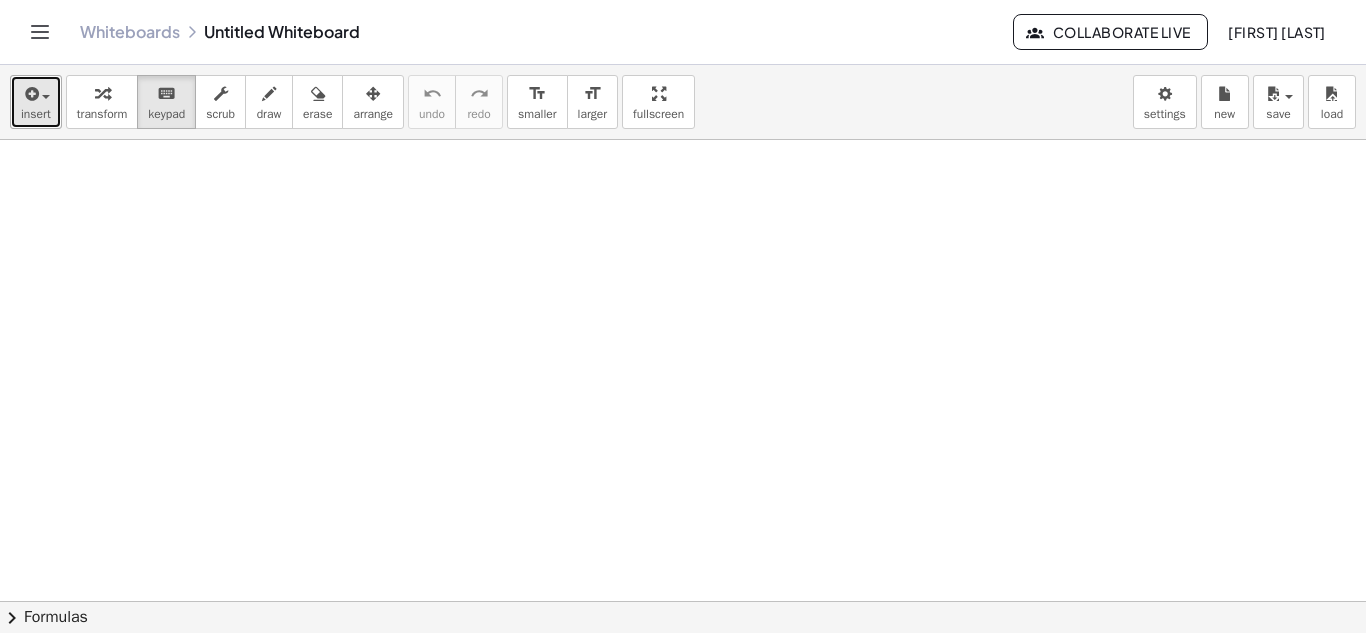 click on "insert" at bounding box center [36, 114] 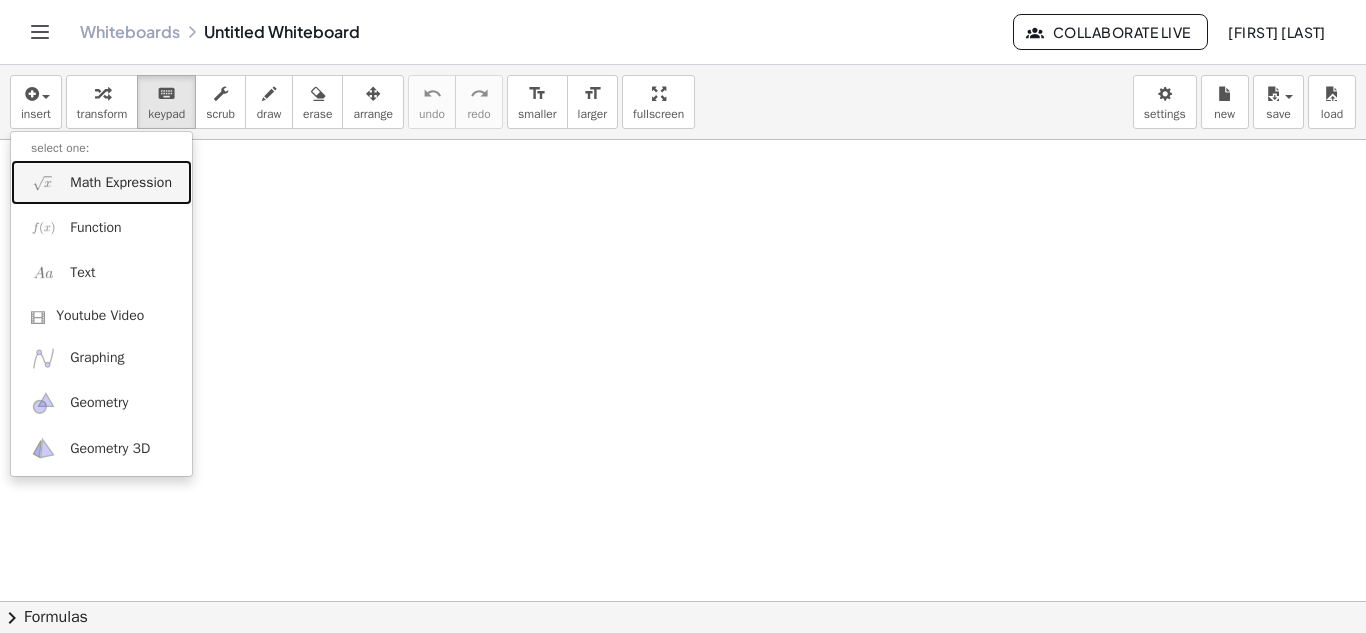 click on "Math Expression" at bounding box center (121, 183) 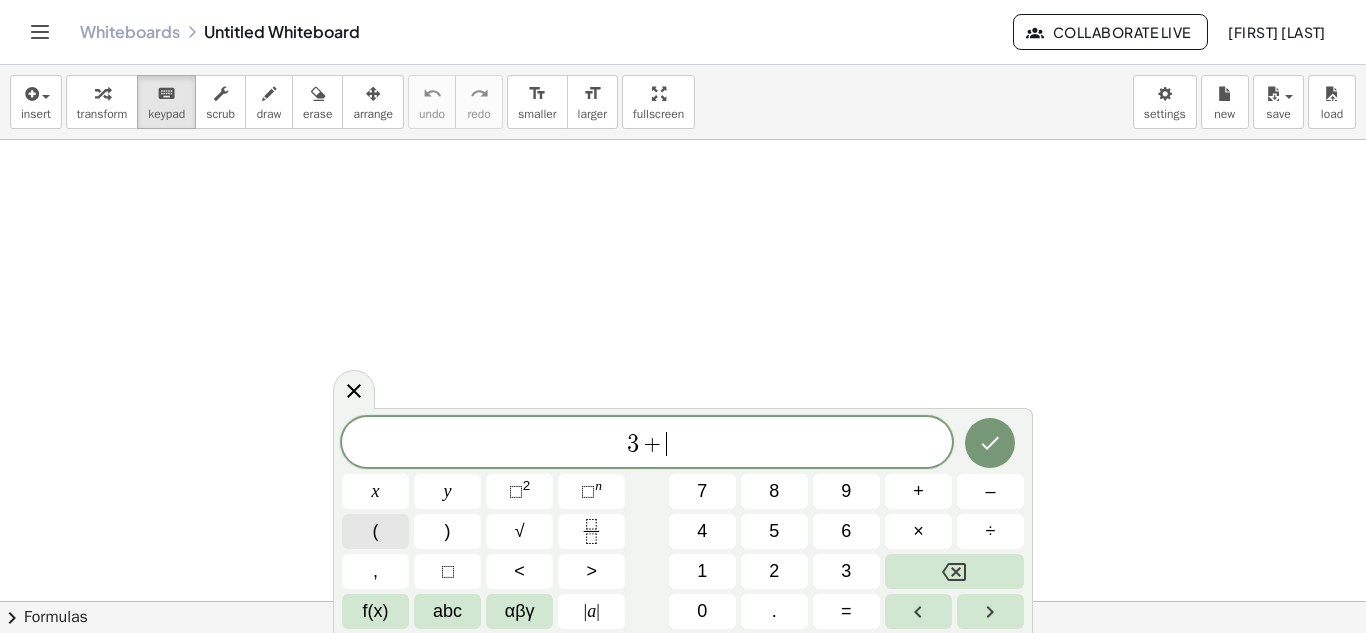 click on "(" at bounding box center (375, 531) 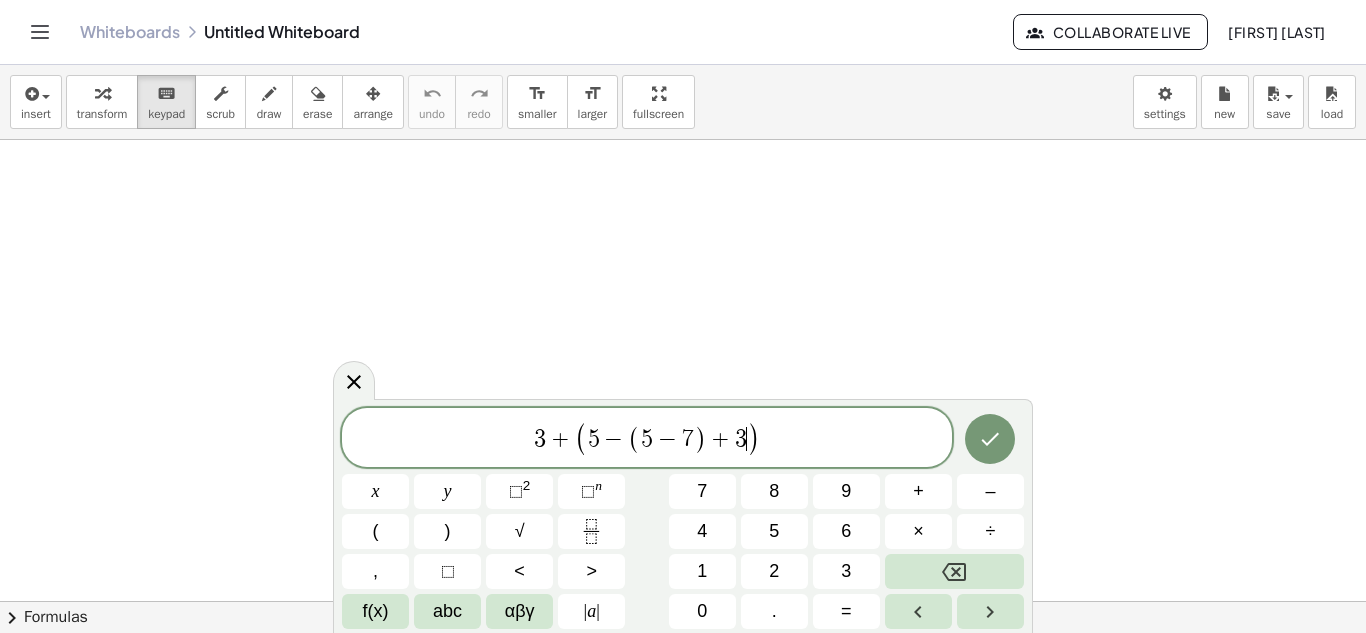 click on "3 + ( 5 − ( 5 − 7 ) + 3 ​ )" at bounding box center [647, 439] 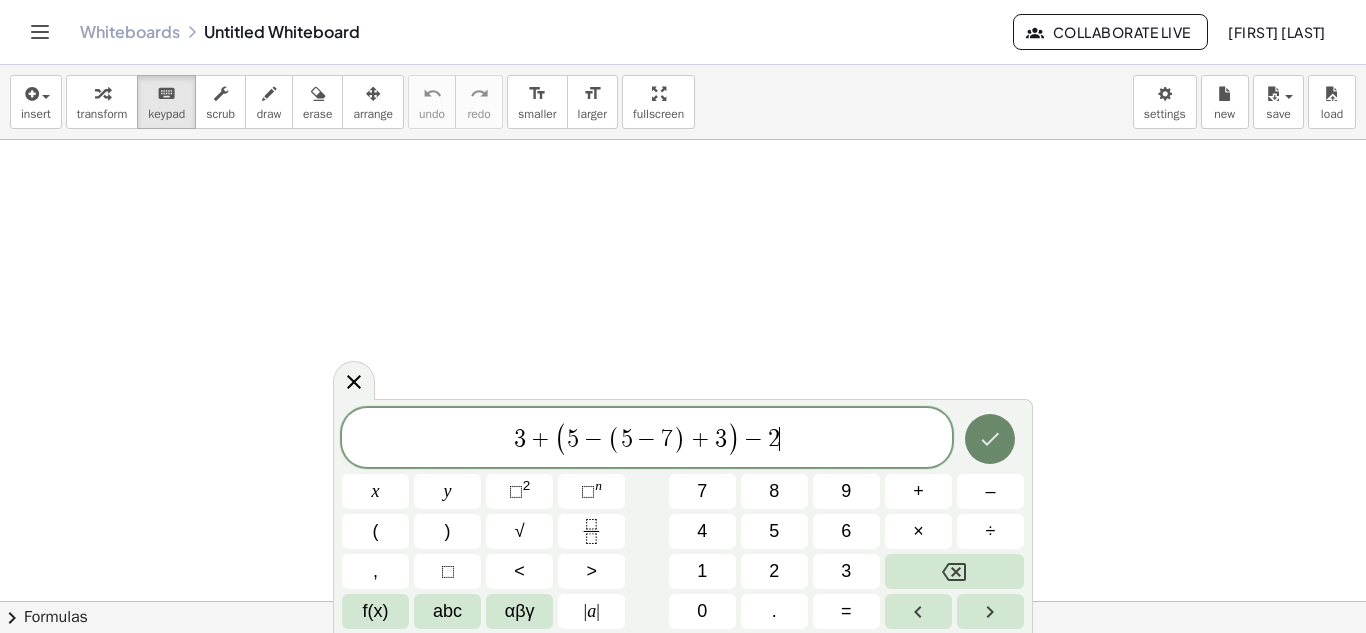 click at bounding box center (990, 439) 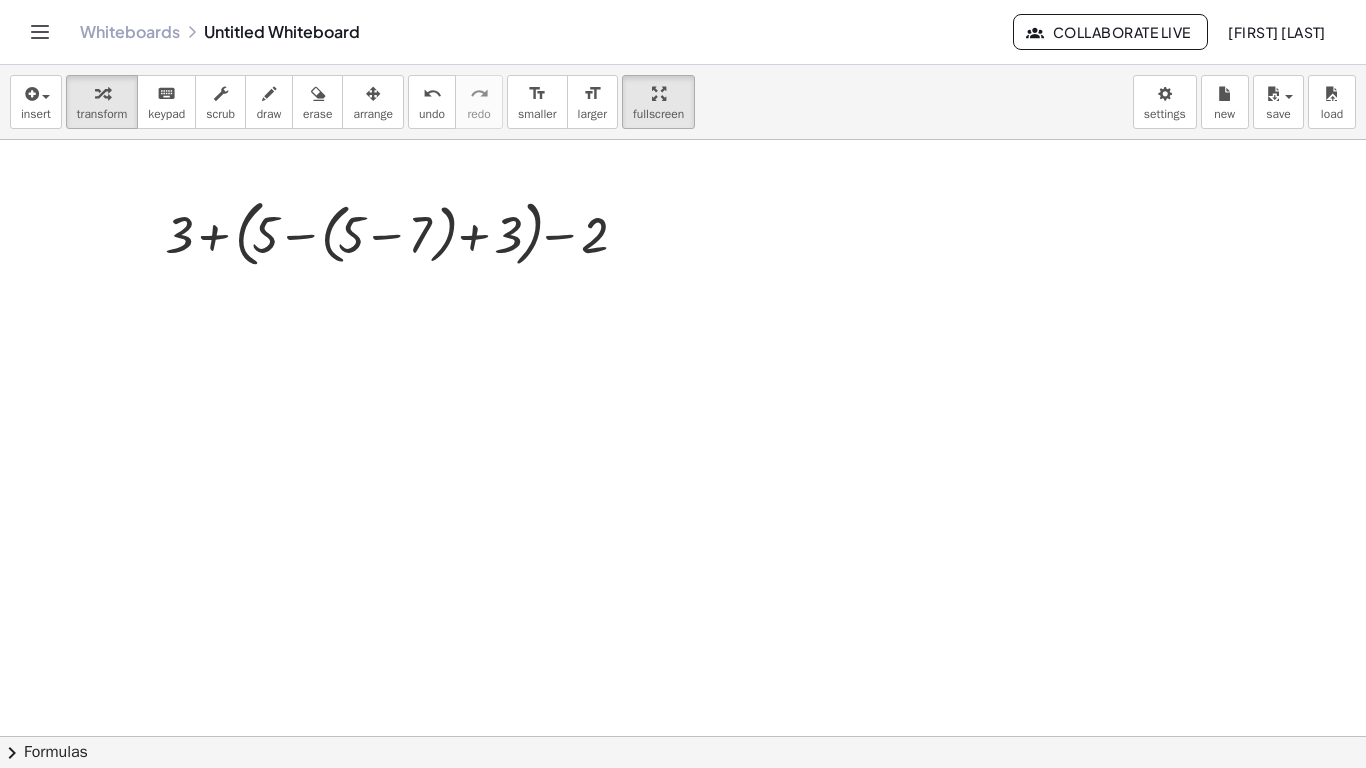 drag, startPoint x: 681, startPoint y: 122, endPoint x: 681, endPoint y: 209, distance: 87 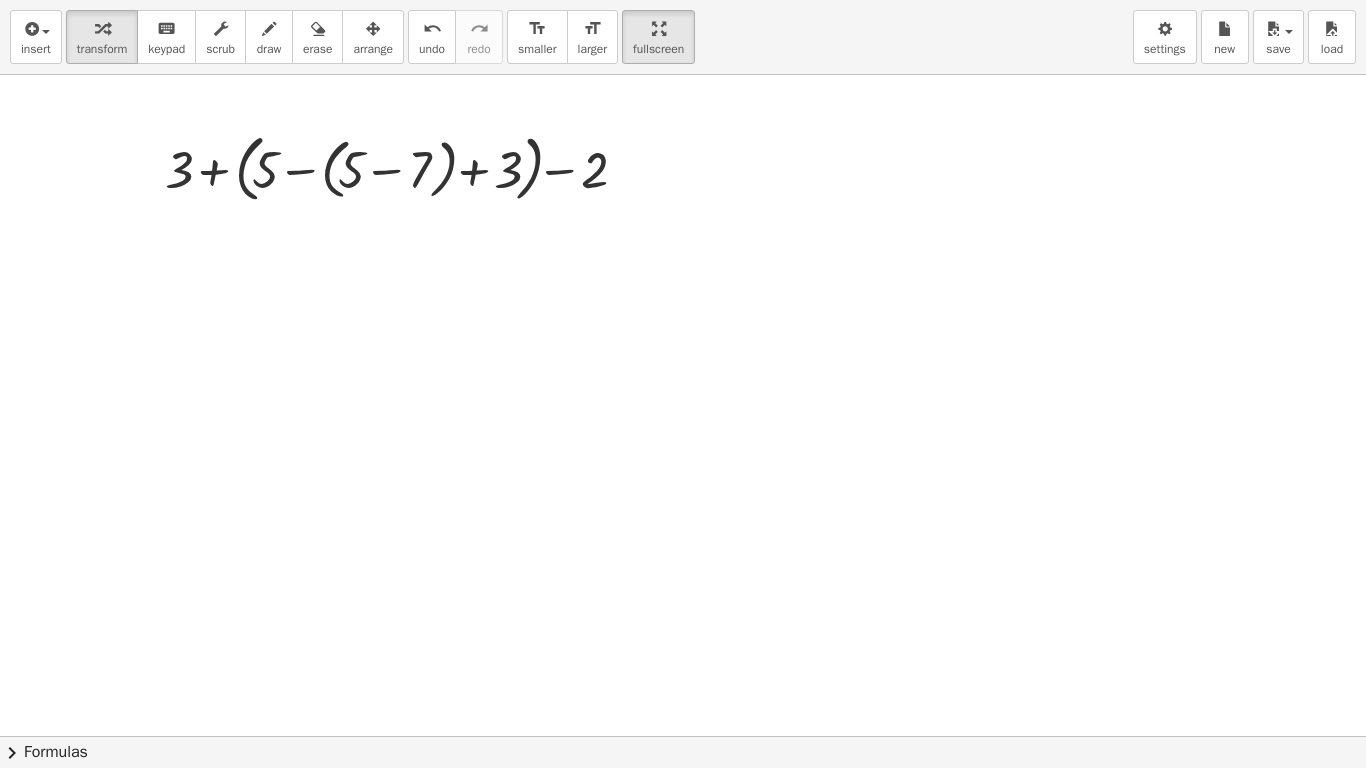 click on "insert select one: Math Expression Function Text Youtube Video Graphing Geometry Geometry 3D transform keyboard keypad scrub draw erase arrange undo undo redo redo format_size smaller format_size larger fullscreen load   save new settings + 3 + ( + 5 − ( + 5 − 7 ) + 3 ) − 2 × chevron_right  Formulas
Drag one side of a formula onto a highlighted expression on the canvas to apply it.
Quadratic Formula
+ · a · x 2 + · b · x + c = 0
⇔
x = · ( − b ± 2 √ ( + b 2 − · 4 · a · c ) ) · 2 · a
+ x 2 + · p · x + q = 0
⇔
x = − · p · 2 ± 2 √ ( + ( · p · 2 ) 2 − q )
Manually Factoring a Quadratic
+ x 2 + · b · x + c
· ( + x +" at bounding box center (683, 384) 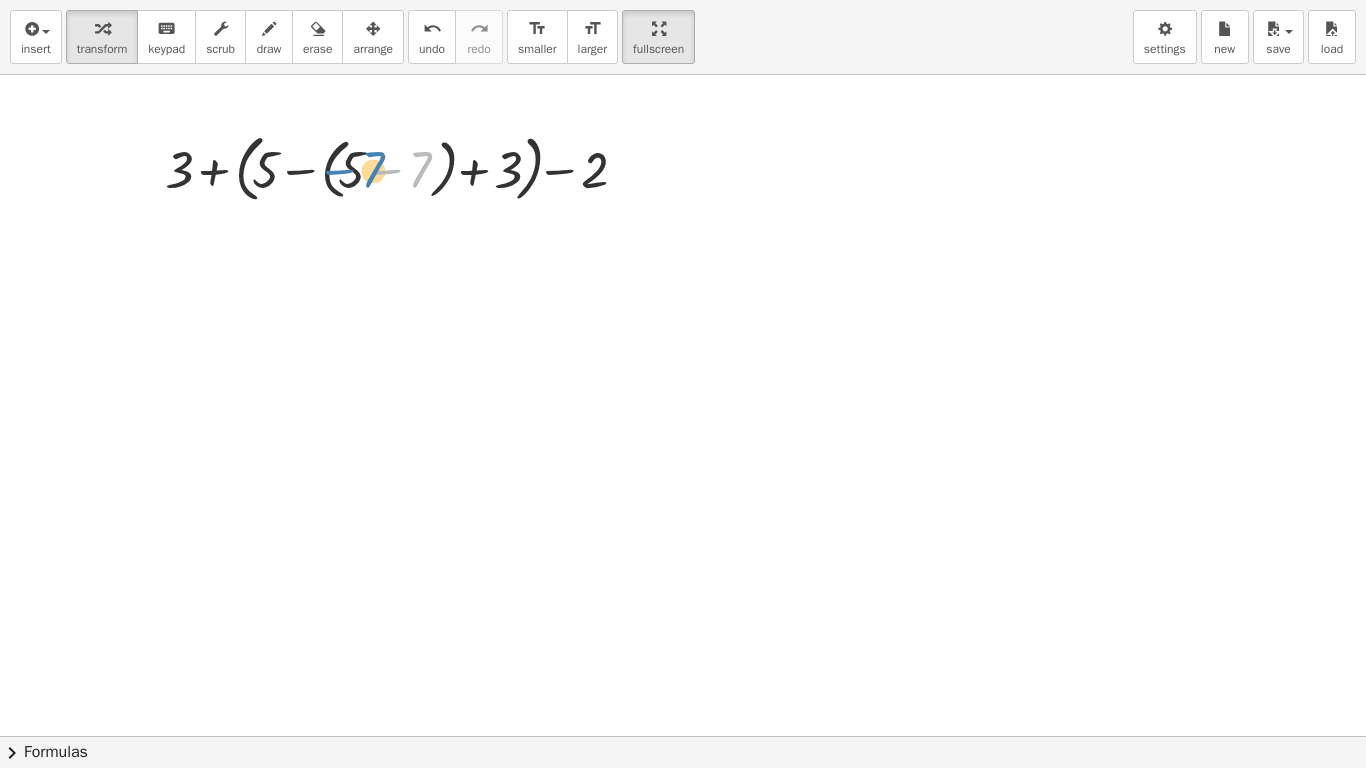 drag, startPoint x: 419, startPoint y: 180, endPoint x: 371, endPoint y: 180, distance: 48 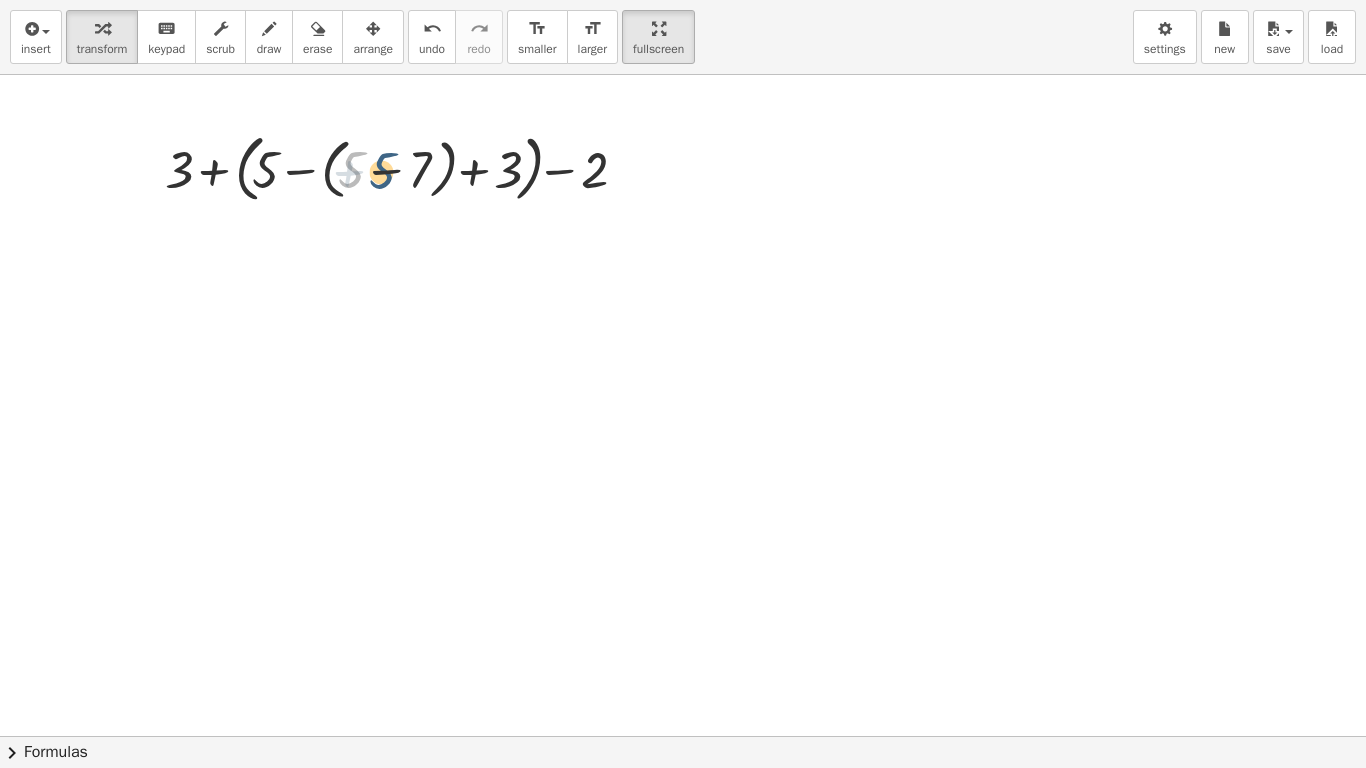 drag, startPoint x: 351, startPoint y: 178, endPoint x: 383, endPoint y: 179, distance: 32.01562 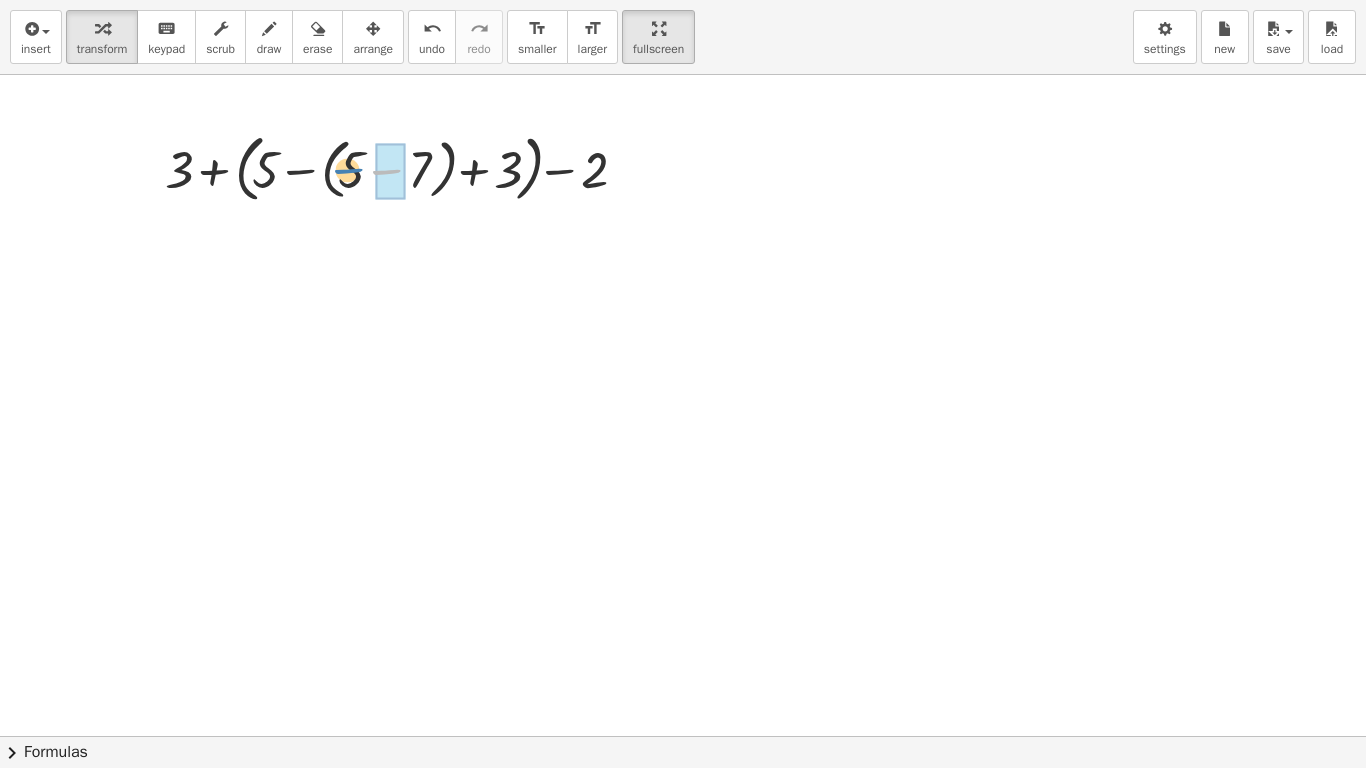 drag, startPoint x: 405, startPoint y: 177, endPoint x: 367, endPoint y: 176, distance: 38.013157 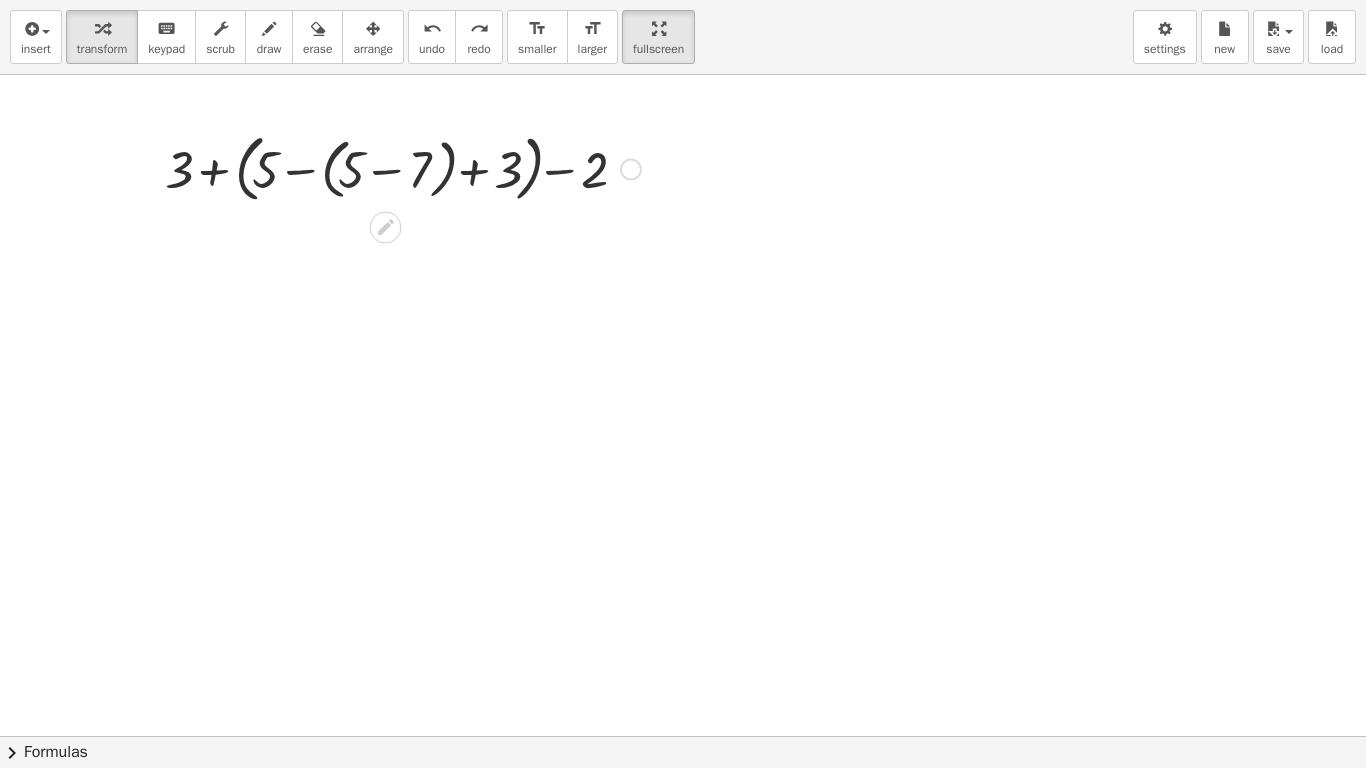click at bounding box center [403, 167] 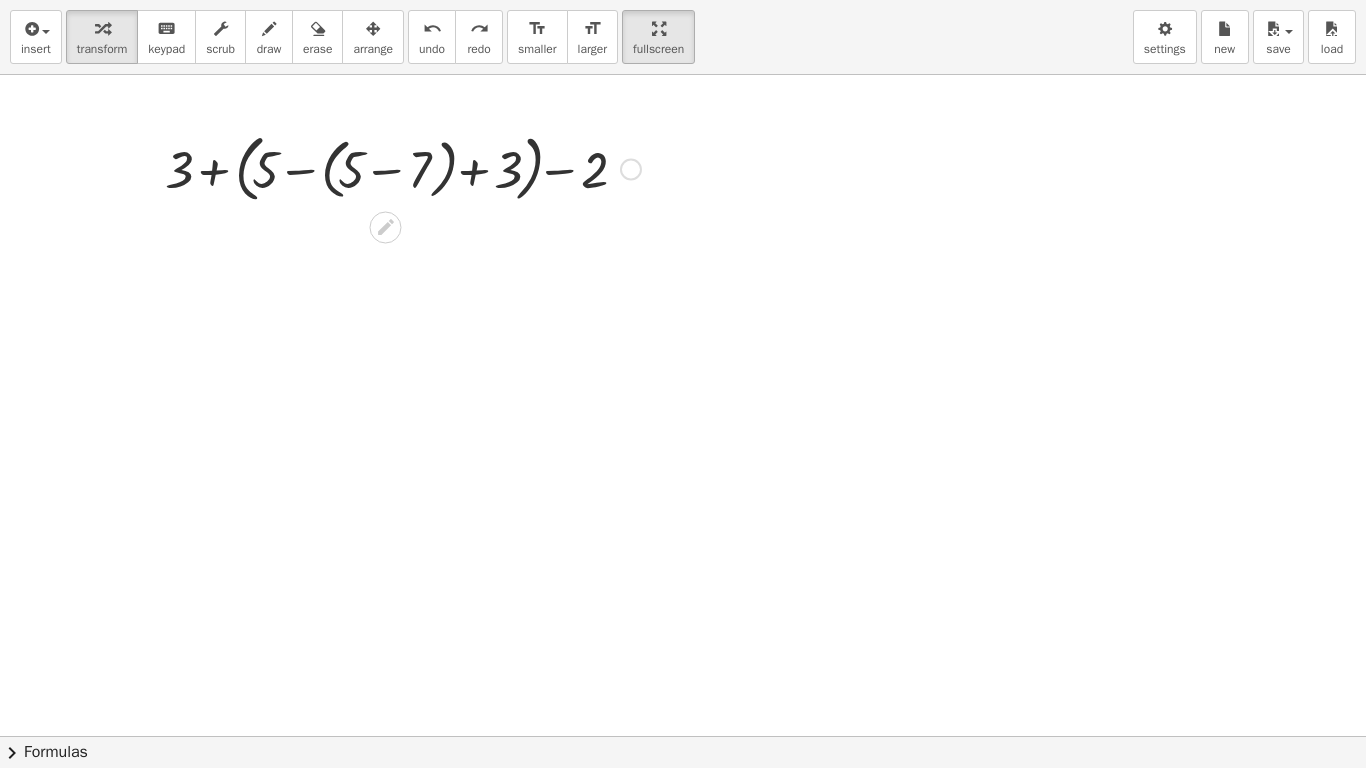 click at bounding box center [403, 167] 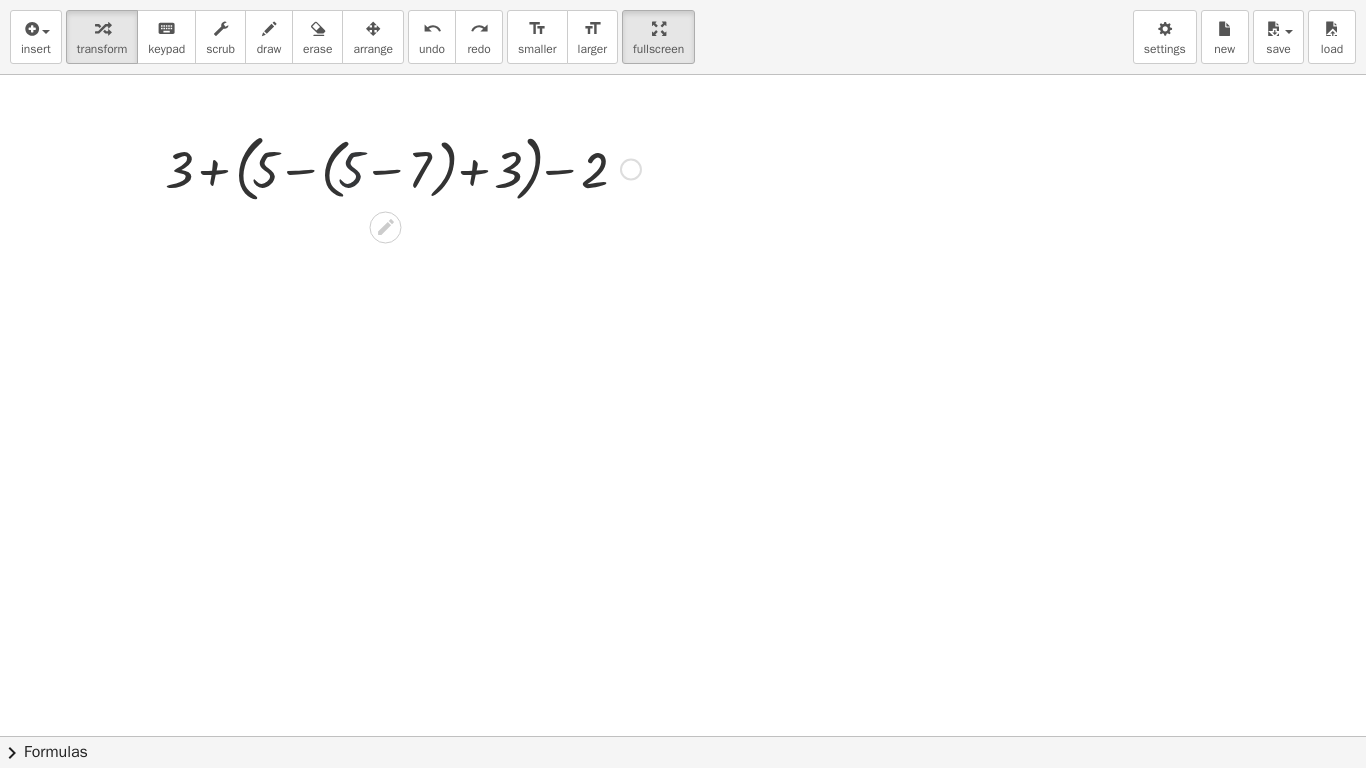 click at bounding box center (403, 167) 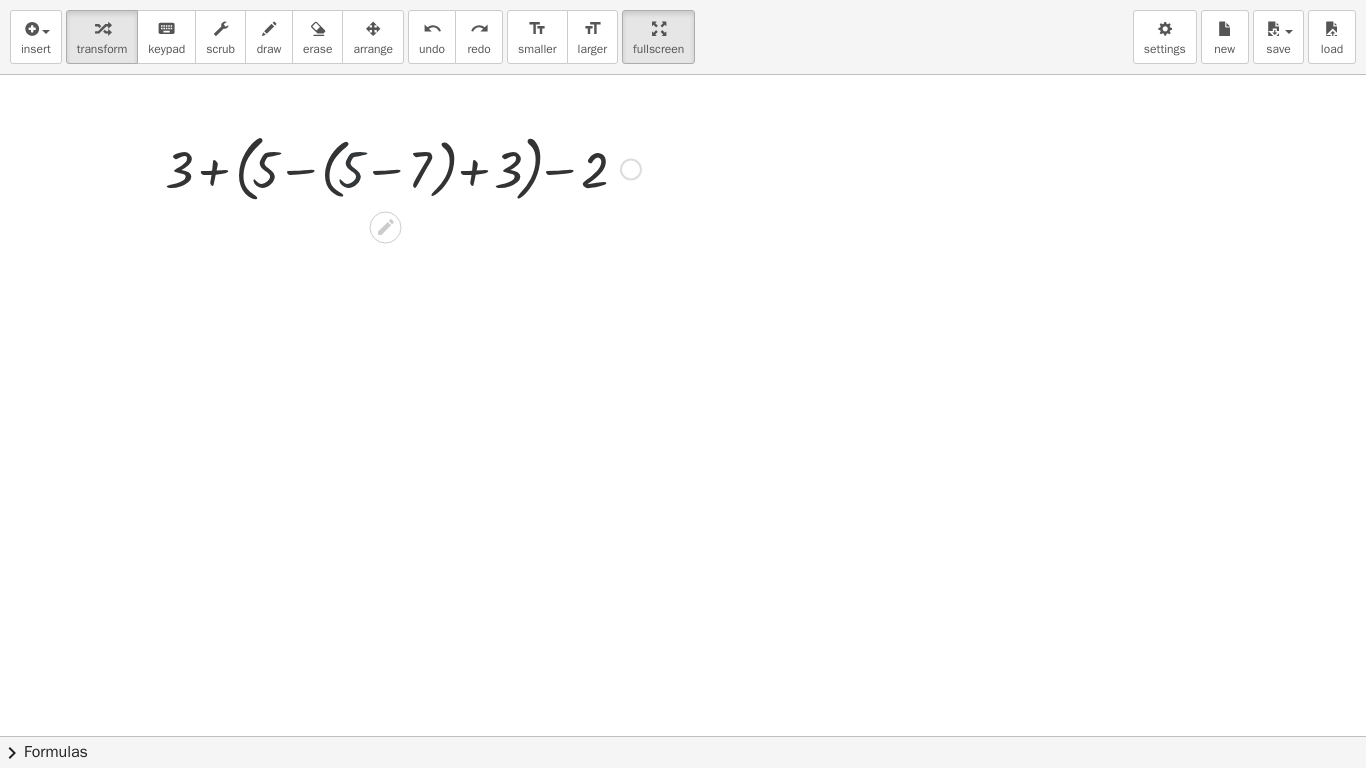 click at bounding box center (403, 167) 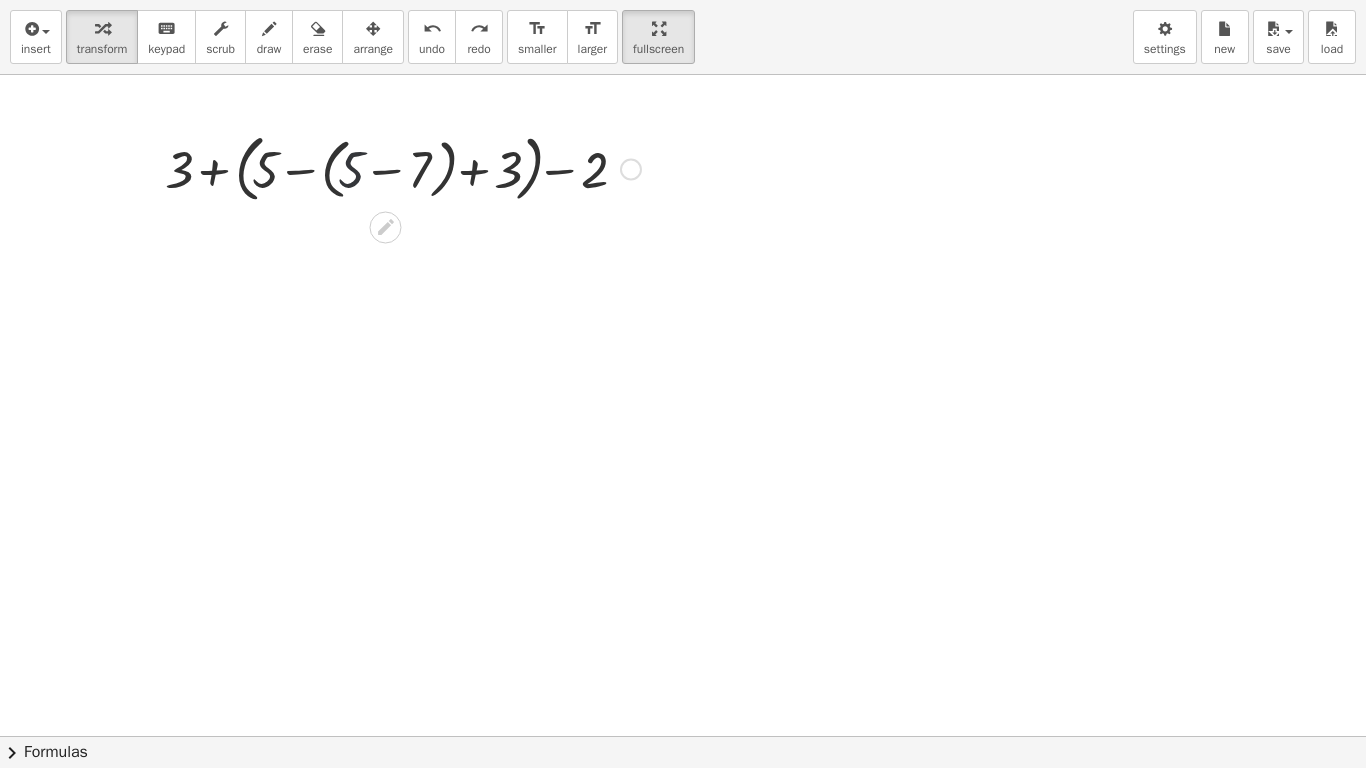 click at bounding box center (403, 167) 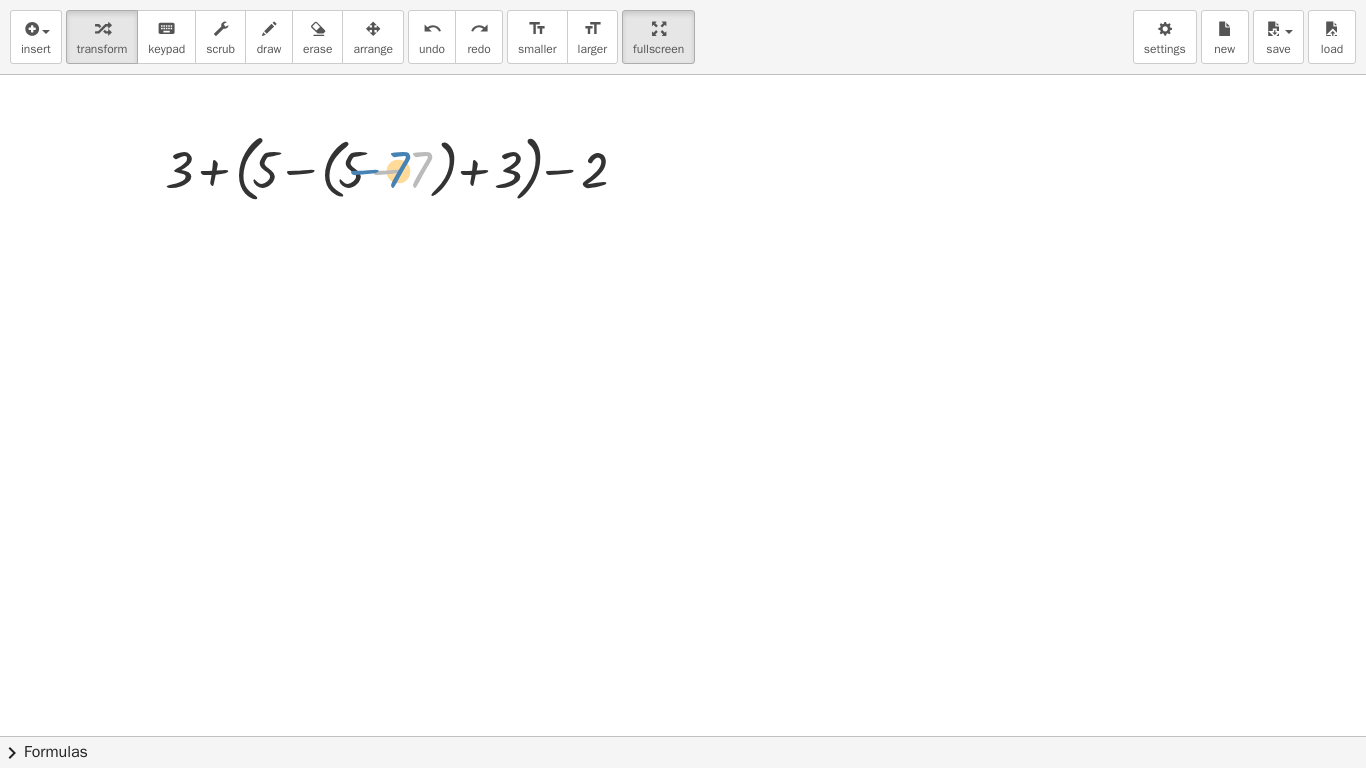 drag, startPoint x: 414, startPoint y: 174, endPoint x: 395, endPoint y: 174, distance: 19 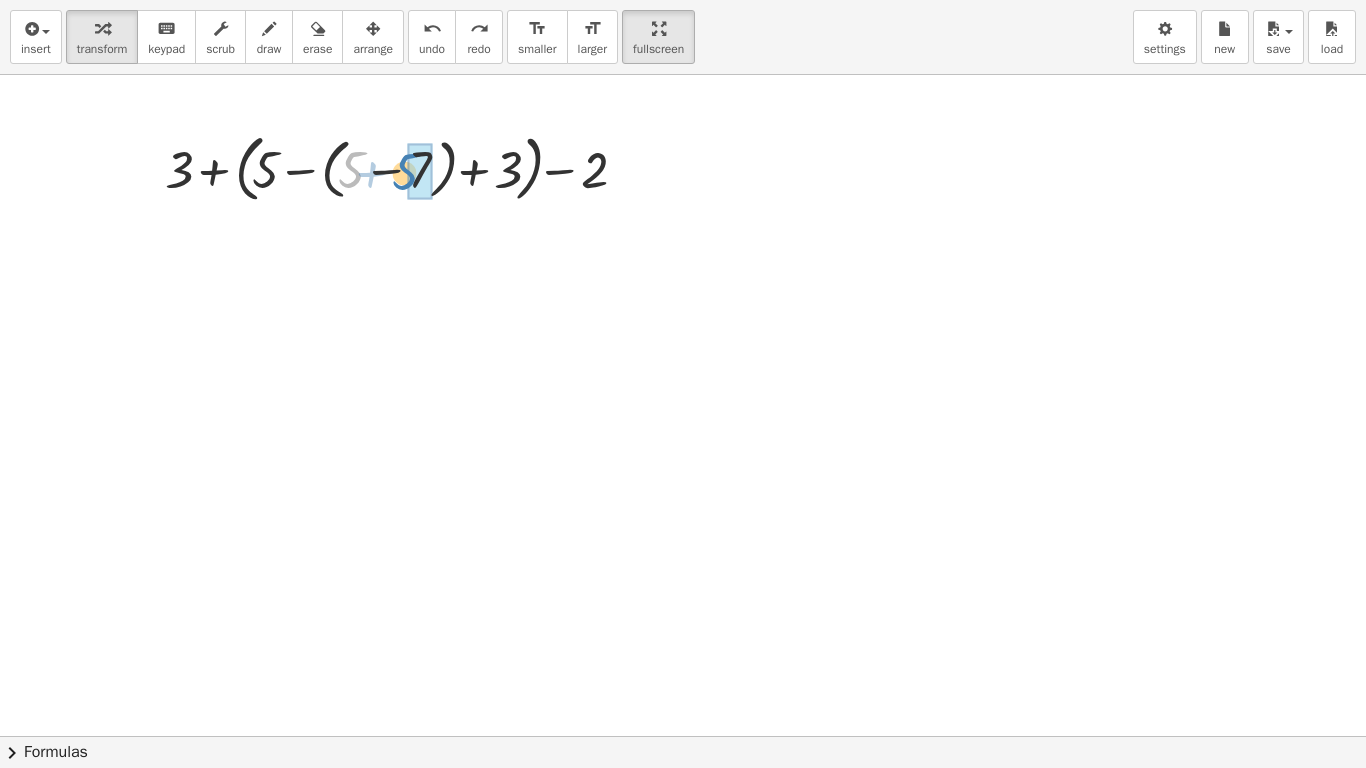 drag, startPoint x: 362, startPoint y: 172, endPoint x: 415, endPoint y: 174, distance: 53.037724 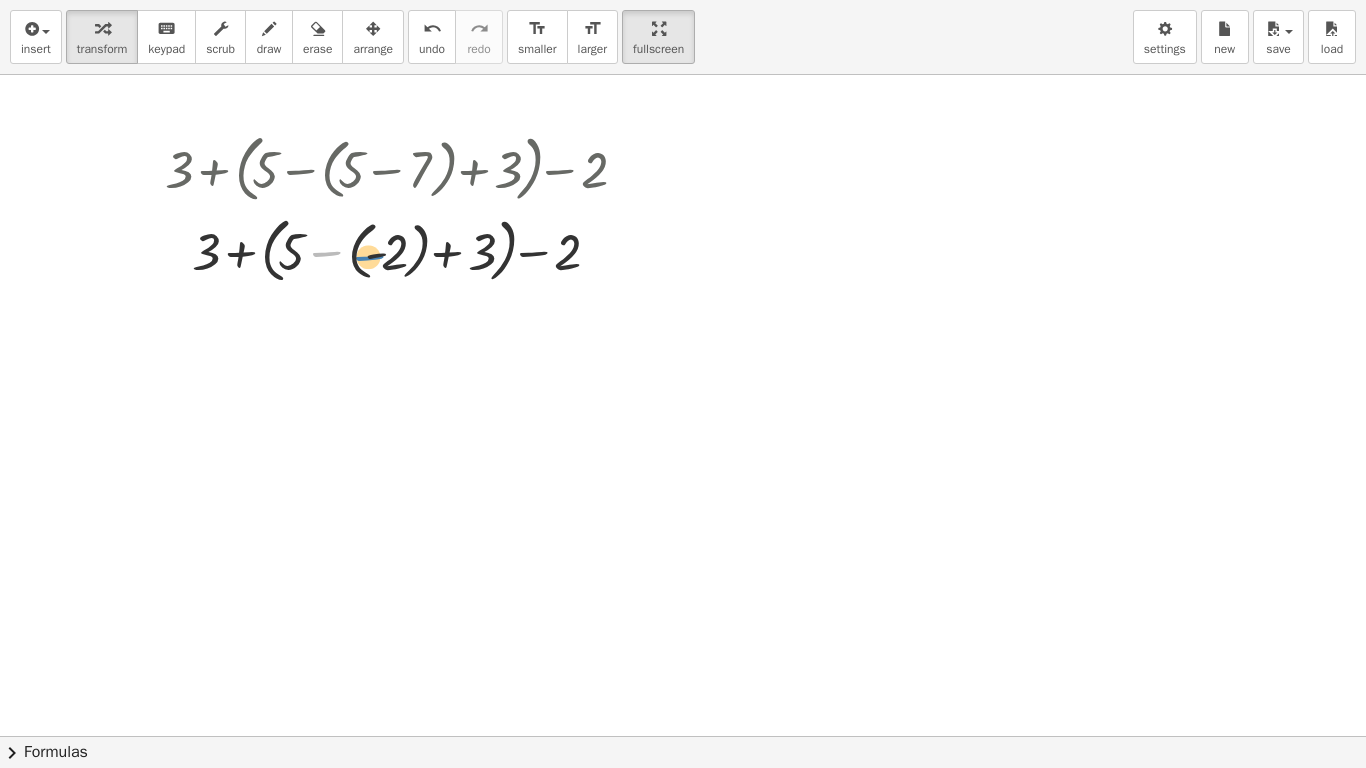drag, startPoint x: 331, startPoint y: 252, endPoint x: 374, endPoint y: 256, distance: 43.185646 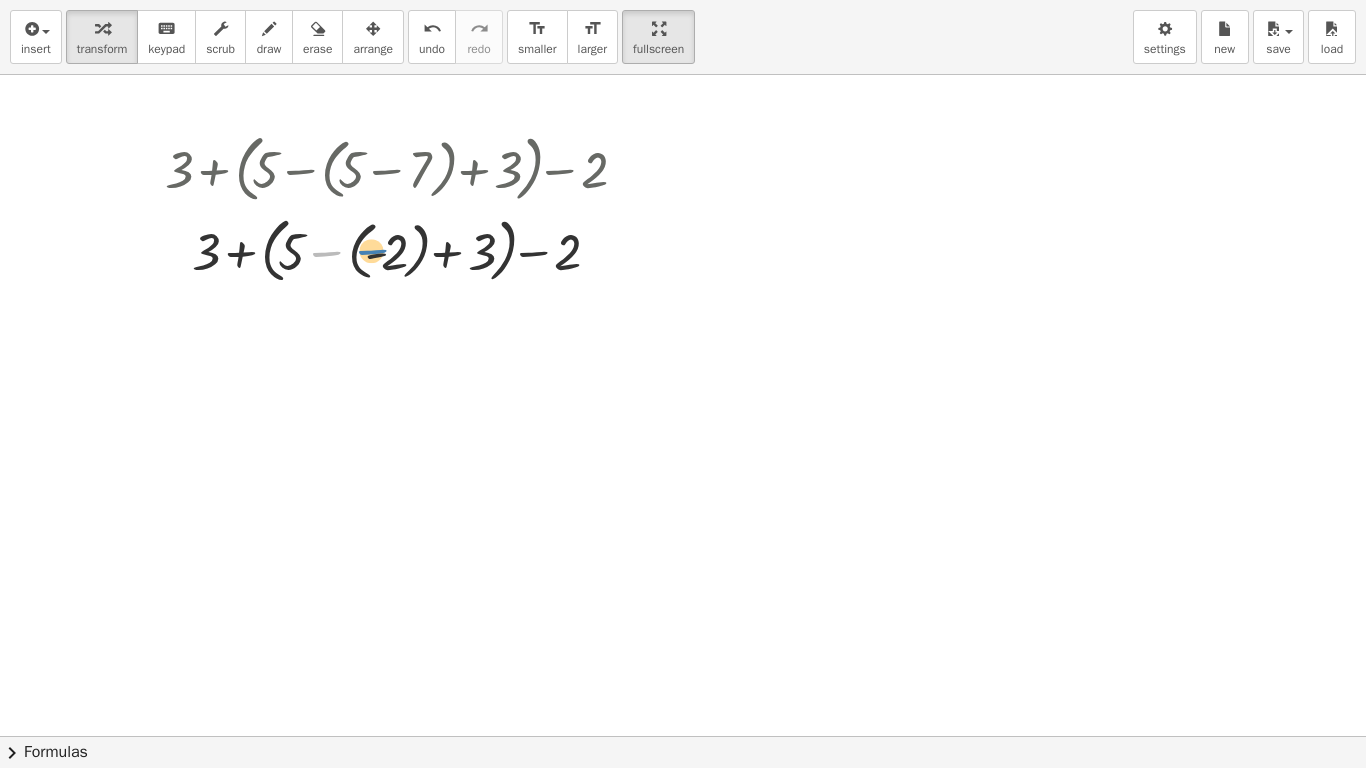 drag, startPoint x: 325, startPoint y: 257, endPoint x: 371, endPoint y: 254, distance: 46.09772 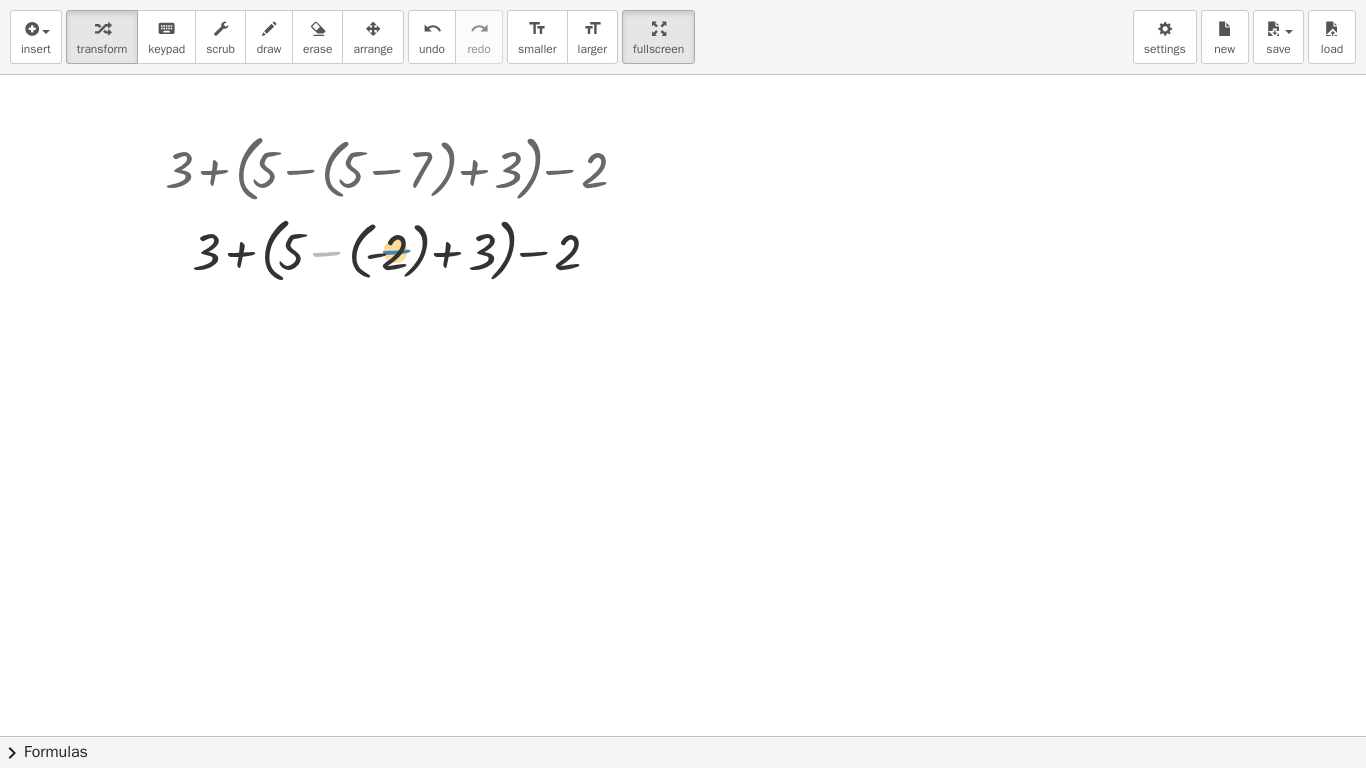 drag, startPoint x: 335, startPoint y: 253, endPoint x: 408, endPoint y: 251, distance: 73.02739 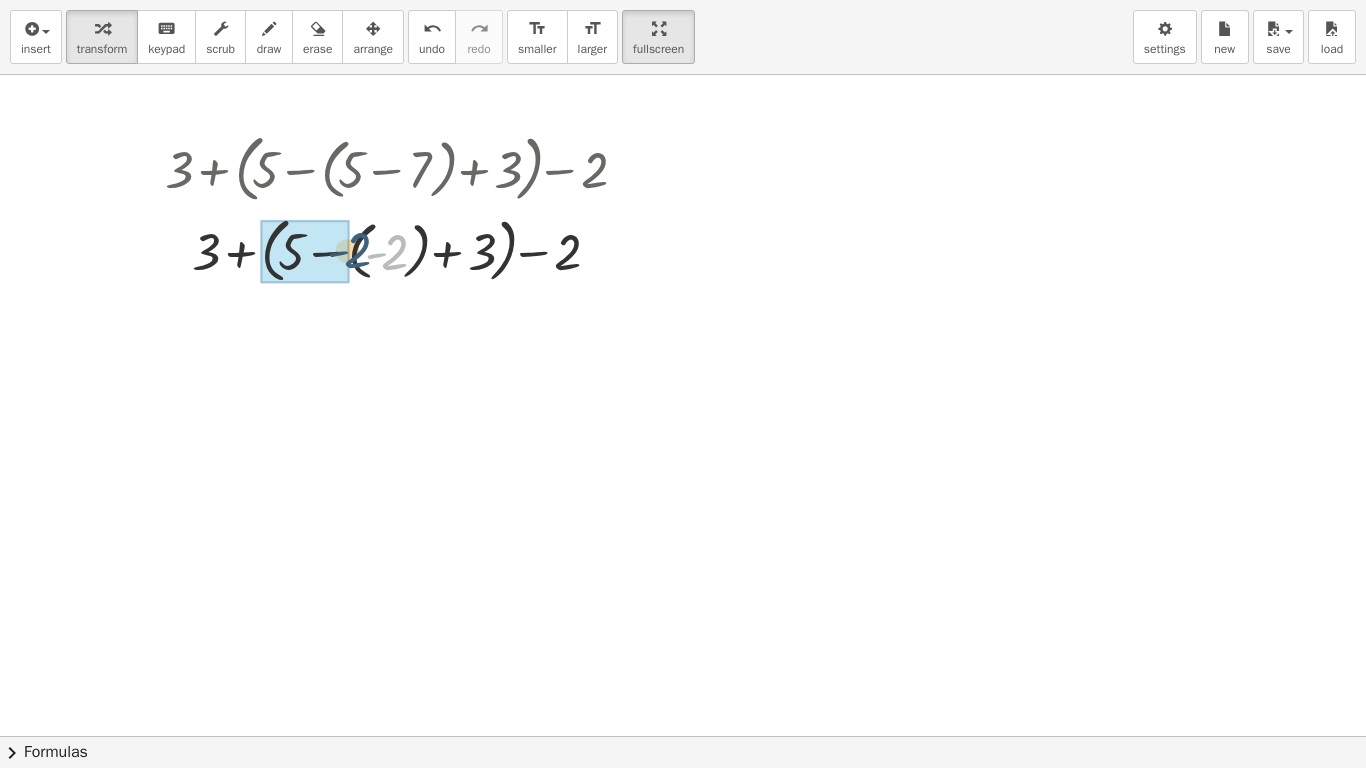 drag, startPoint x: 399, startPoint y: 251, endPoint x: 351, endPoint y: 248, distance: 48.09366 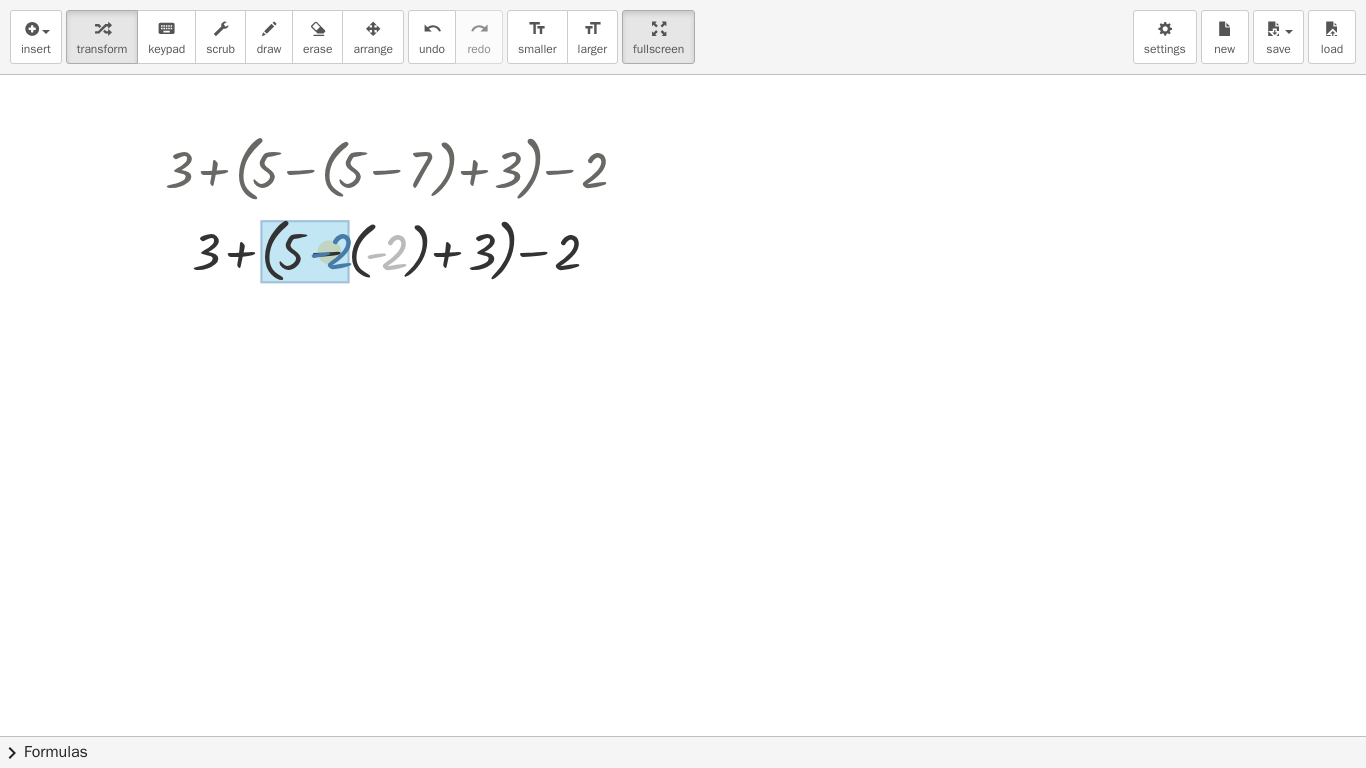 drag, startPoint x: 388, startPoint y: 252, endPoint x: 332, endPoint y: 251, distance: 56.008926 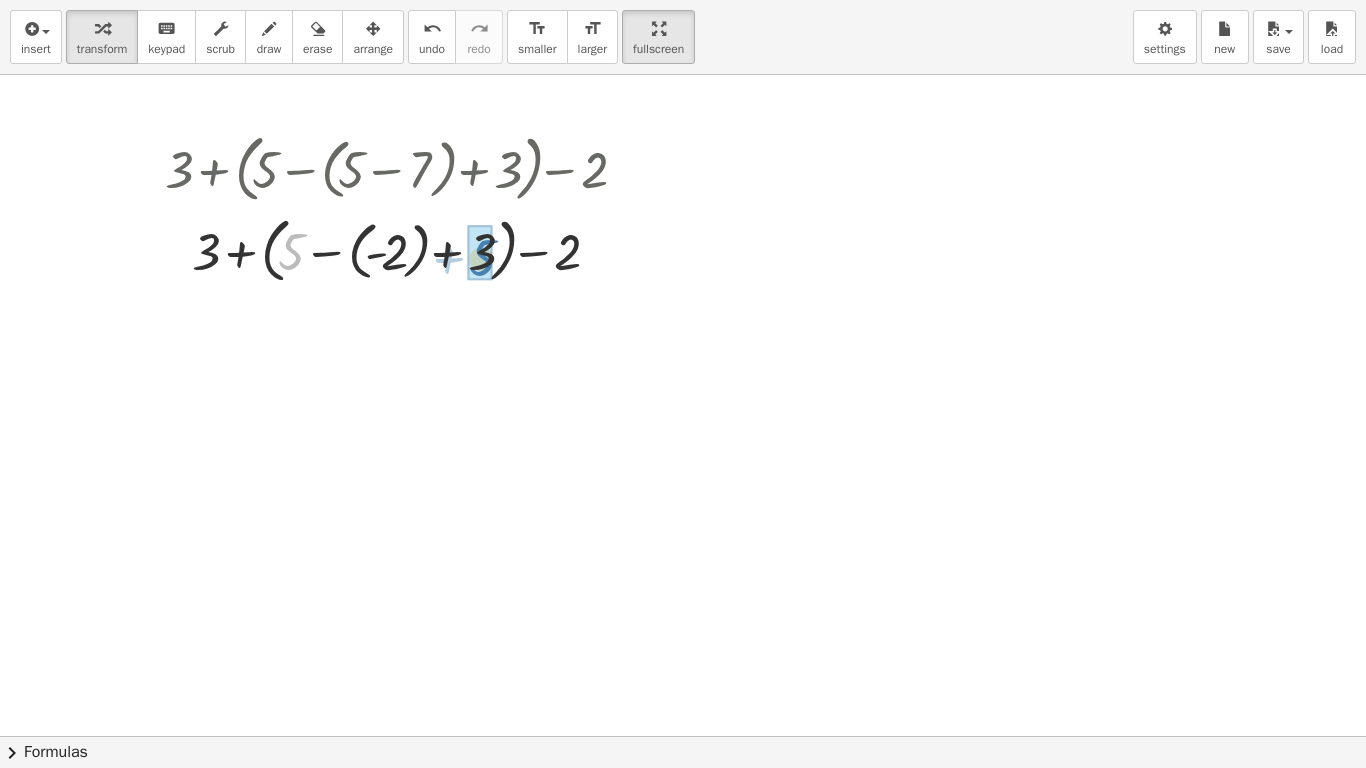 drag, startPoint x: 298, startPoint y: 250, endPoint x: 489, endPoint y: 256, distance: 191.09422 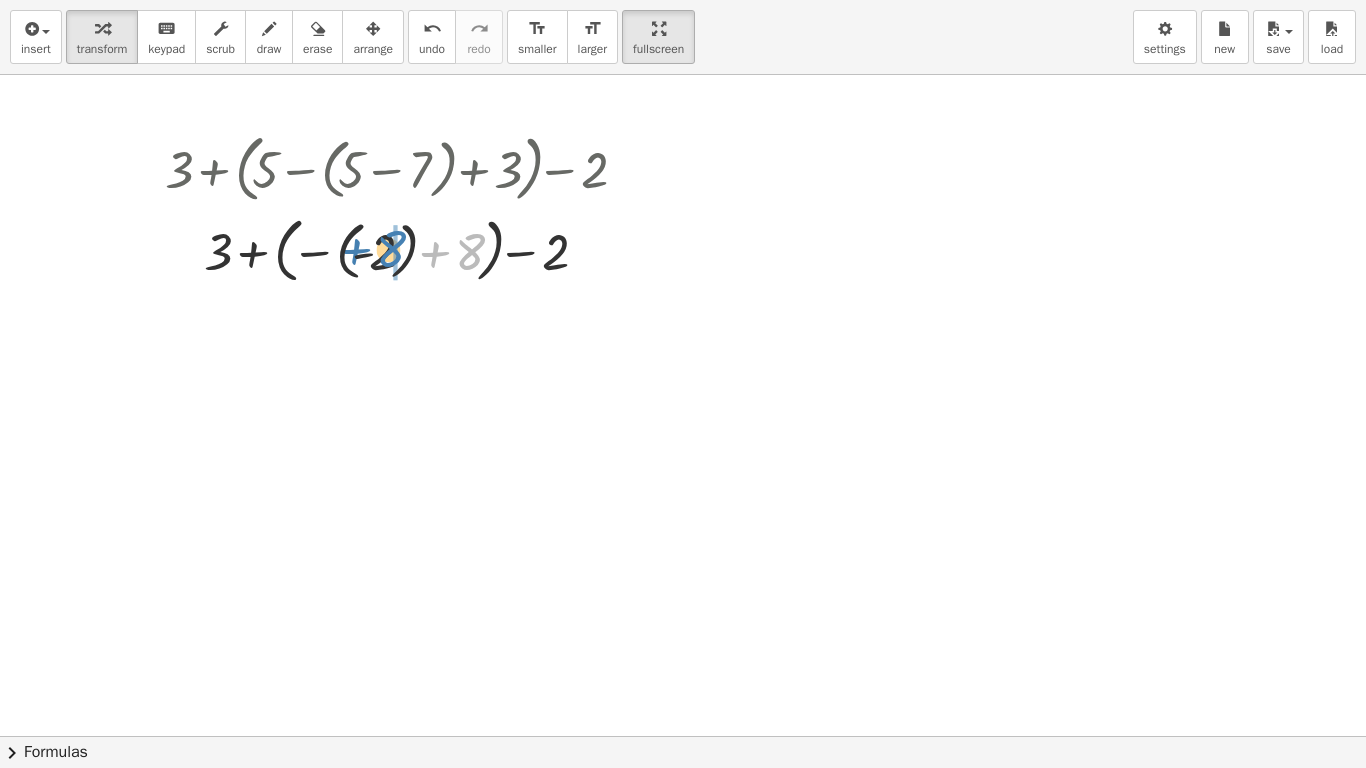 drag, startPoint x: 462, startPoint y: 255, endPoint x: 381, endPoint y: 252, distance: 81.055534 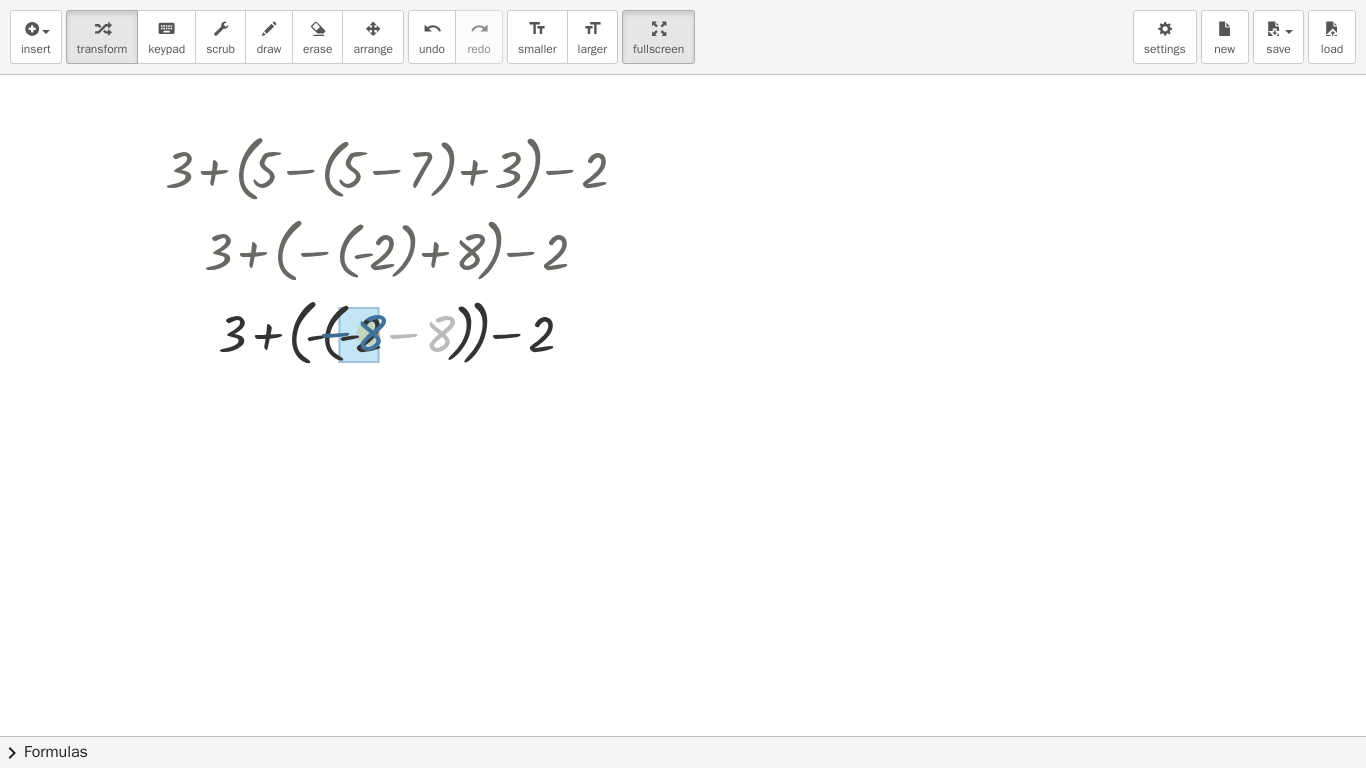 drag, startPoint x: 449, startPoint y: 344, endPoint x: 380, endPoint y: 343, distance: 69.00725 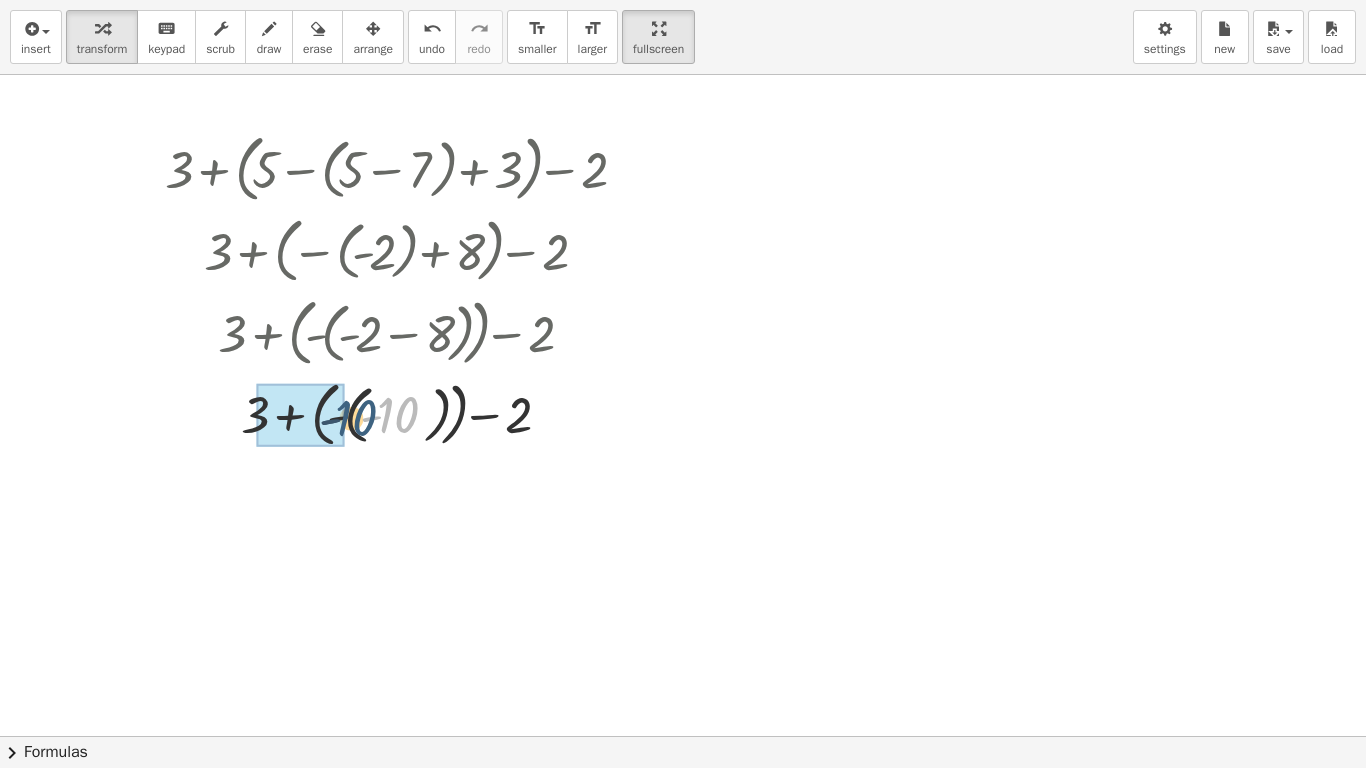 drag, startPoint x: 389, startPoint y: 399, endPoint x: 345, endPoint y: 402, distance: 44.102154 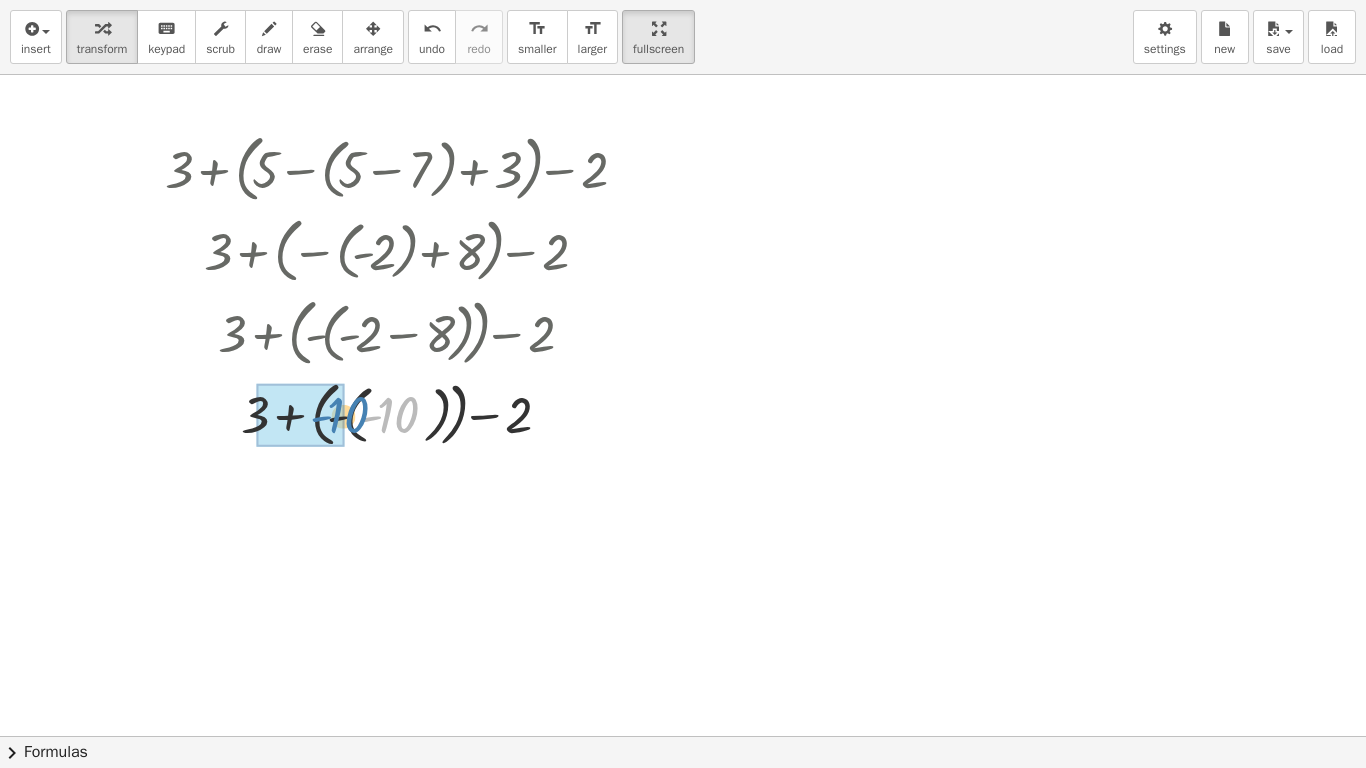 drag, startPoint x: 391, startPoint y: 414, endPoint x: 345, endPoint y: 414, distance: 46 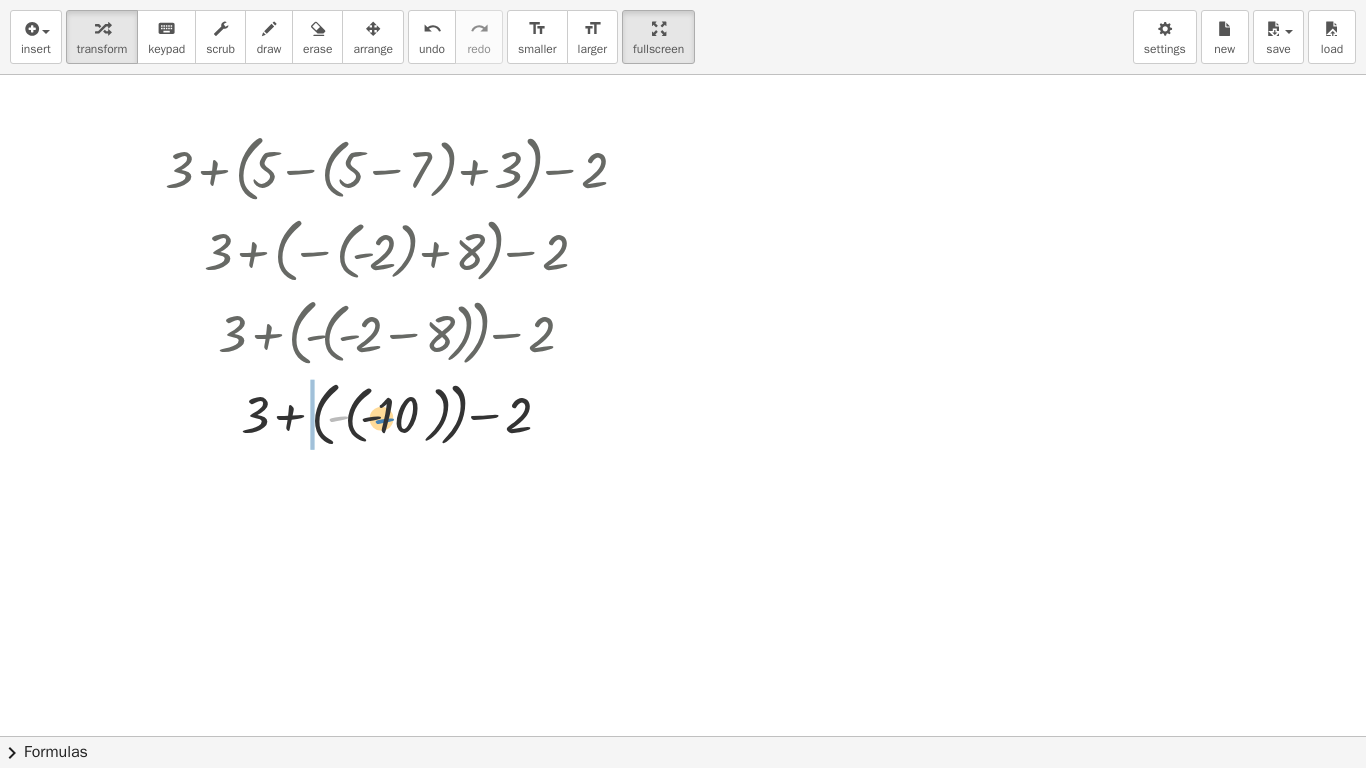drag, startPoint x: 337, startPoint y: 415, endPoint x: 383, endPoint y: 417, distance: 46.043457 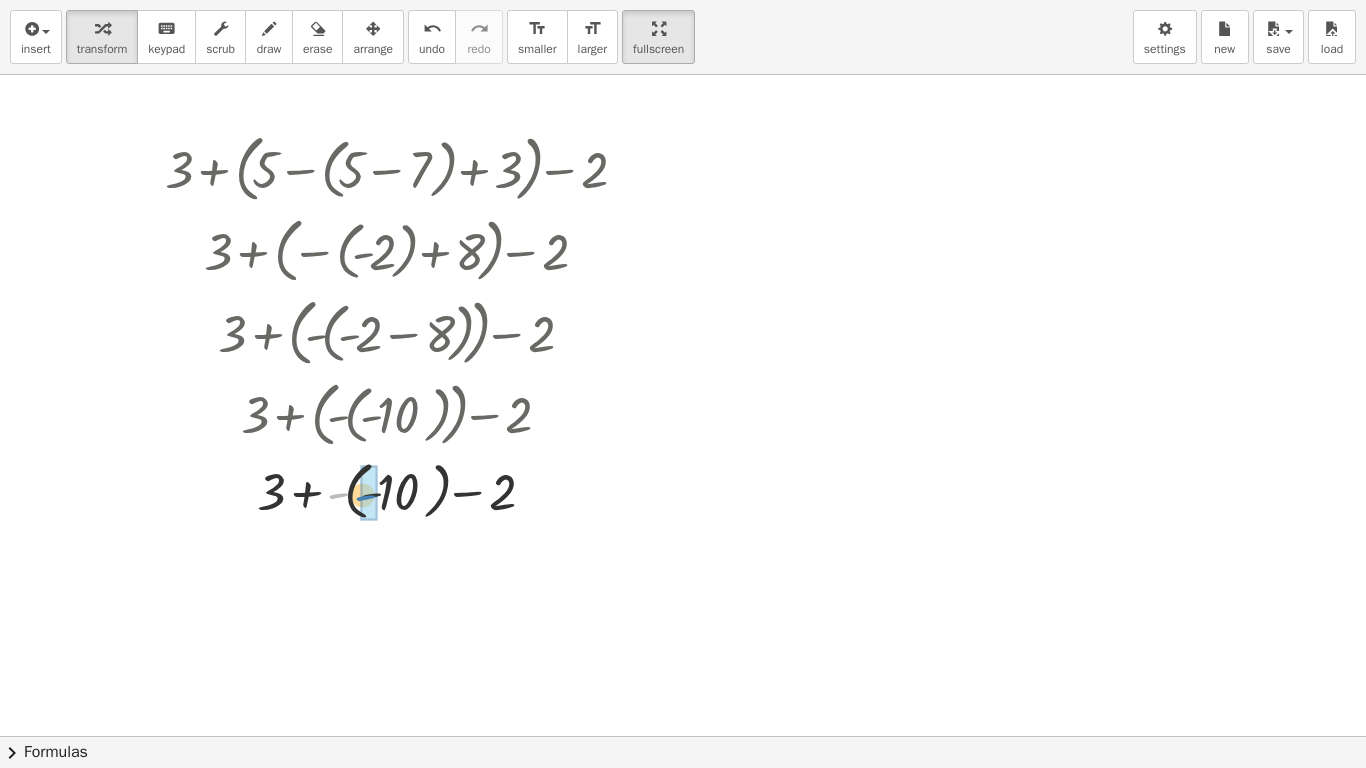 drag, startPoint x: 342, startPoint y: 485, endPoint x: 370, endPoint y: 488, distance: 28.160255 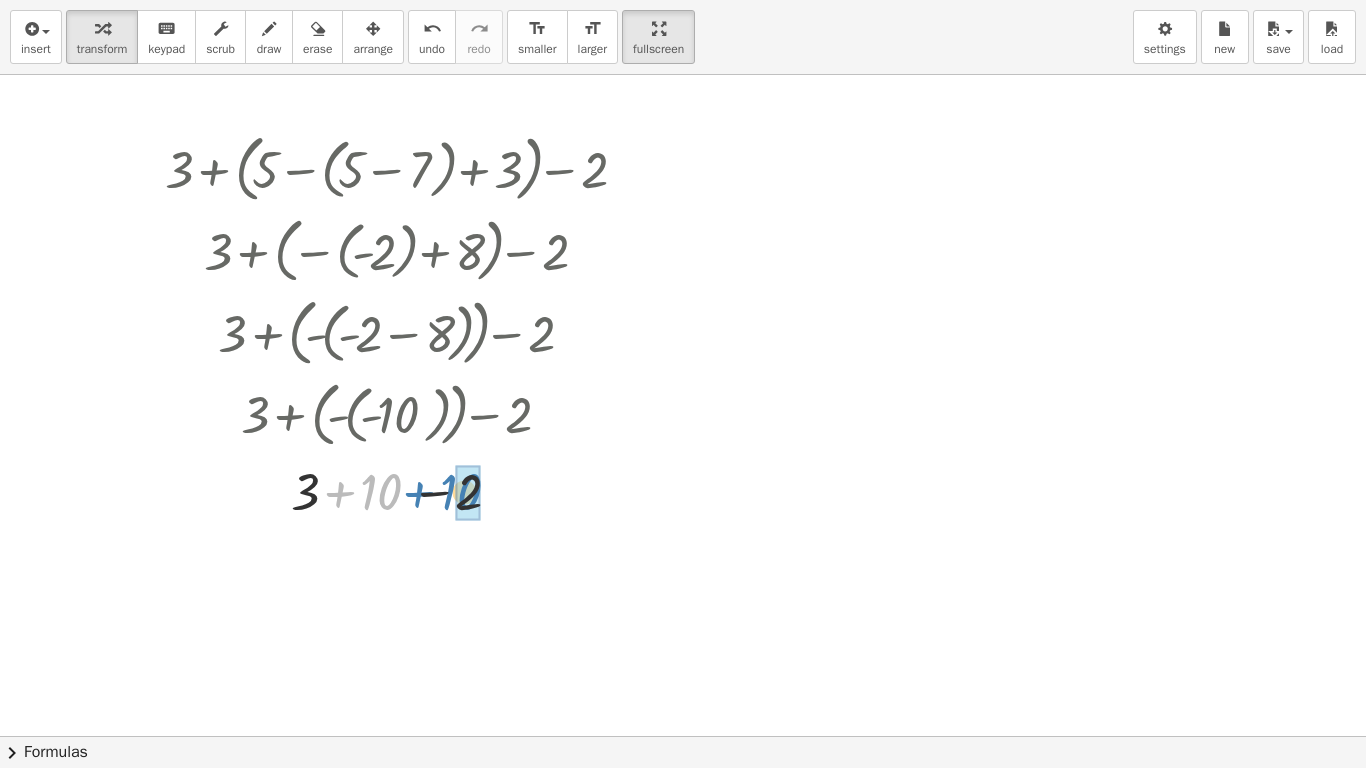 drag, startPoint x: 317, startPoint y: 494, endPoint x: 397, endPoint y: 494, distance: 80 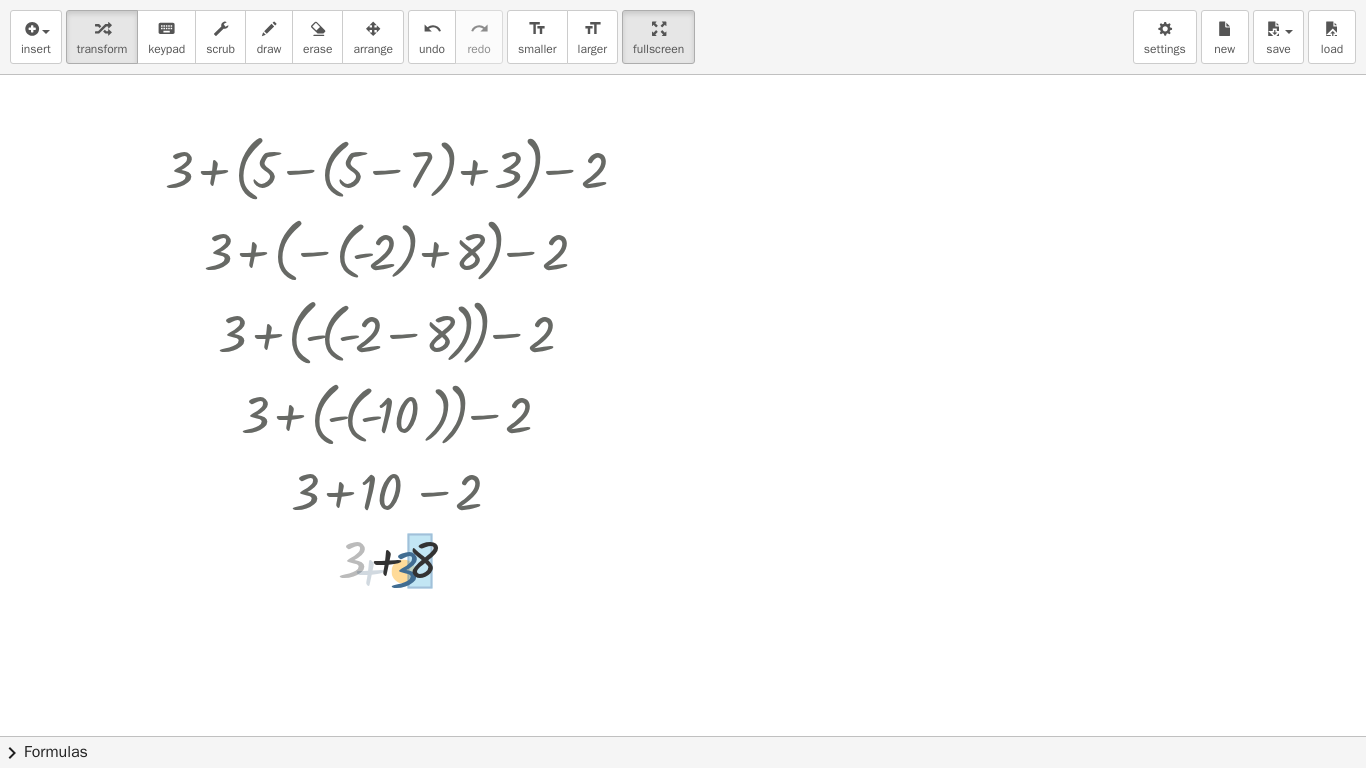 drag, startPoint x: 358, startPoint y: 537, endPoint x: 432, endPoint y: 548, distance: 74.8131 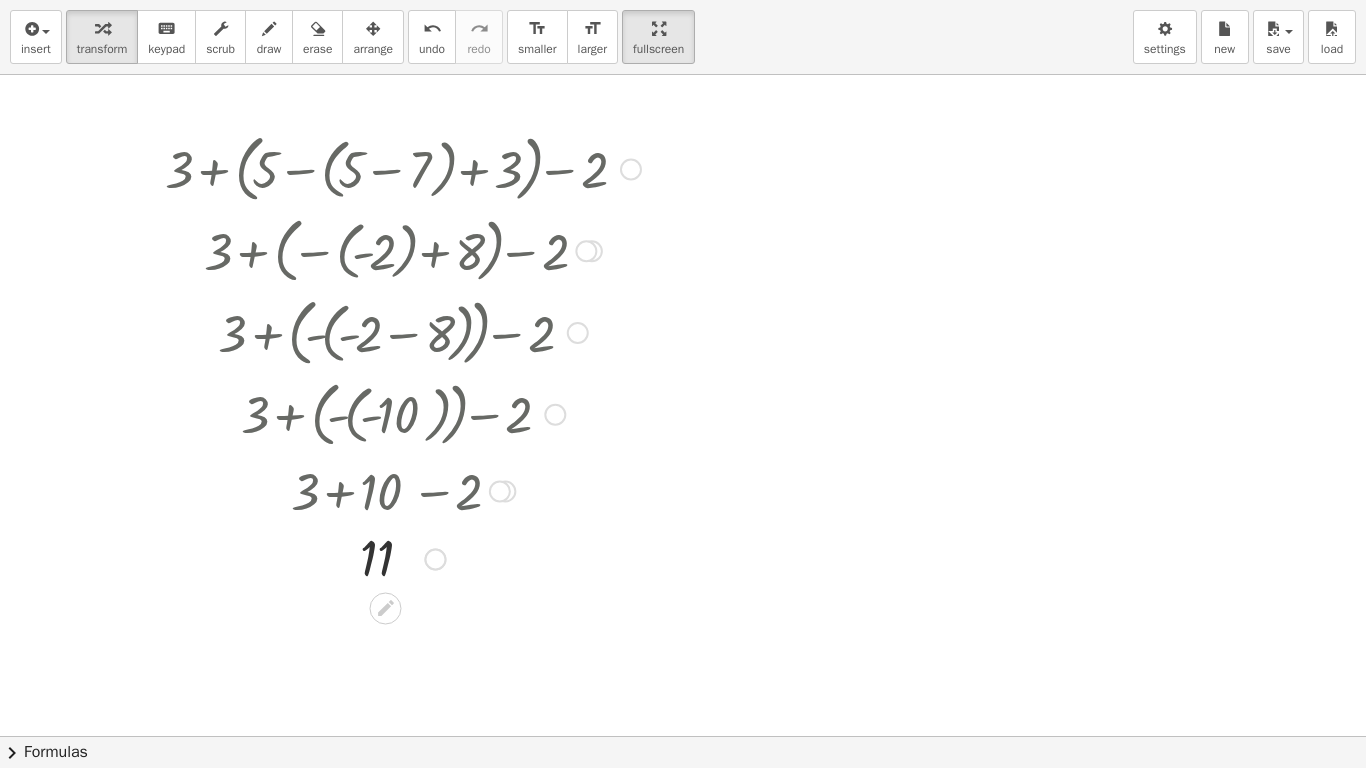 click at bounding box center [403, 490] 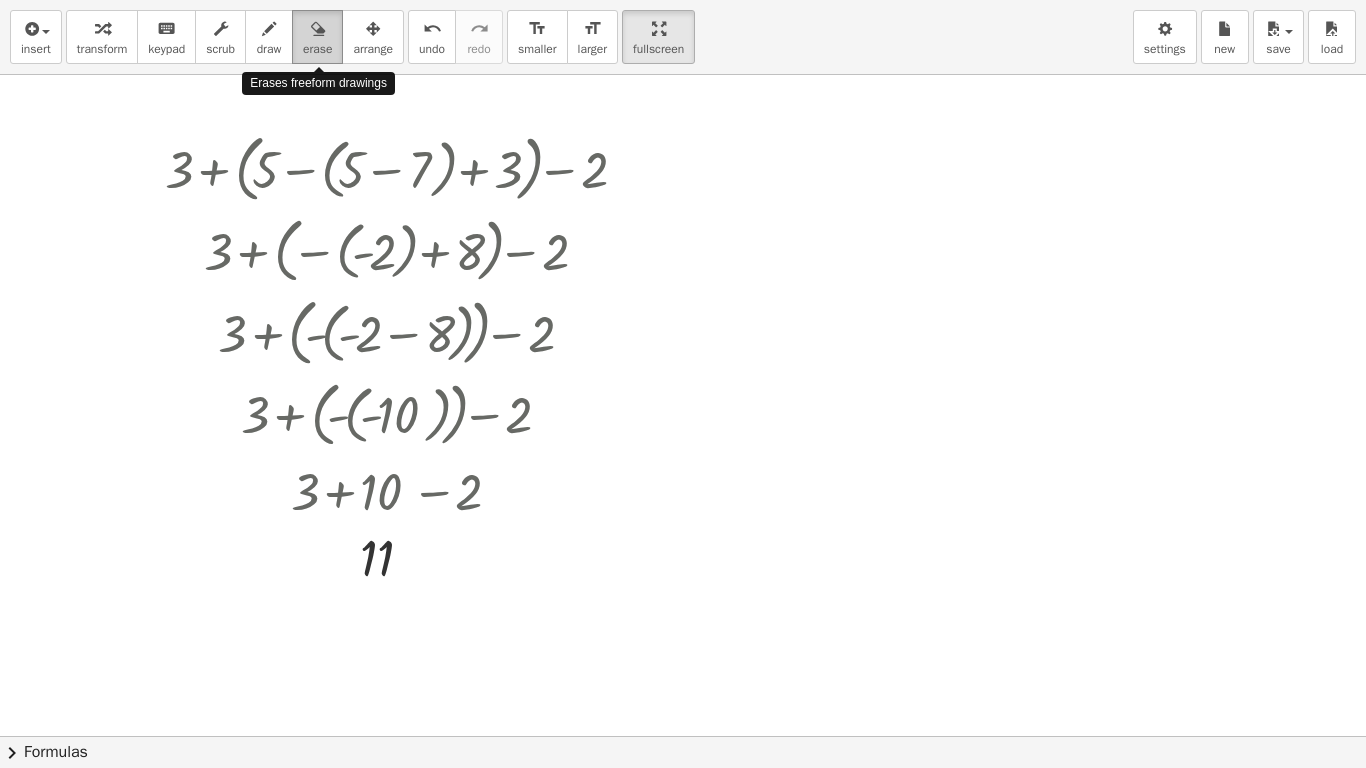 click on "erase" at bounding box center (317, 37) 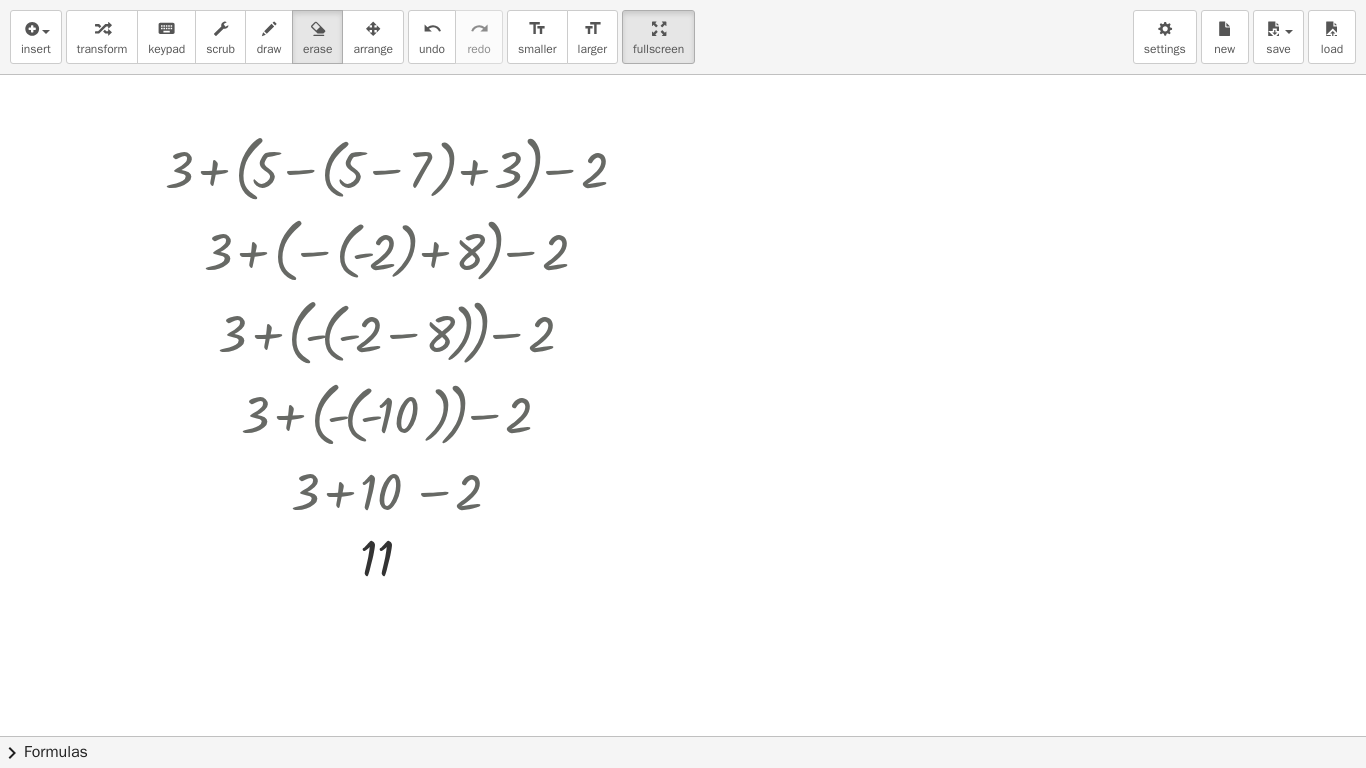 click at bounding box center [683, 736] 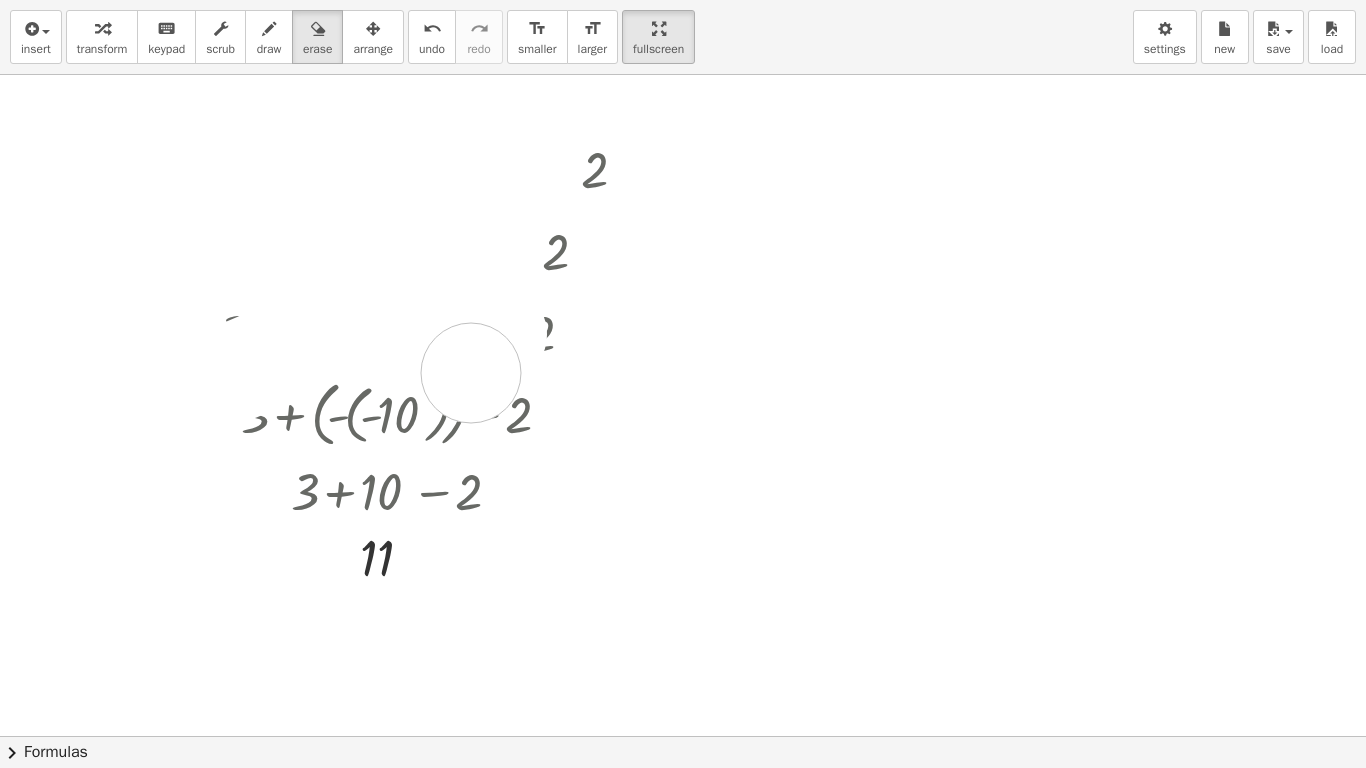 drag, startPoint x: 320, startPoint y: 166, endPoint x: 471, endPoint y: 373, distance: 256.22256 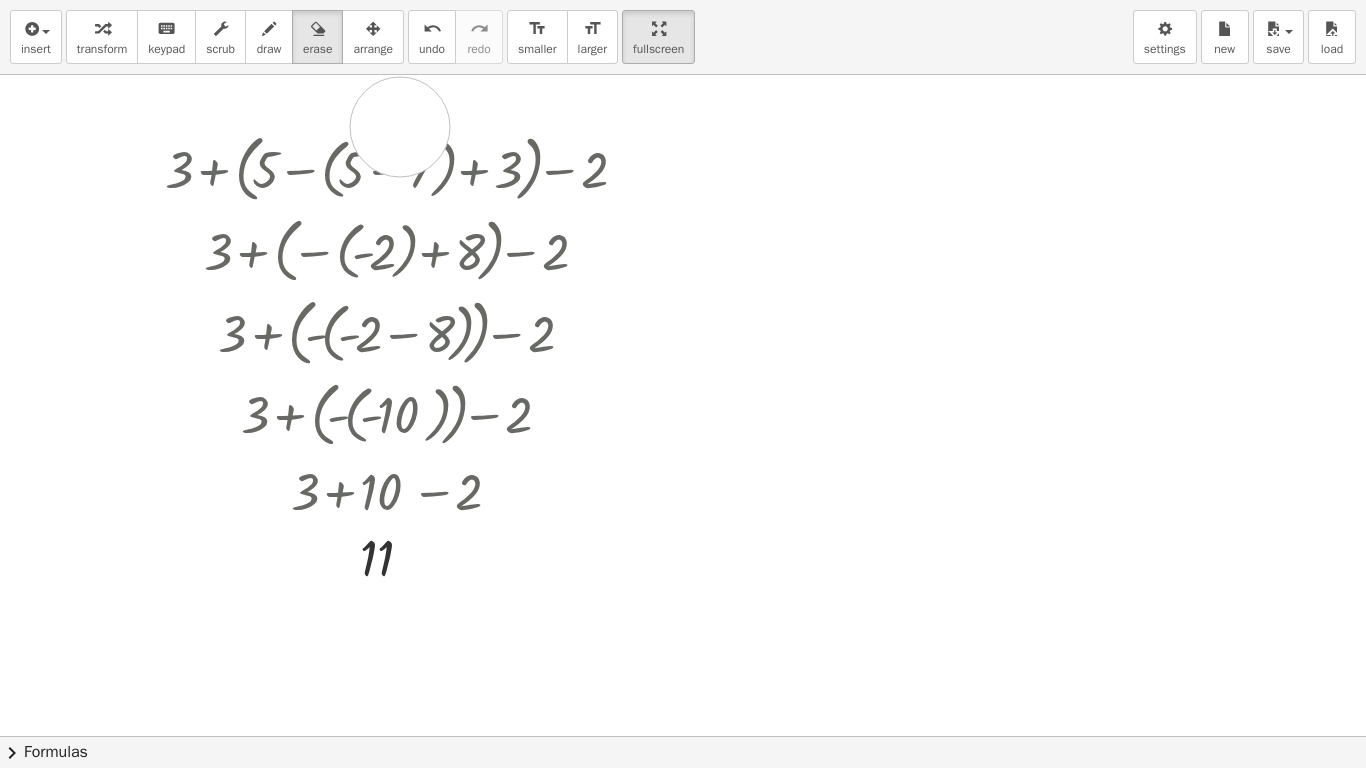 drag, startPoint x: 400, startPoint y: 127, endPoint x: 385, endPoint y: 154, distance: 30.88689 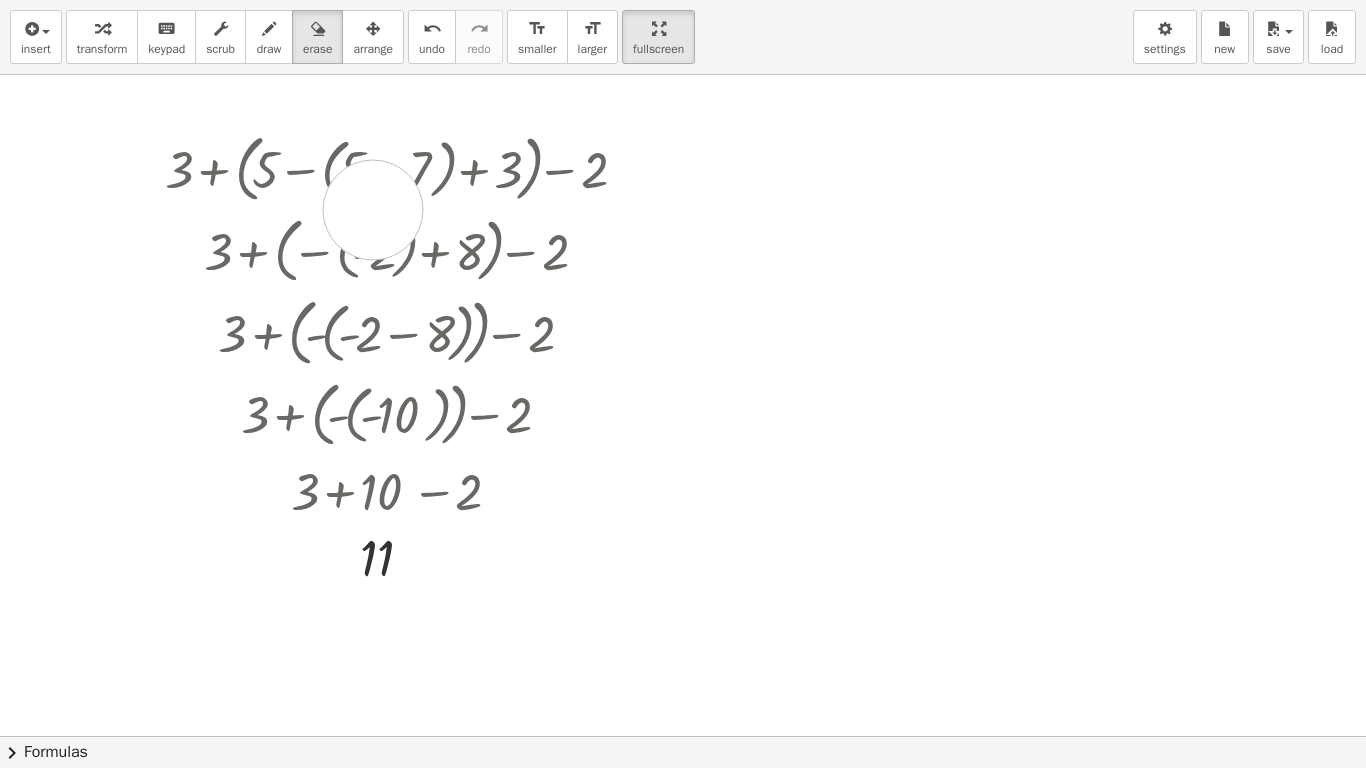 click at bounding box center (683, 736) 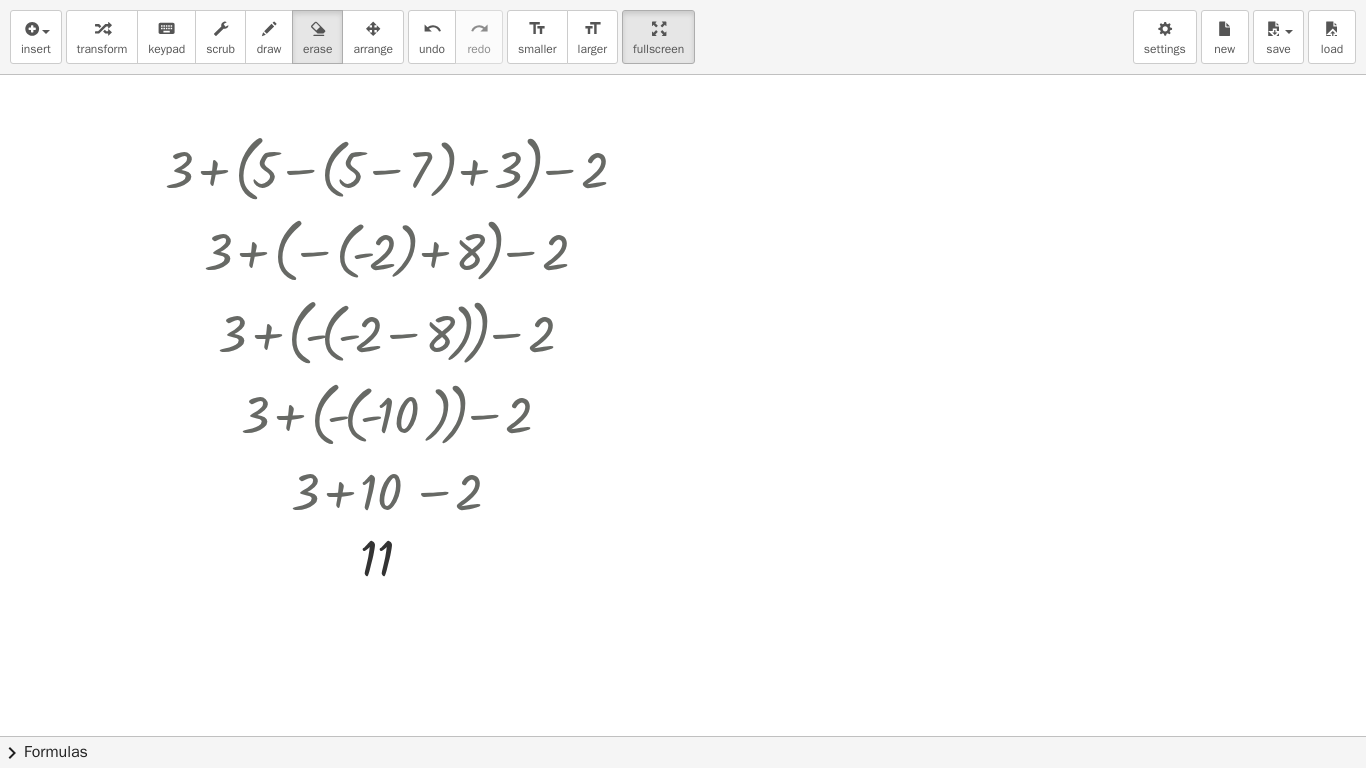 click at bounding box center (683, 736) 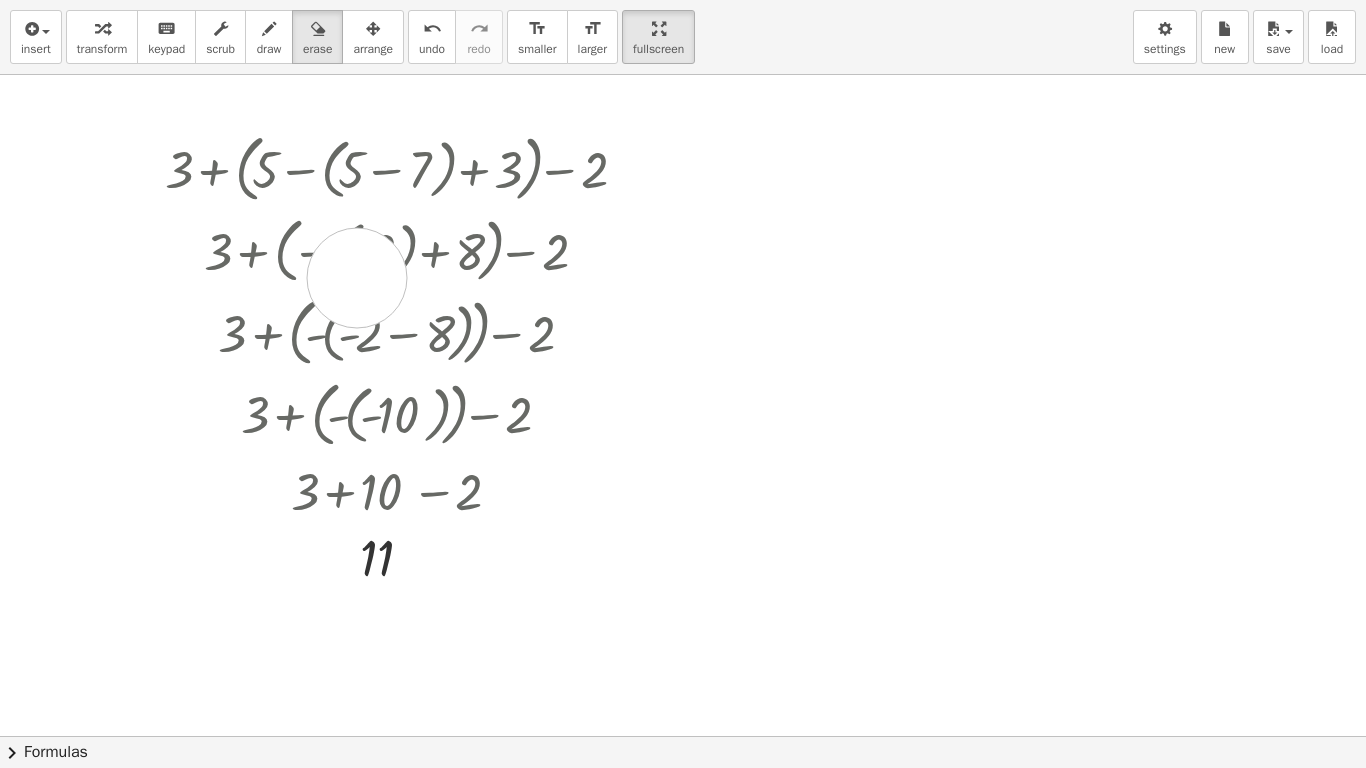 click at bounding box center [683, 736] 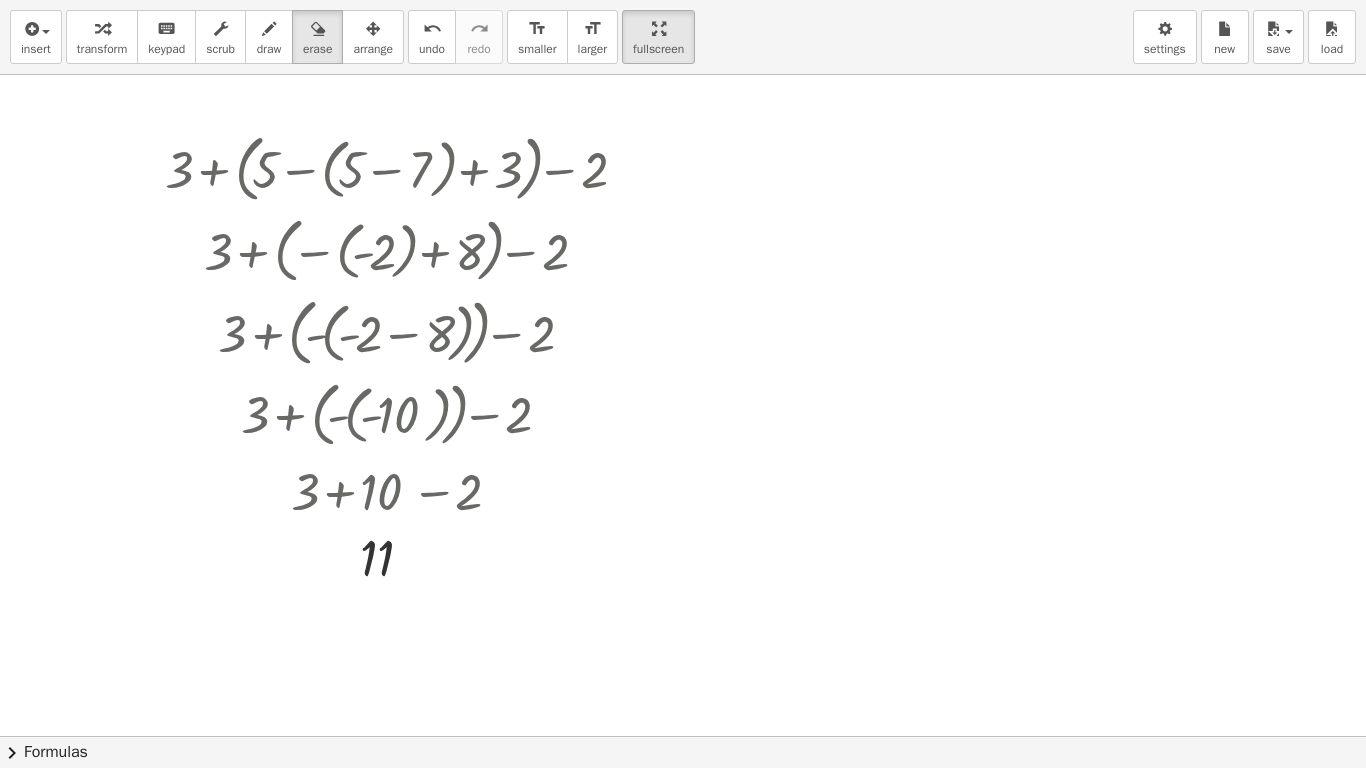 click at bounding box center [683, 736] 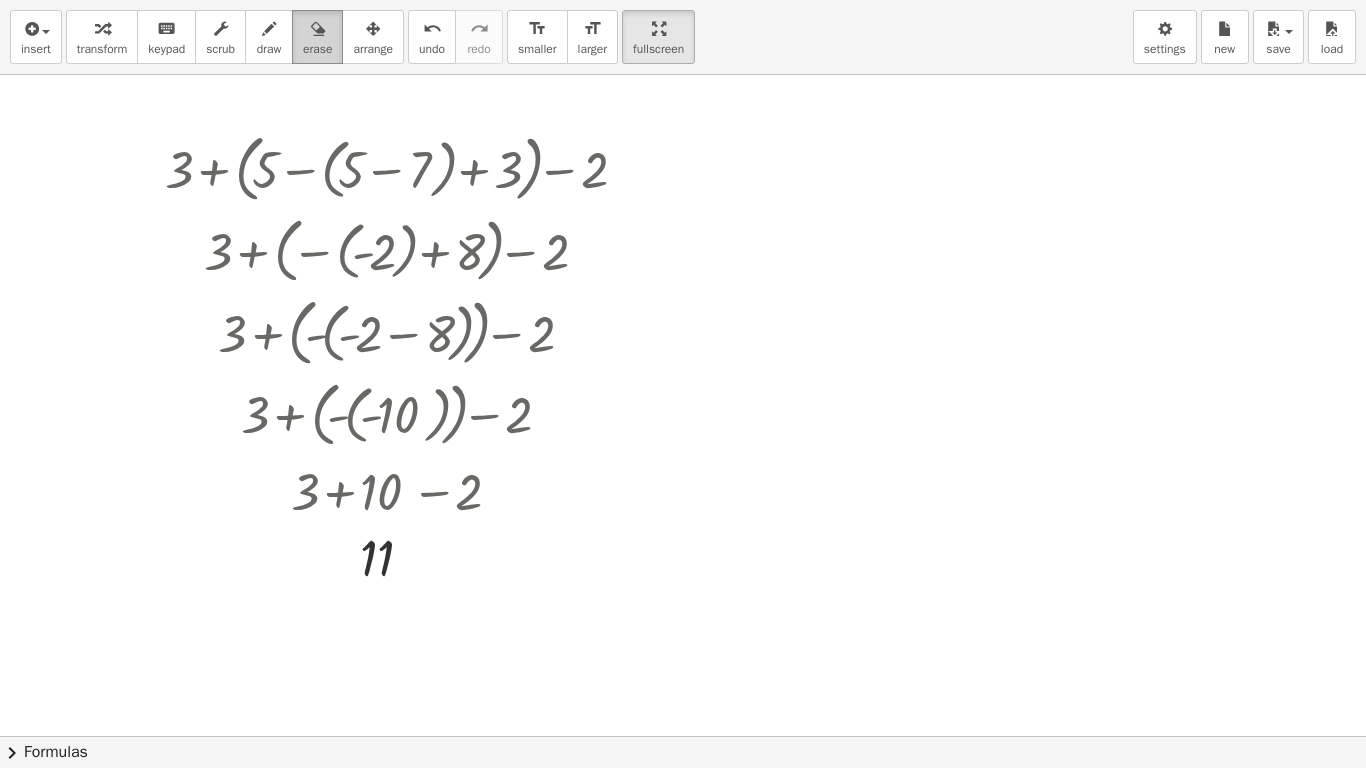 click at bounding box center [318, 29] 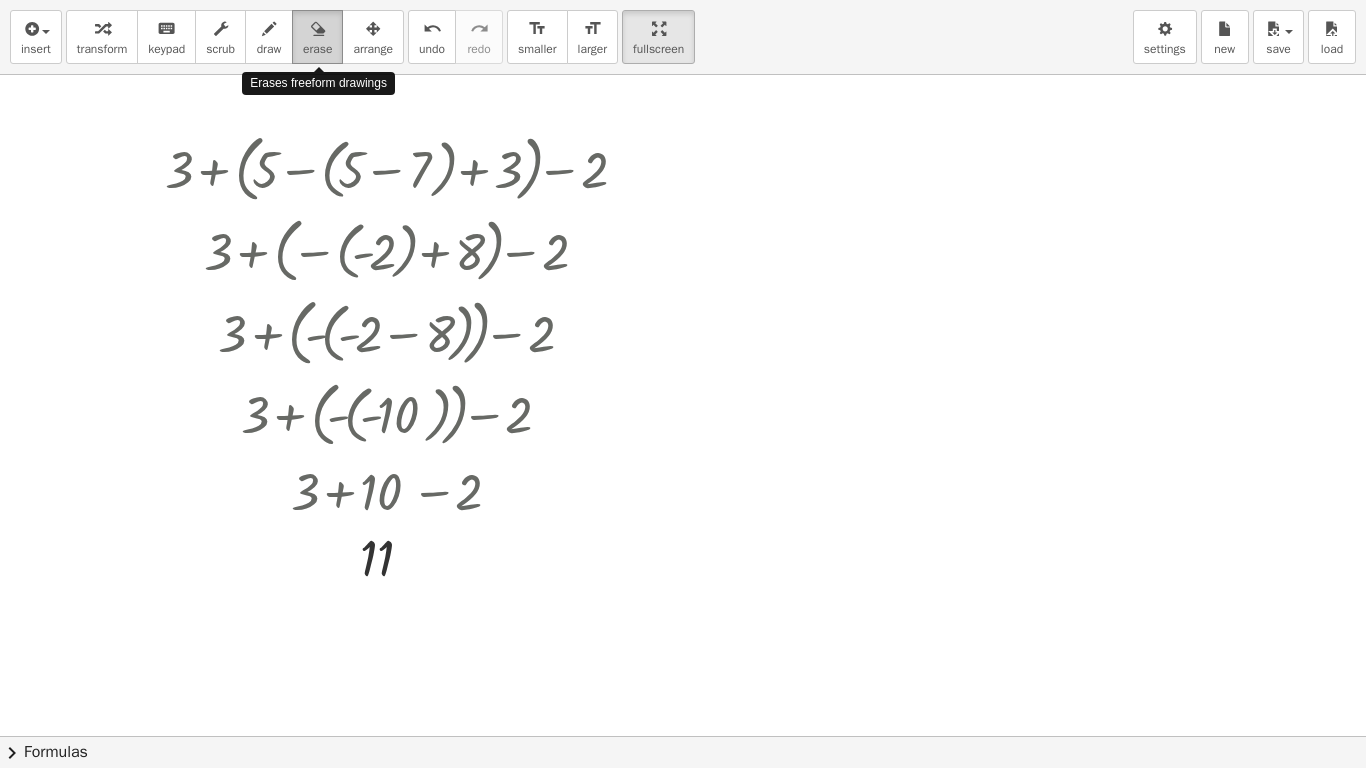 click at bounding box center (318, 29) 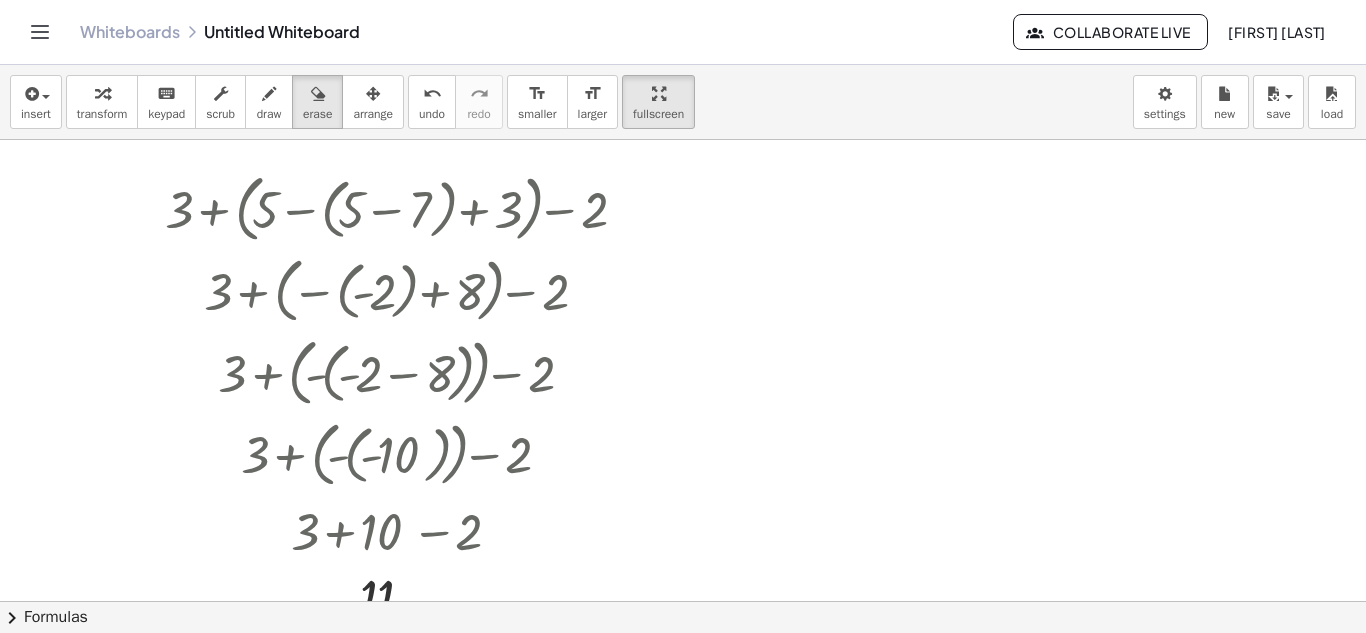 scroll, scrollTop: 30, scrollLeft: 0, axis: vertical 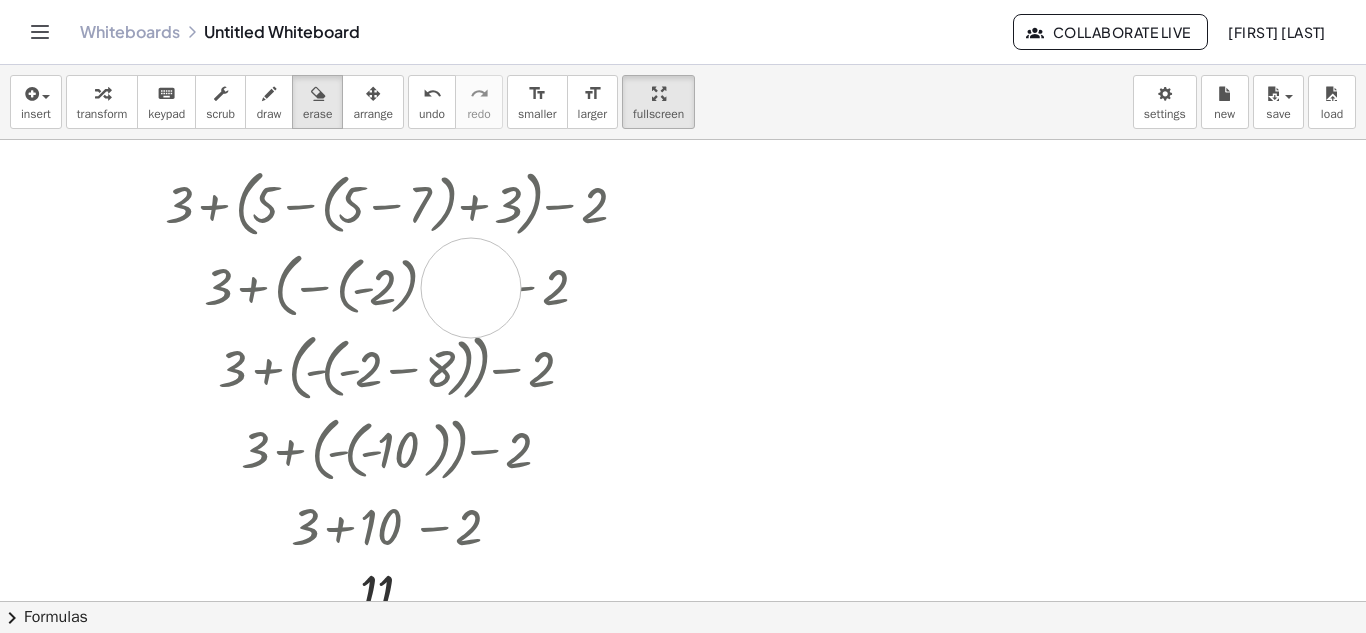 click at bounding box center (683, 636) 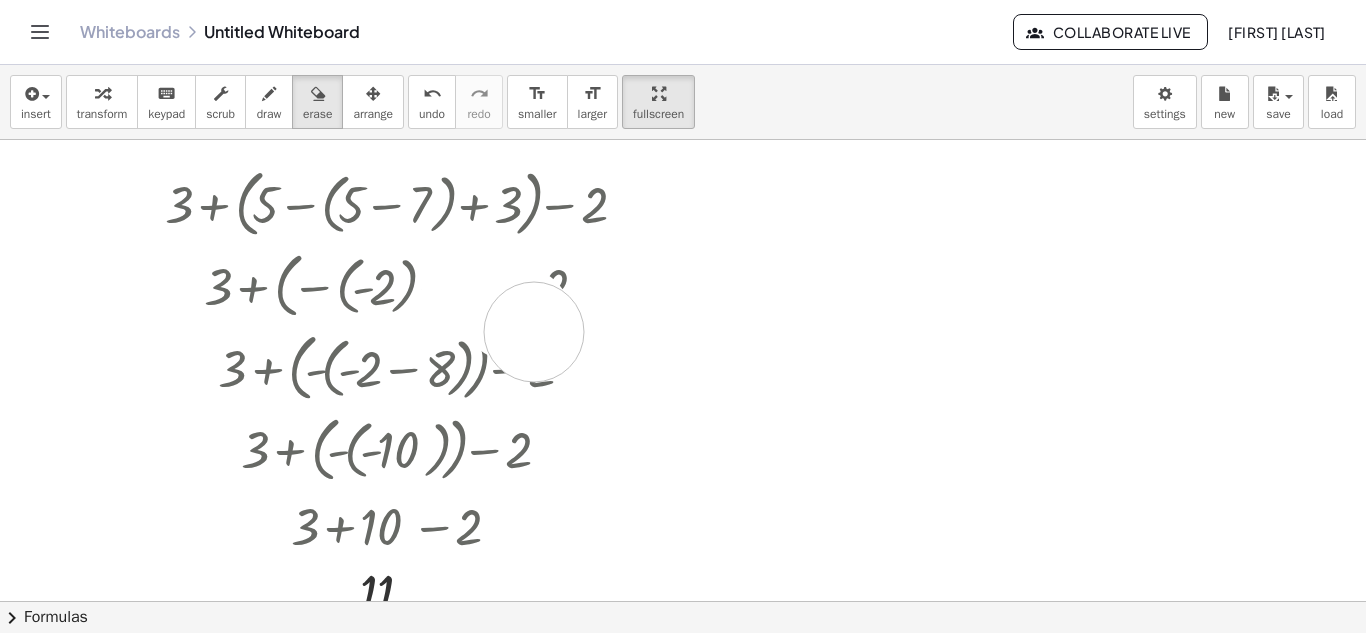 drag, startPoint x: 471, startPoint y: 288, endPoint x: 546, endPoint y: 345, distance: 94.20191 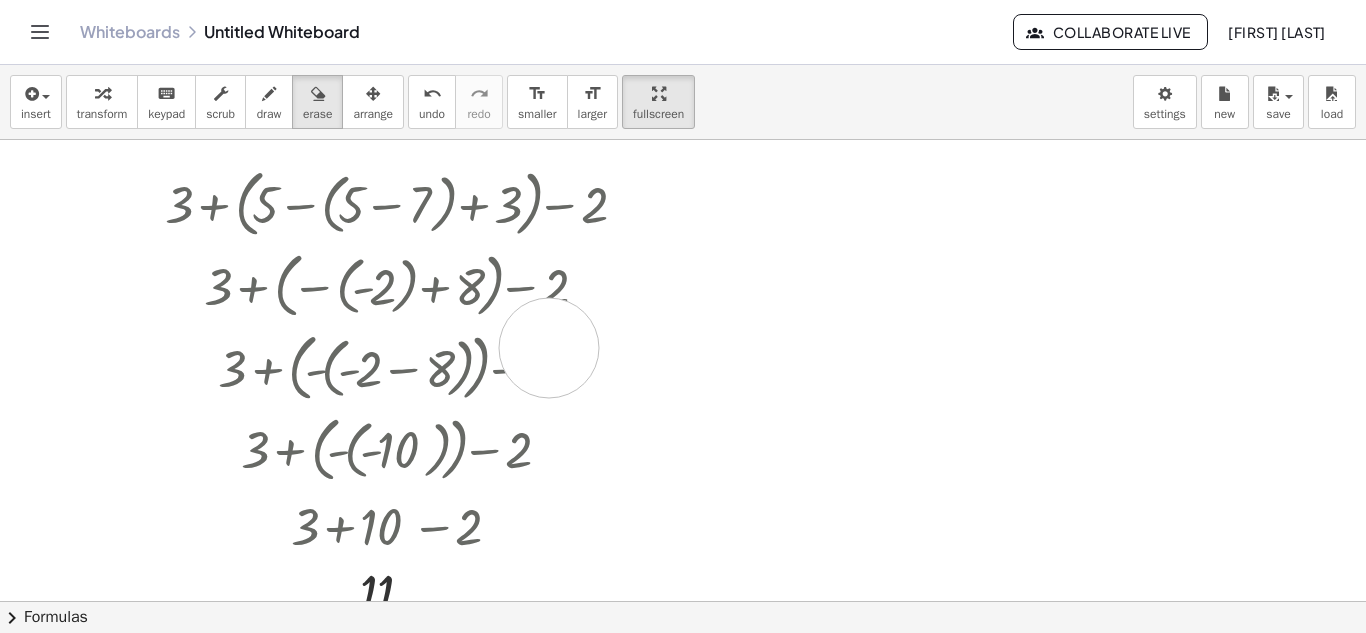 drag, startPoint x: 549, startPoint y: 348, endPoint x: 534, endPoint y: 354, distance: 16.155495 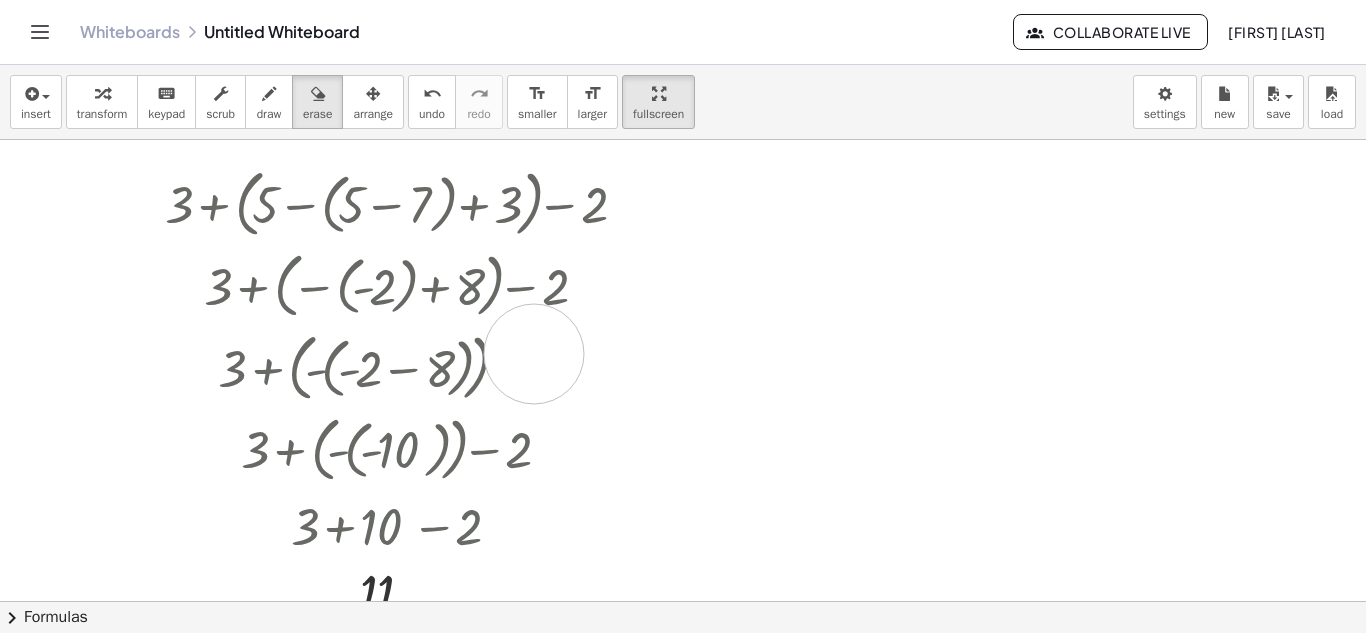 drag, startPoint x: 534, startPoint y: 354, endPoint x: 423, endPoint y: 408, distance: 123.43824 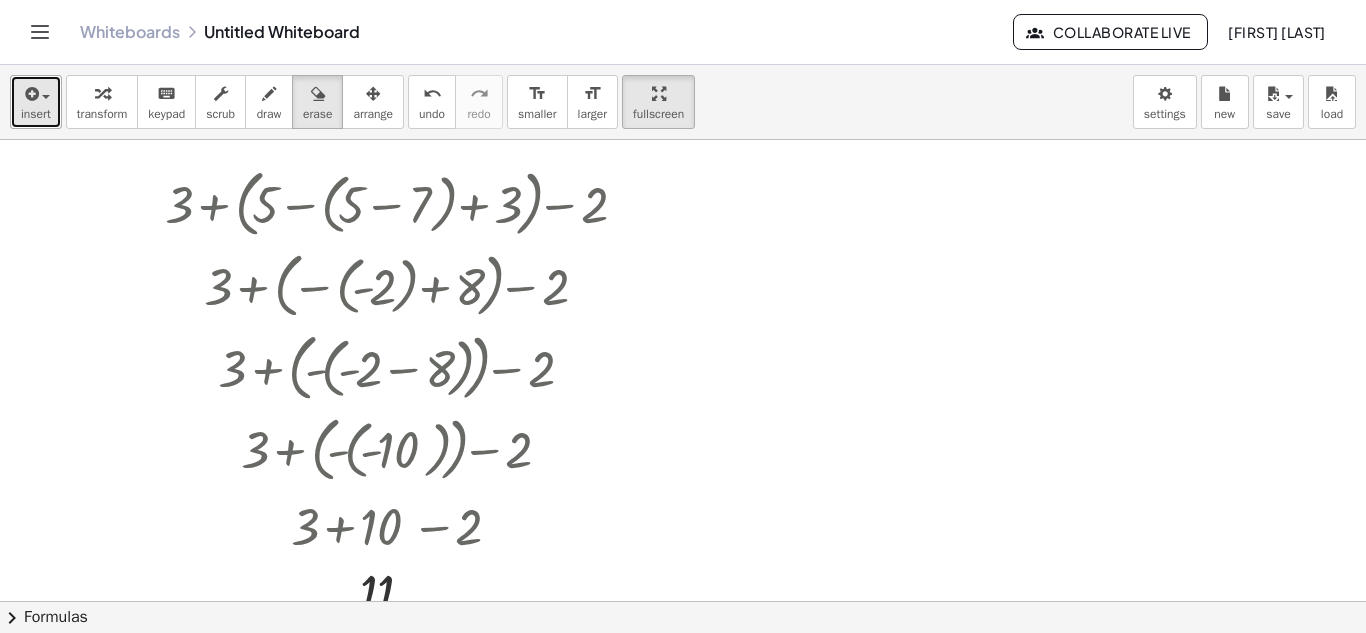 click on "insert" at bounding box center (36, 102) 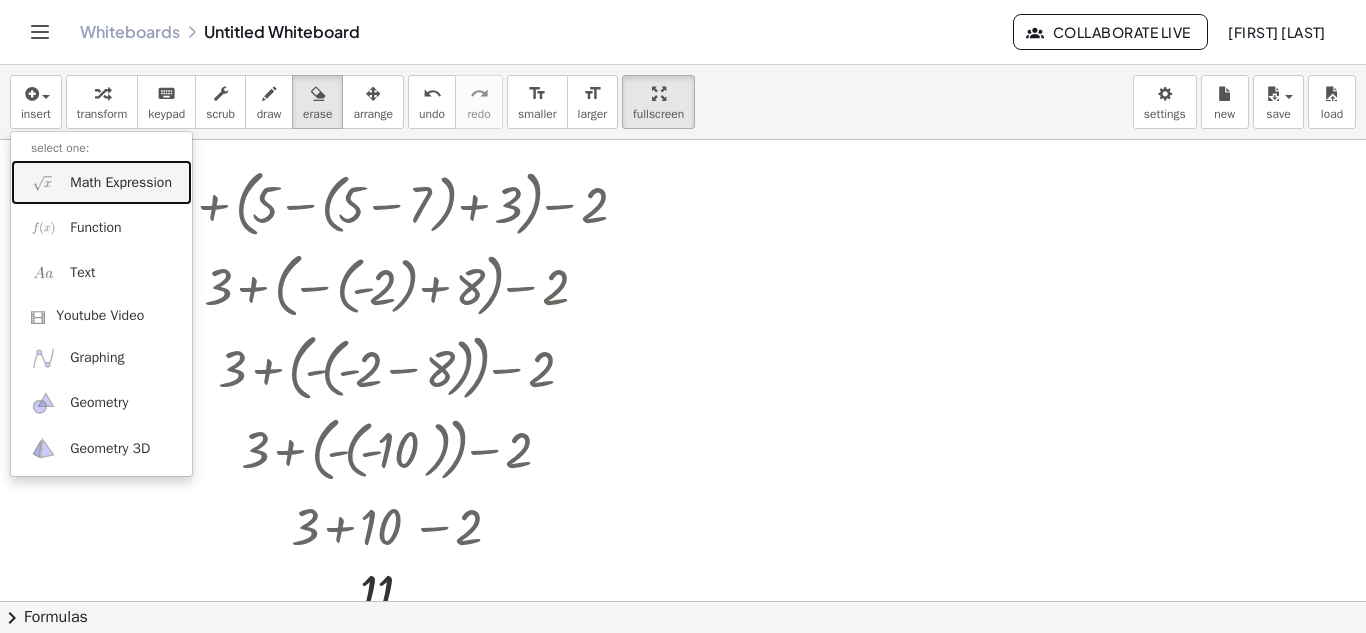 click on "Math Expression" at bounding box center [121, 183] 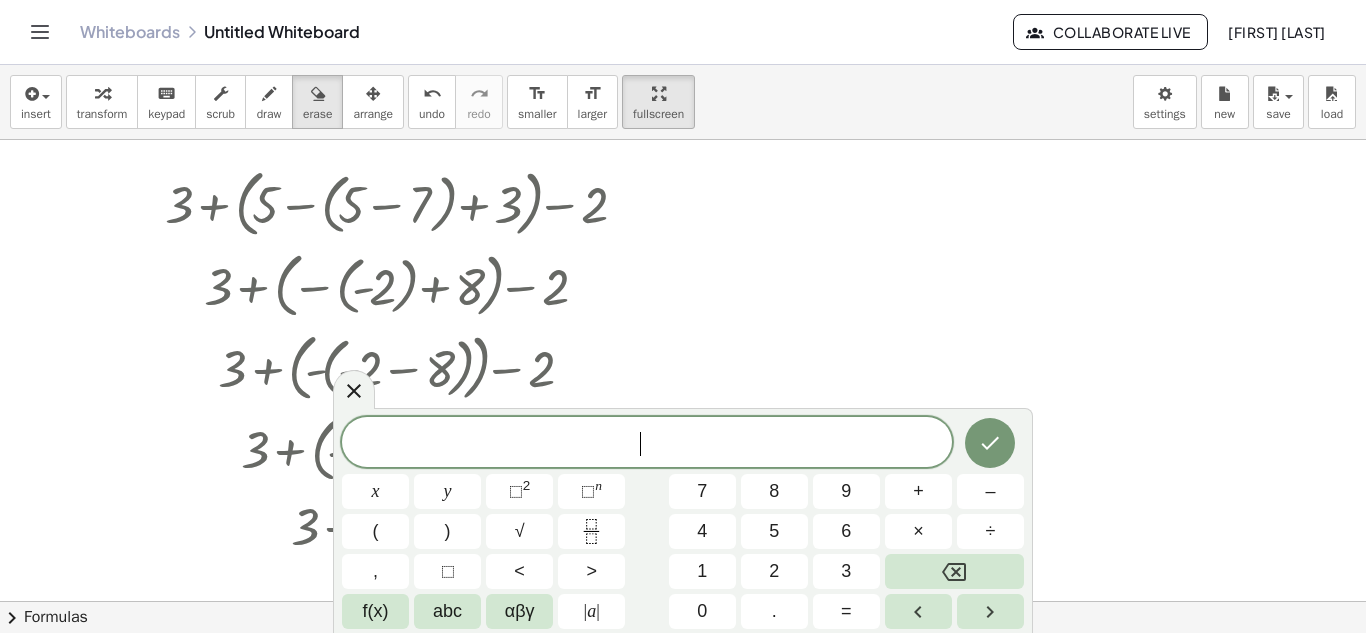 click at bounding box center [683, 636] 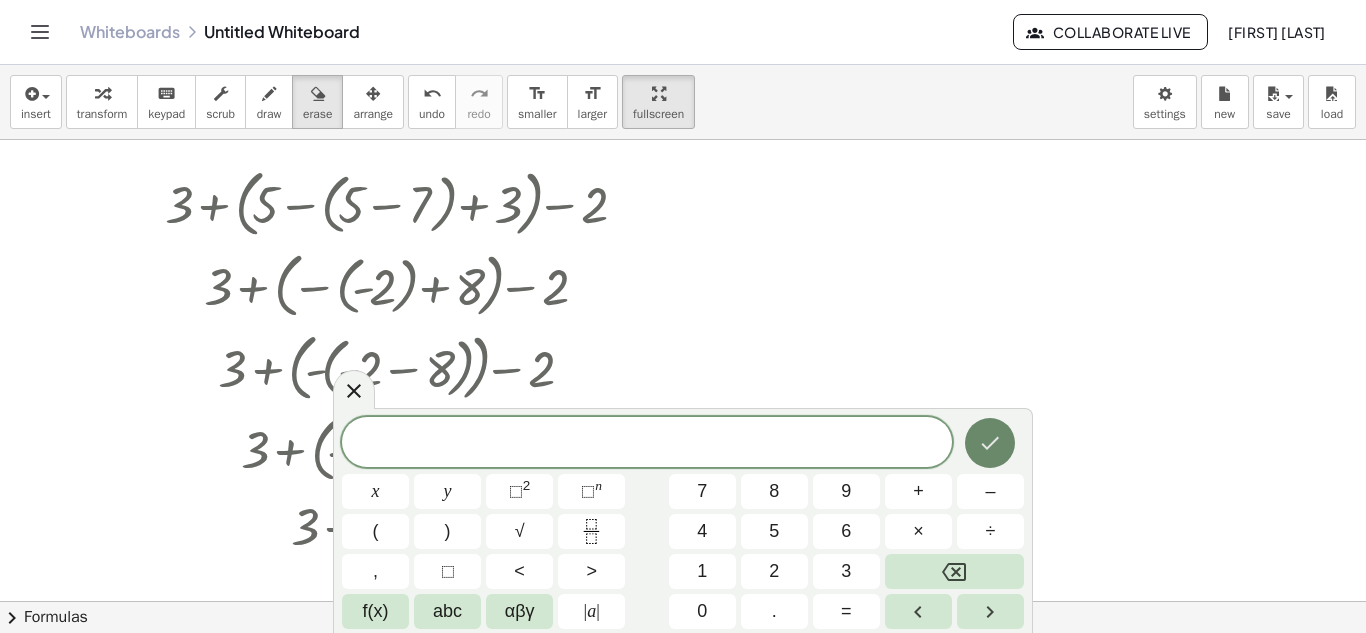 click 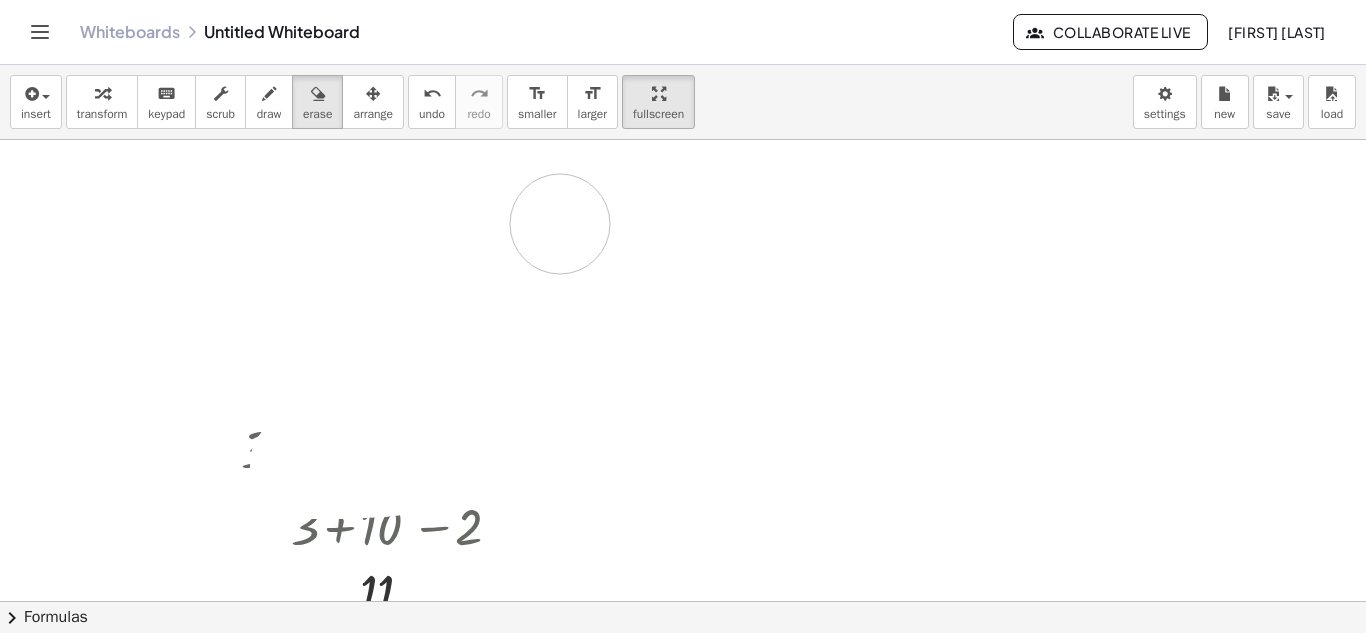 drag, startPoint x: 309, startPoint y: 285, endPoint x: 555, endPoint y: 294, distance: 246.16458 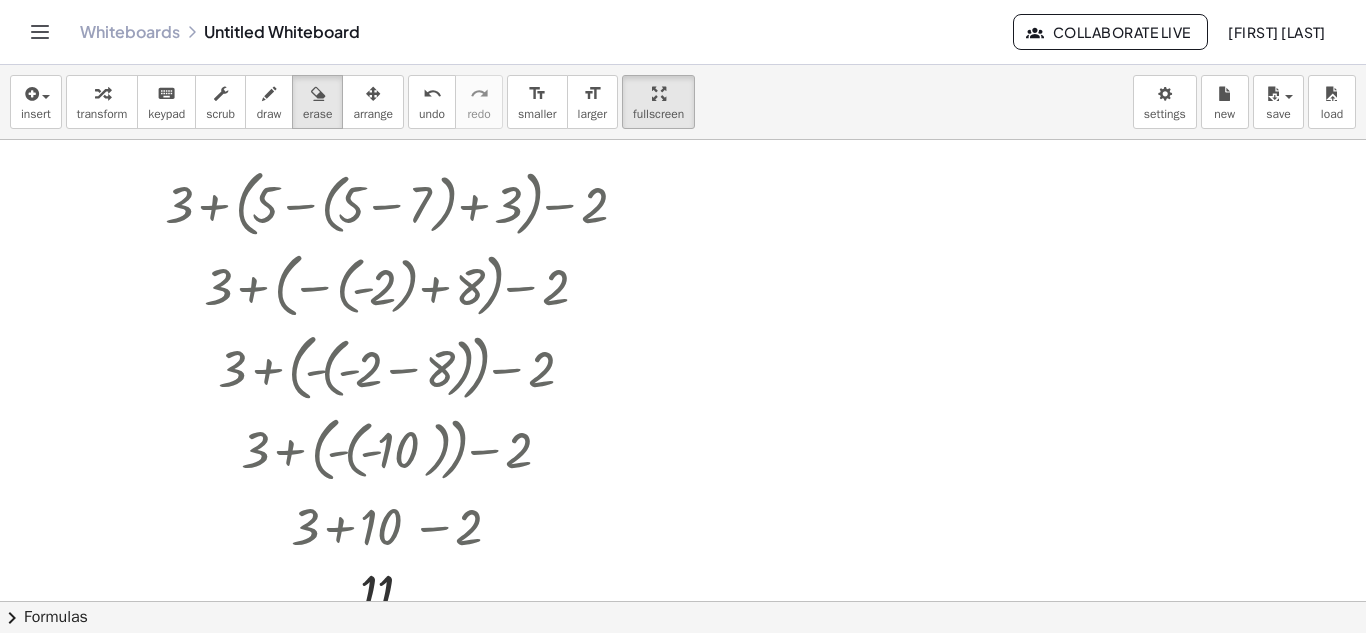 drag, startPoint x: 456, startPoint y: 326, endPoint x: 411, endPoint y: 362, distance: 57.628117 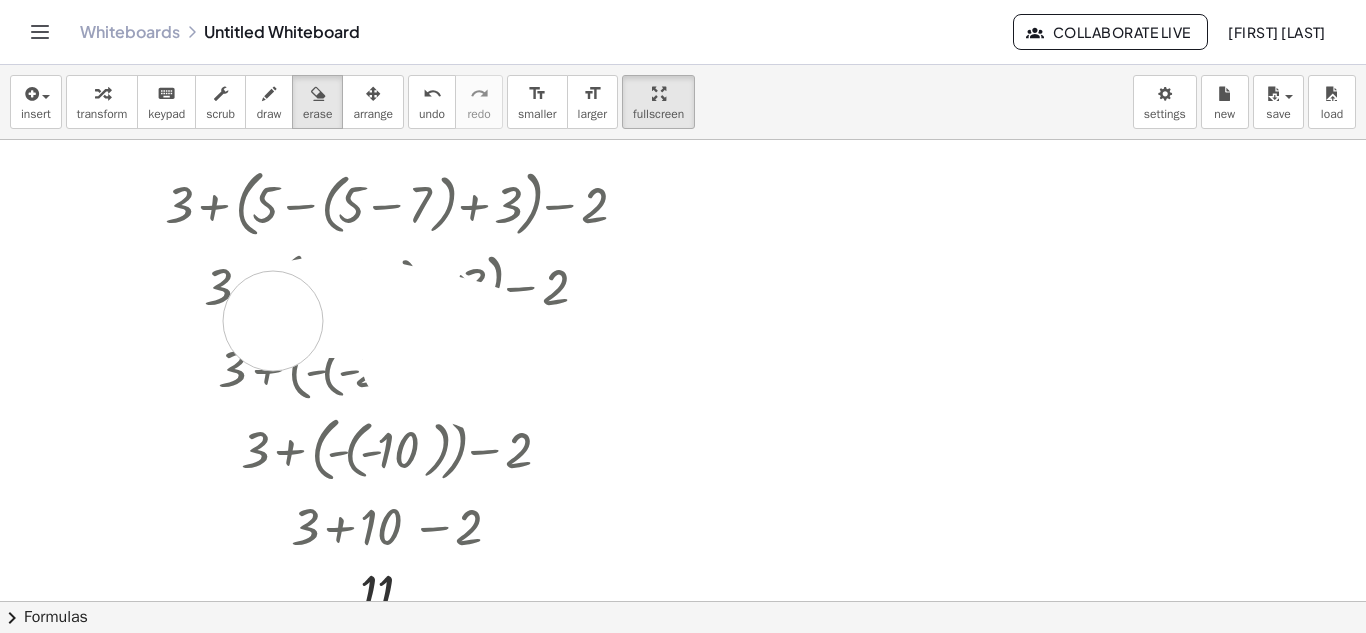 drag, startPoint x: 411, startPoint y: 362, endPoint x: 288, endPoint y: 352, distance: 123.40584 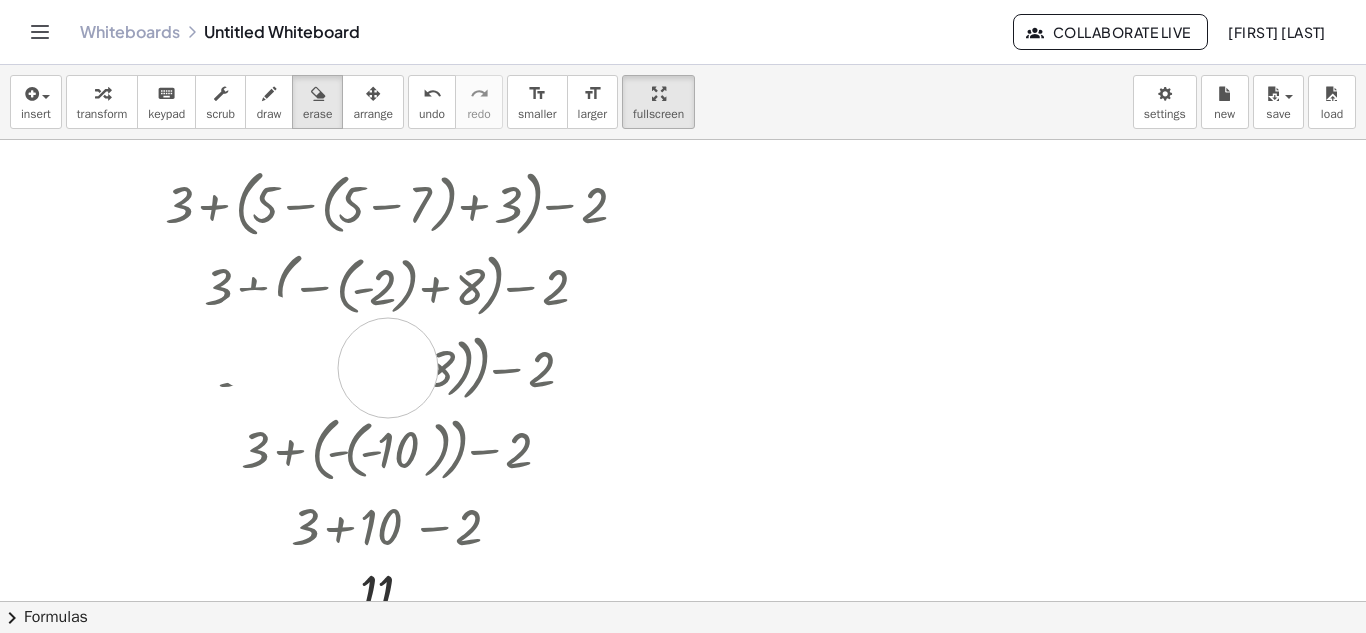drag, startPoint x: 288, startPoint y: 352, endPoint x: 575, endPoint y: 330, distance: 287.84198 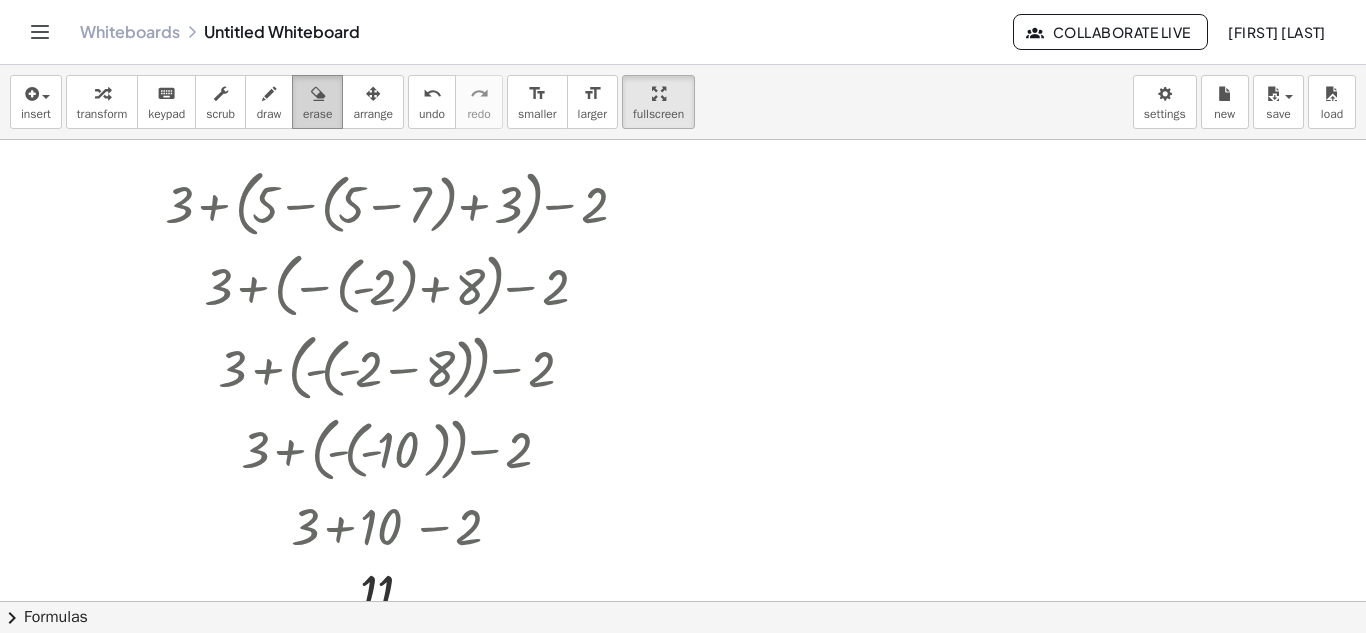 click on "erase" at bounding box center (317, 114) 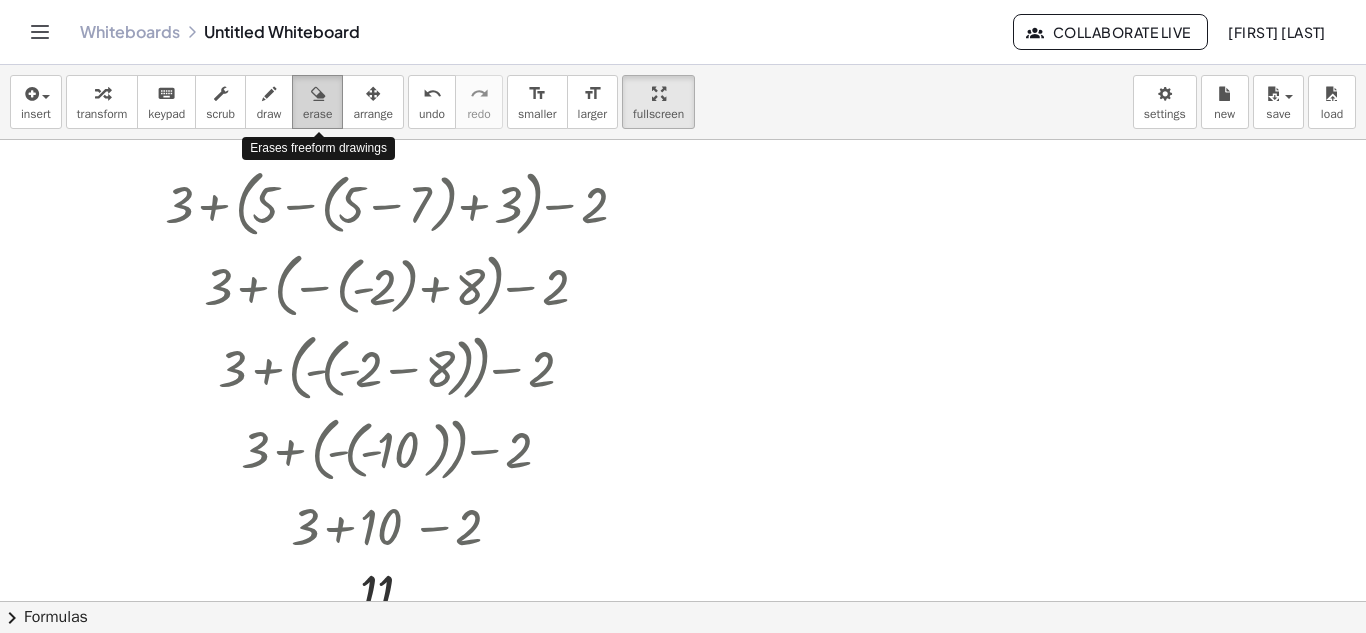 click on "erase" at bounding box center [317, 114] 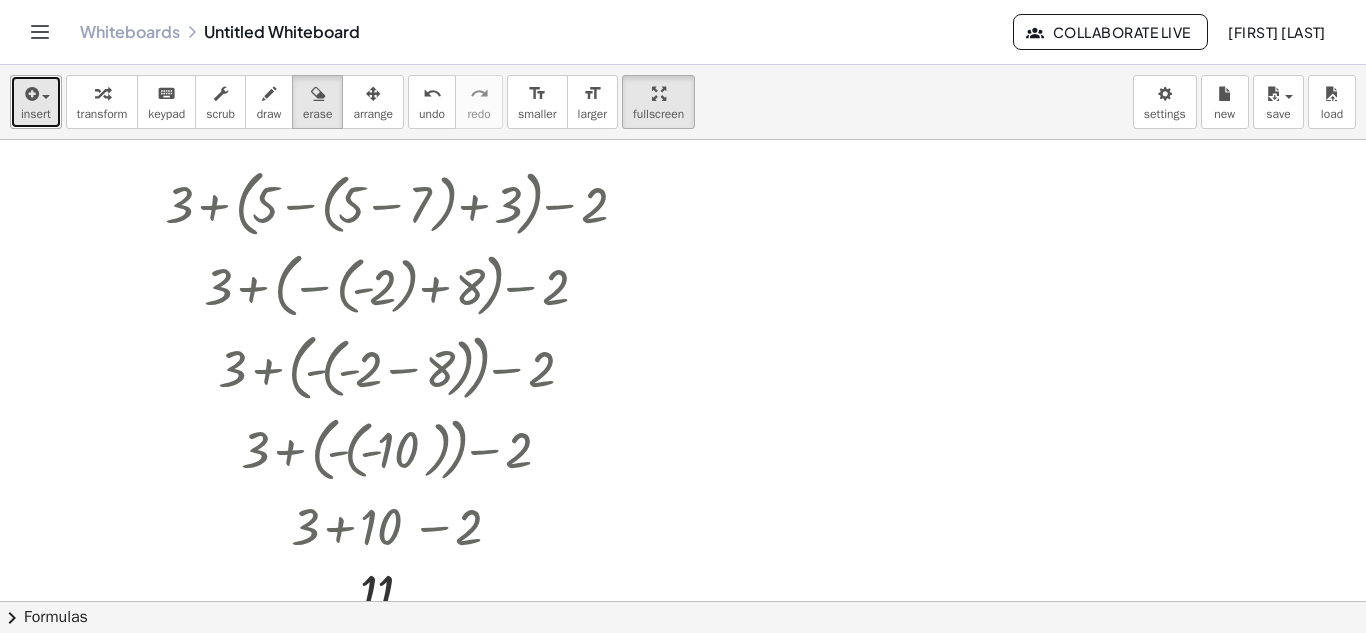 click at bounding box center [36, 93] 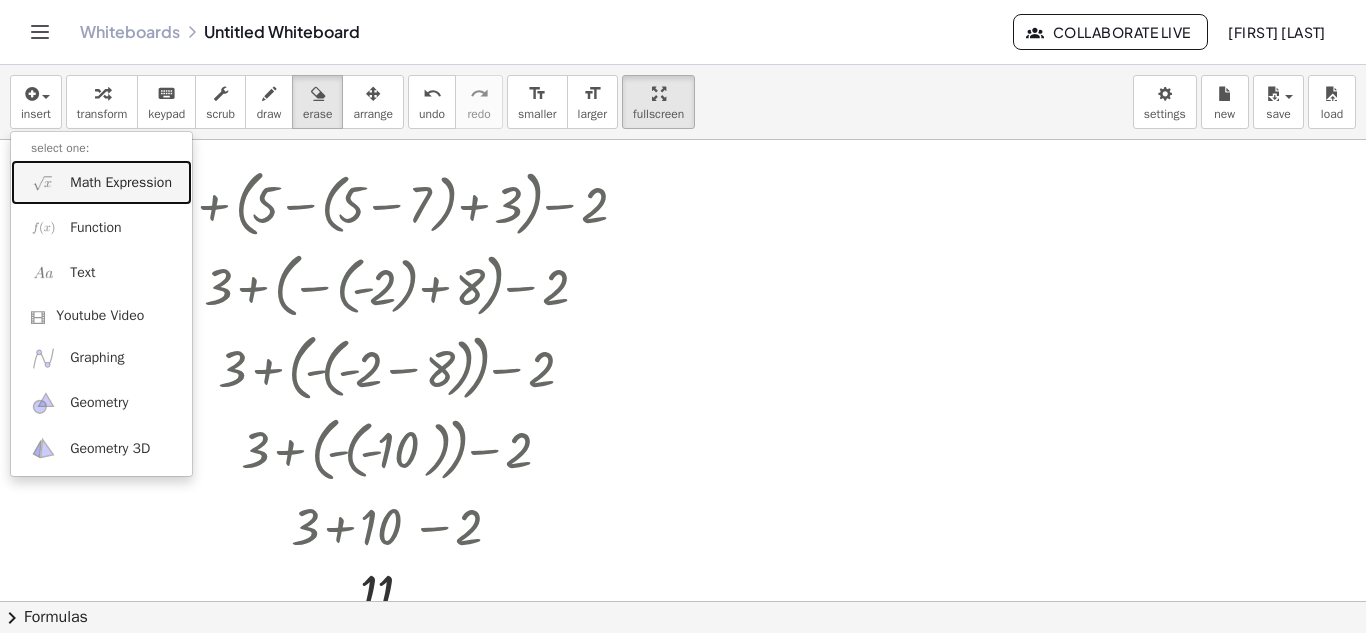 click on "Math Expression" at bounding box center [101, 182] 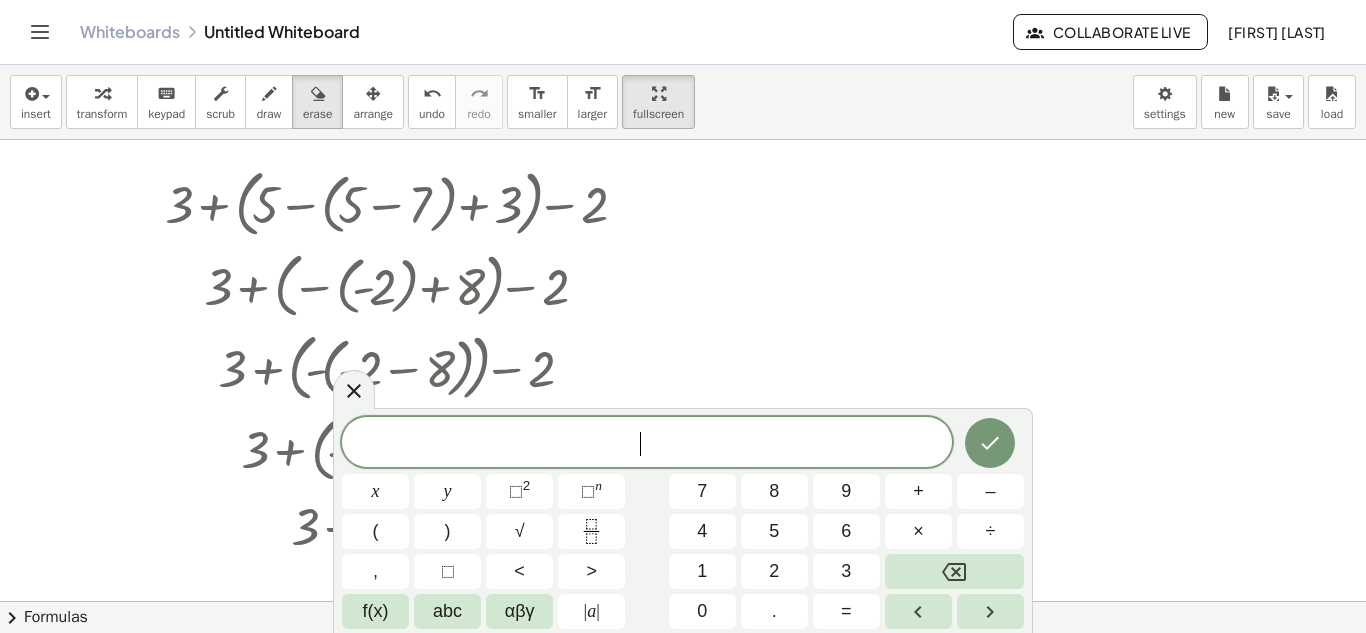 click on "​" 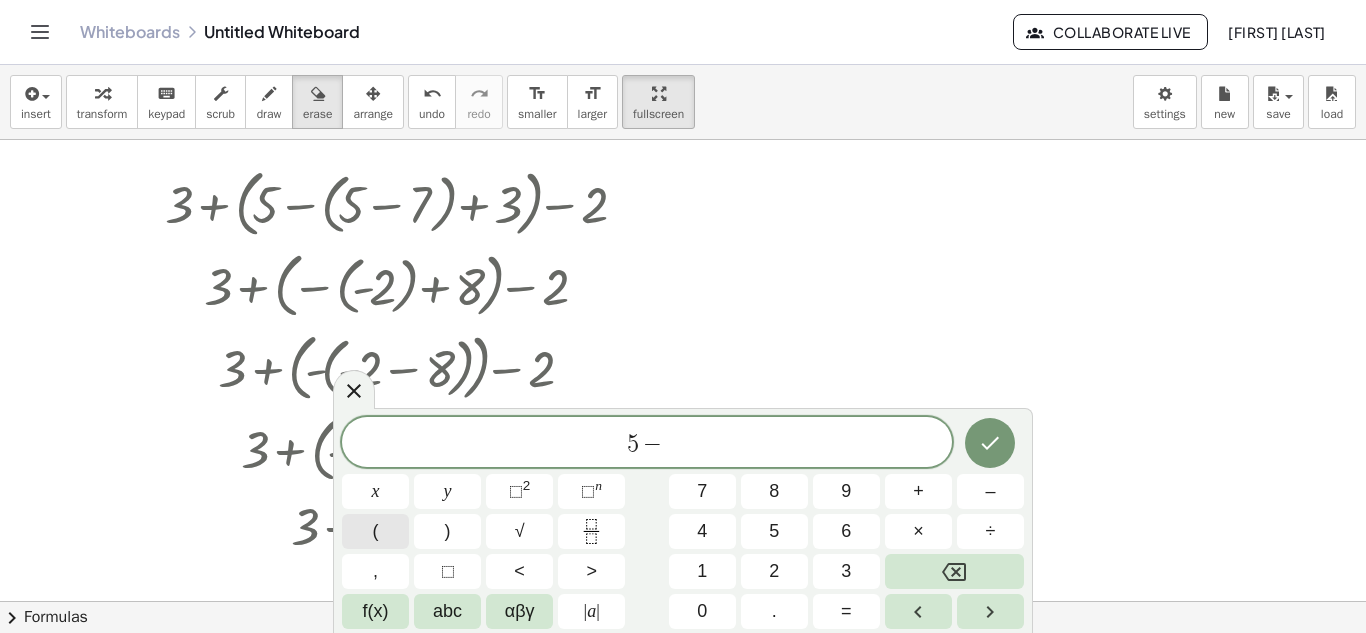click on "(" at bounding box center [375, 531] 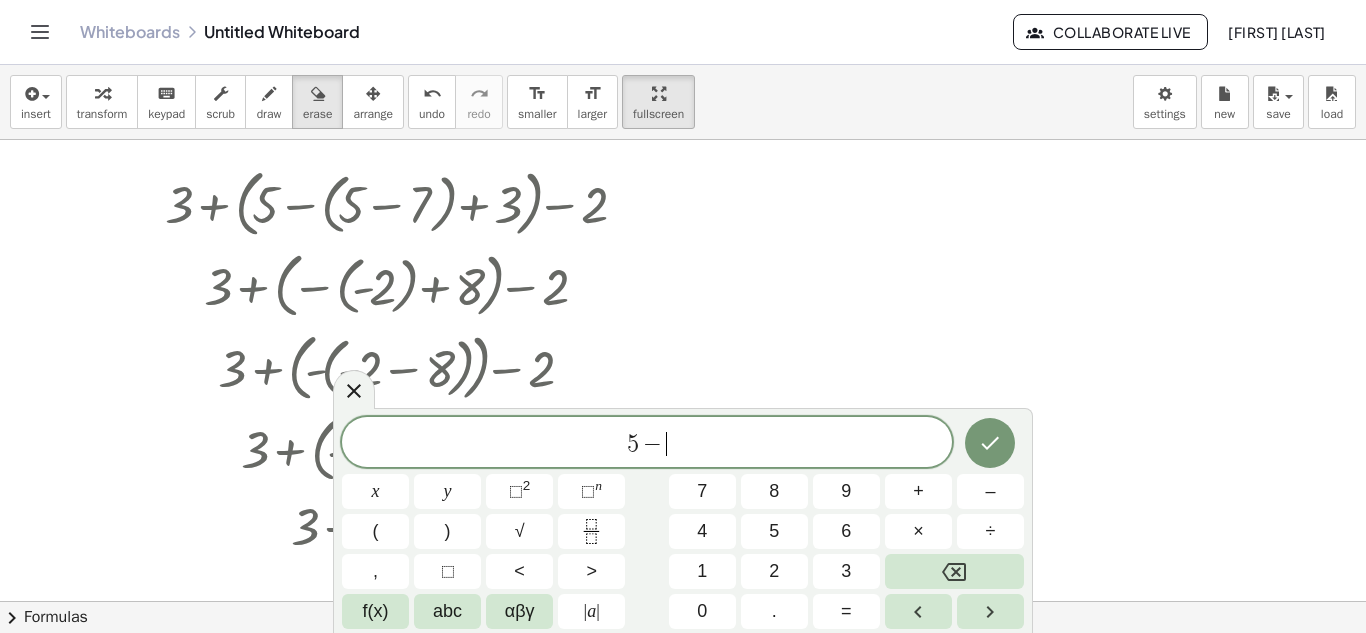 click on "5 − ​" at bounding box center [647, 444] 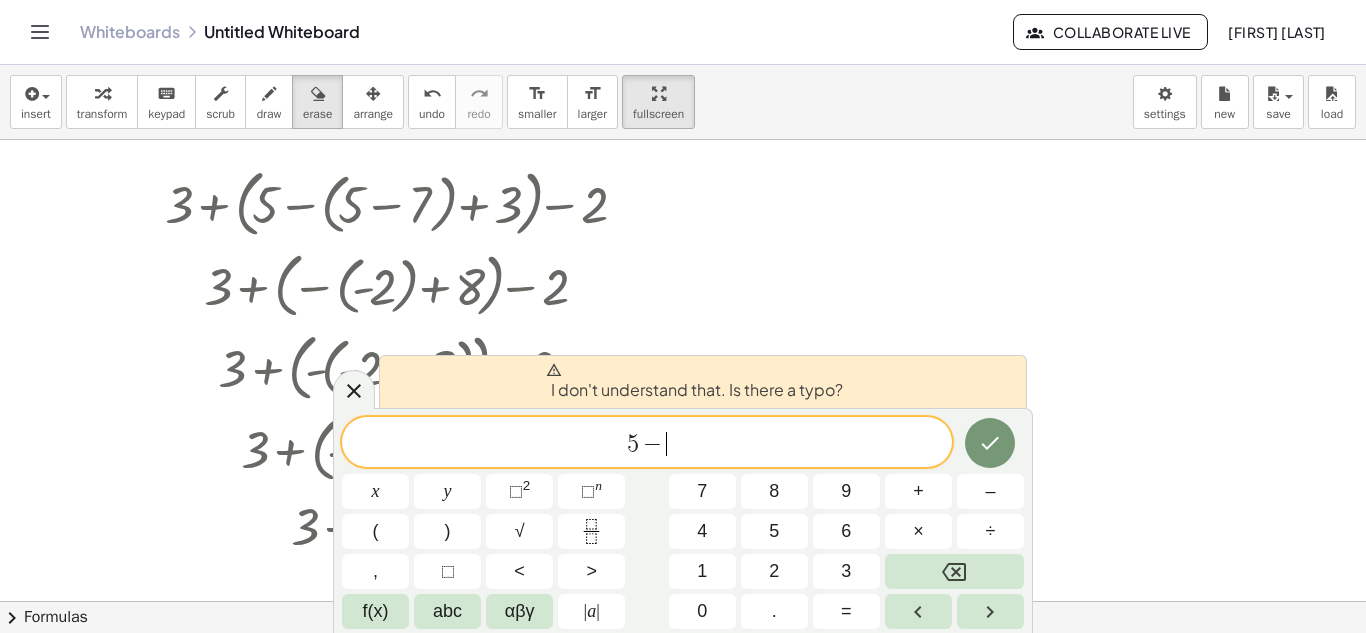 click on "5 − ​" at bounding box center (647, 444) 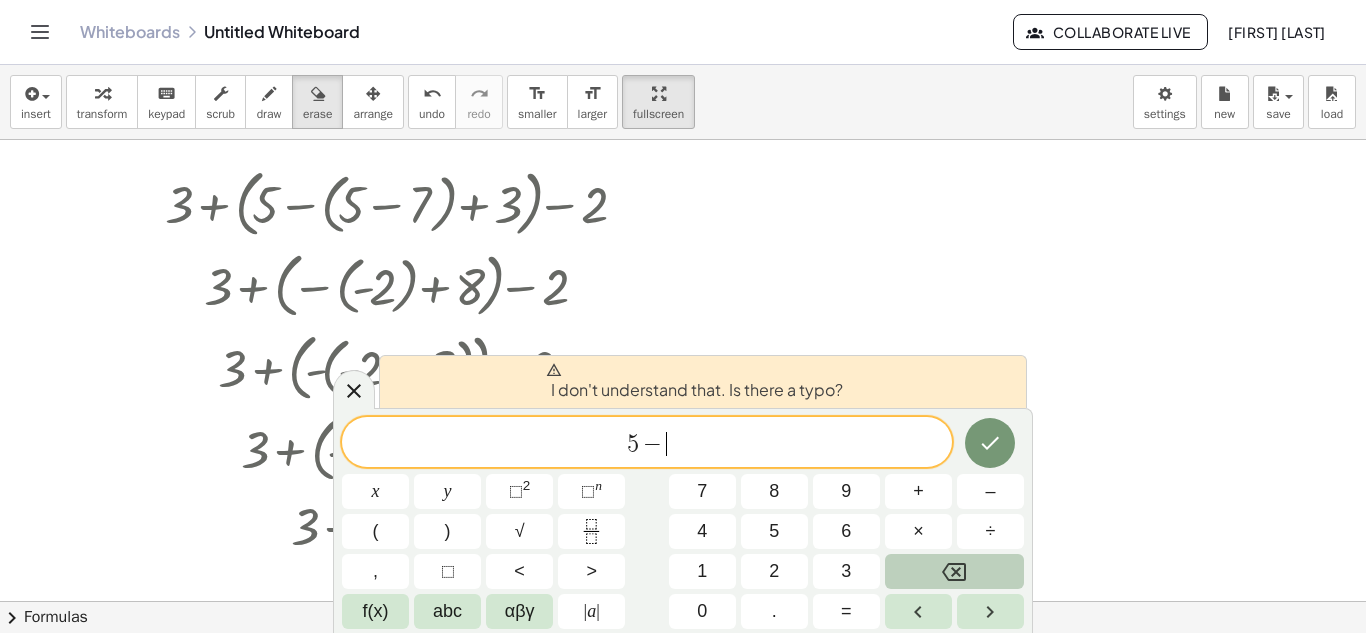 drag, startPoint x: 728, startPoint y: 455, endPoint x: 938, endPoint y: 580, distance: 244.387 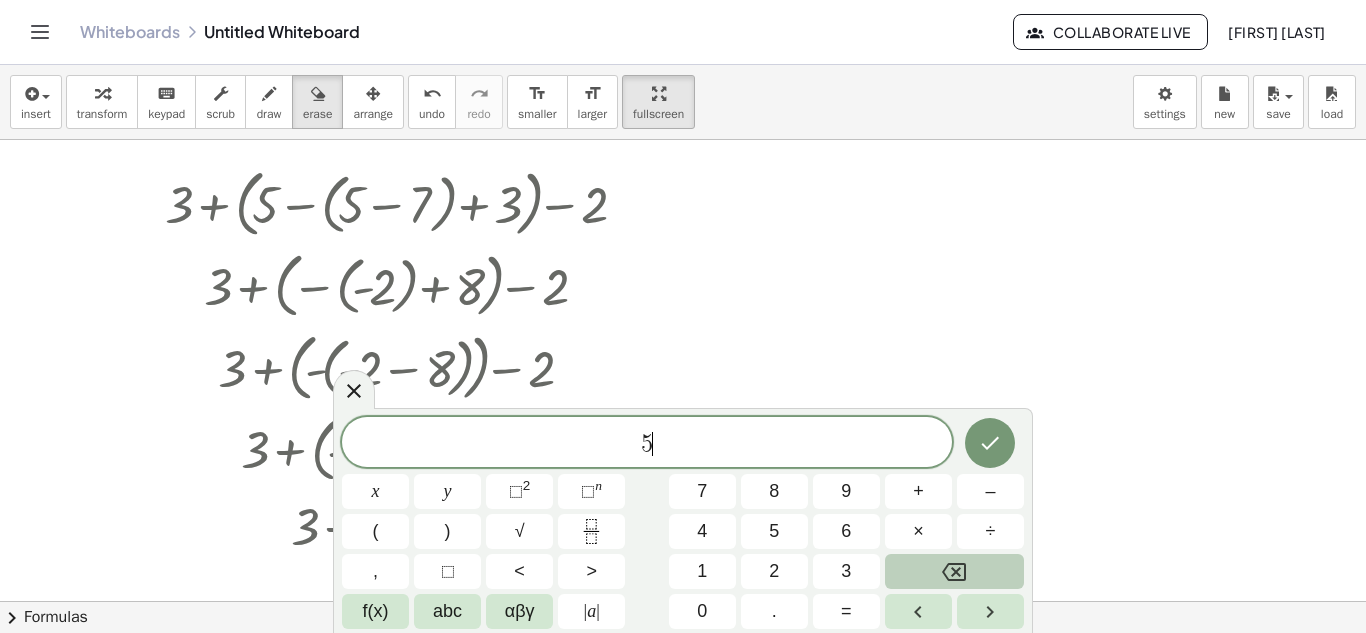 click at bounding box center [954, 571] 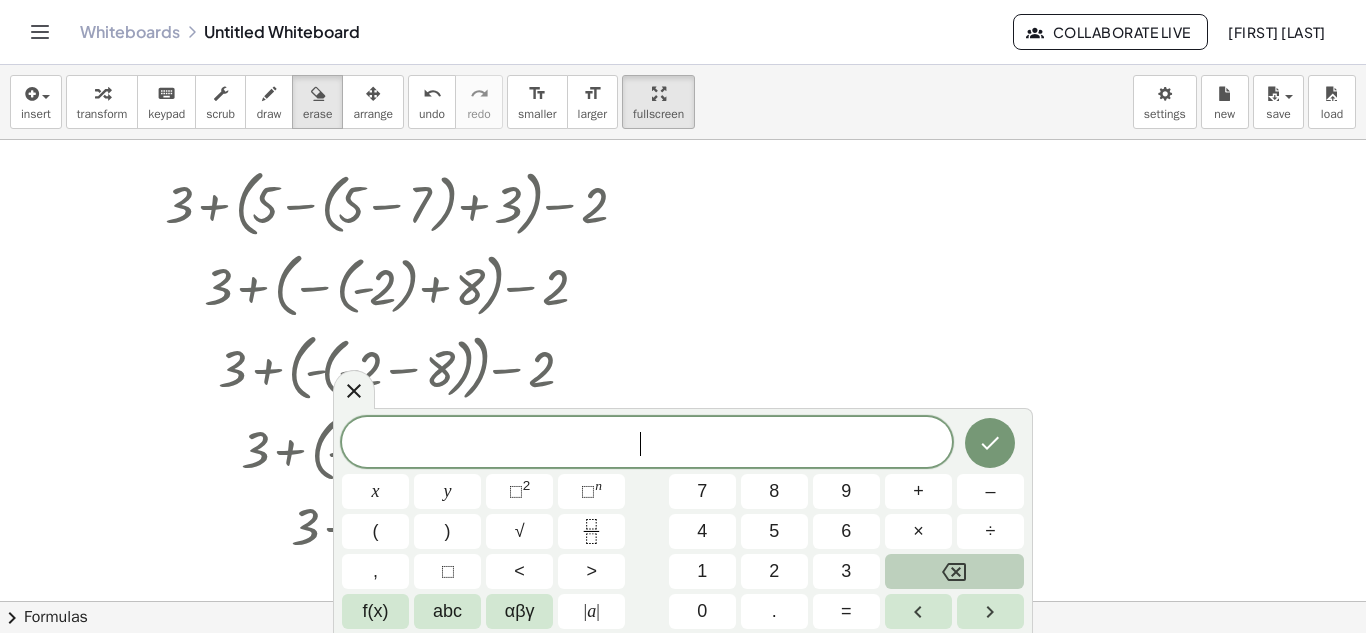 click at bounding box center (954, 571) 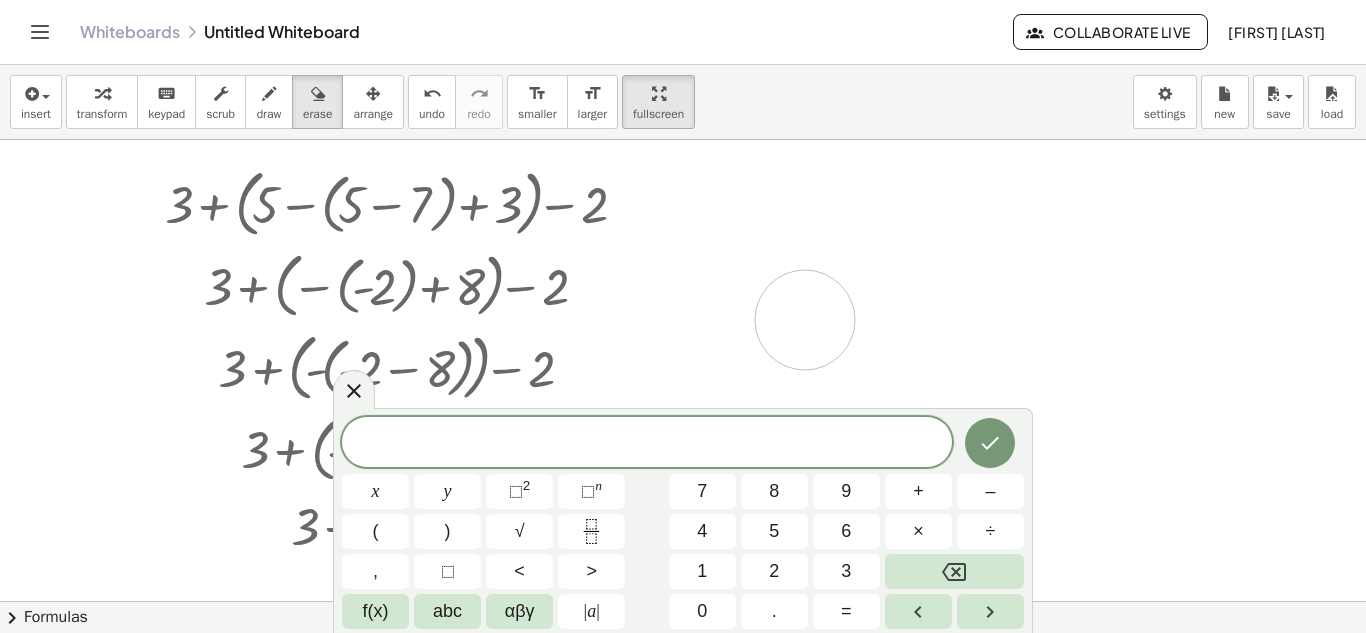 click at bounding box center [683, 636] 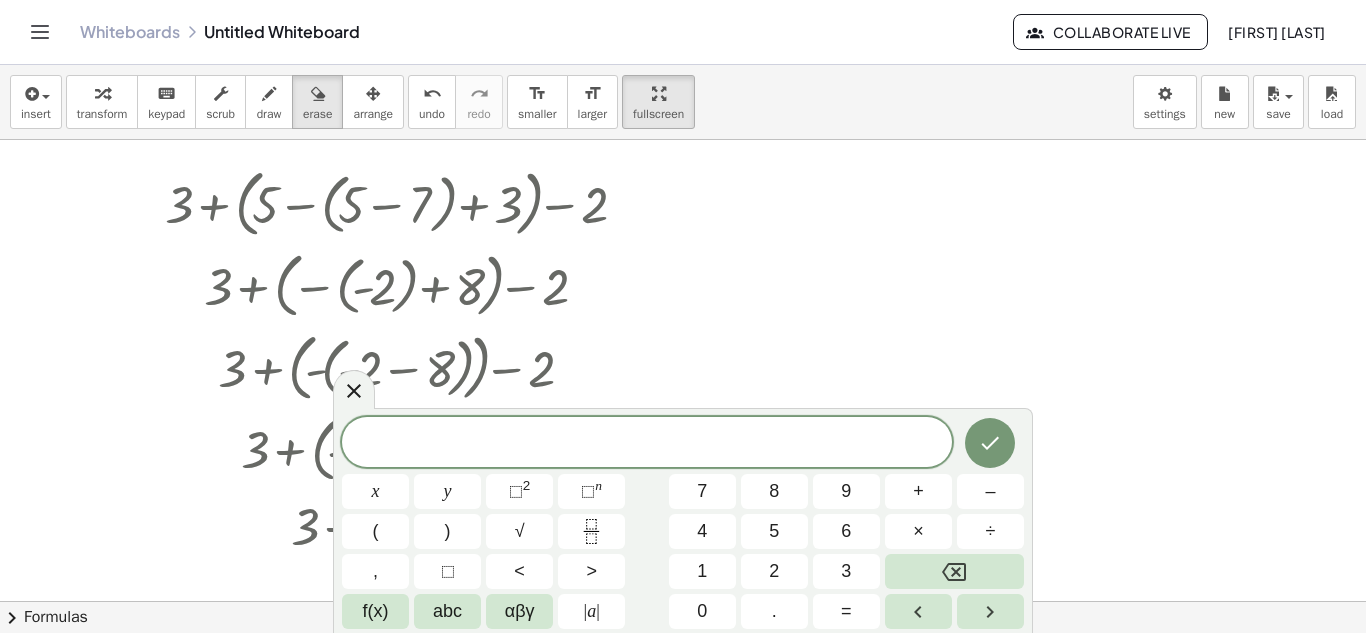 click at bounding box center [683, 636] 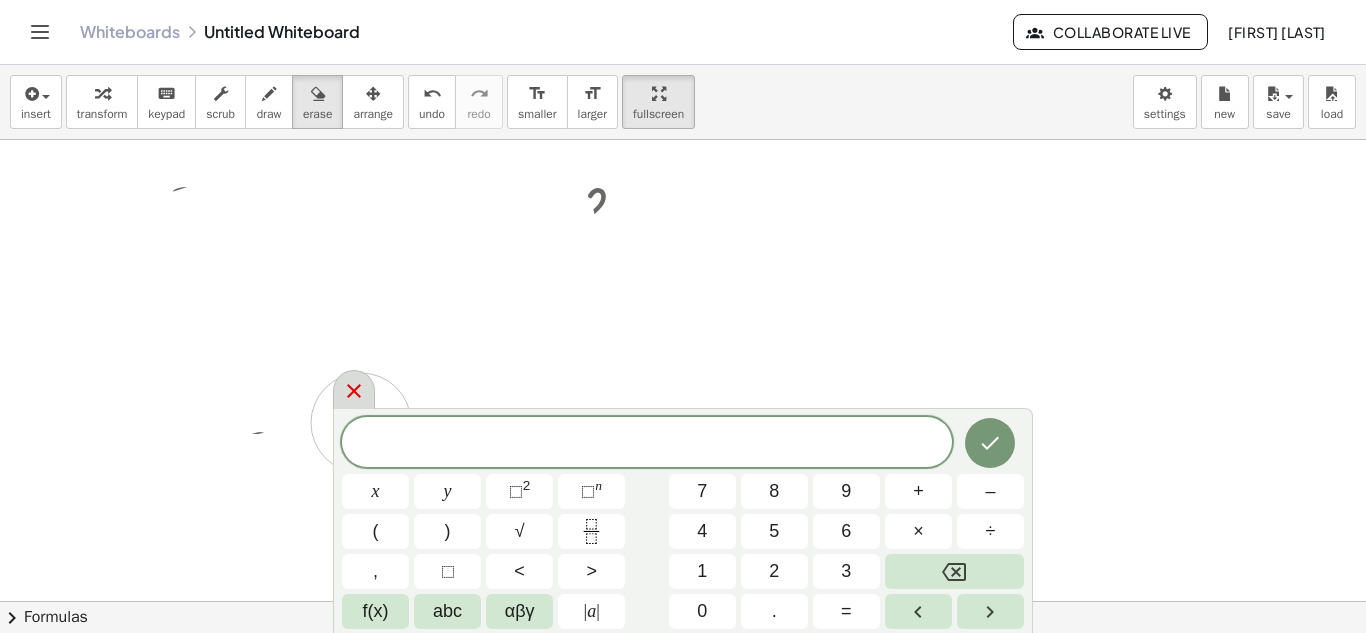 drag, startPoint x: 353, startPoint y: 226, endPoint x: 373, endPoint y: 391, distance: 166.2077 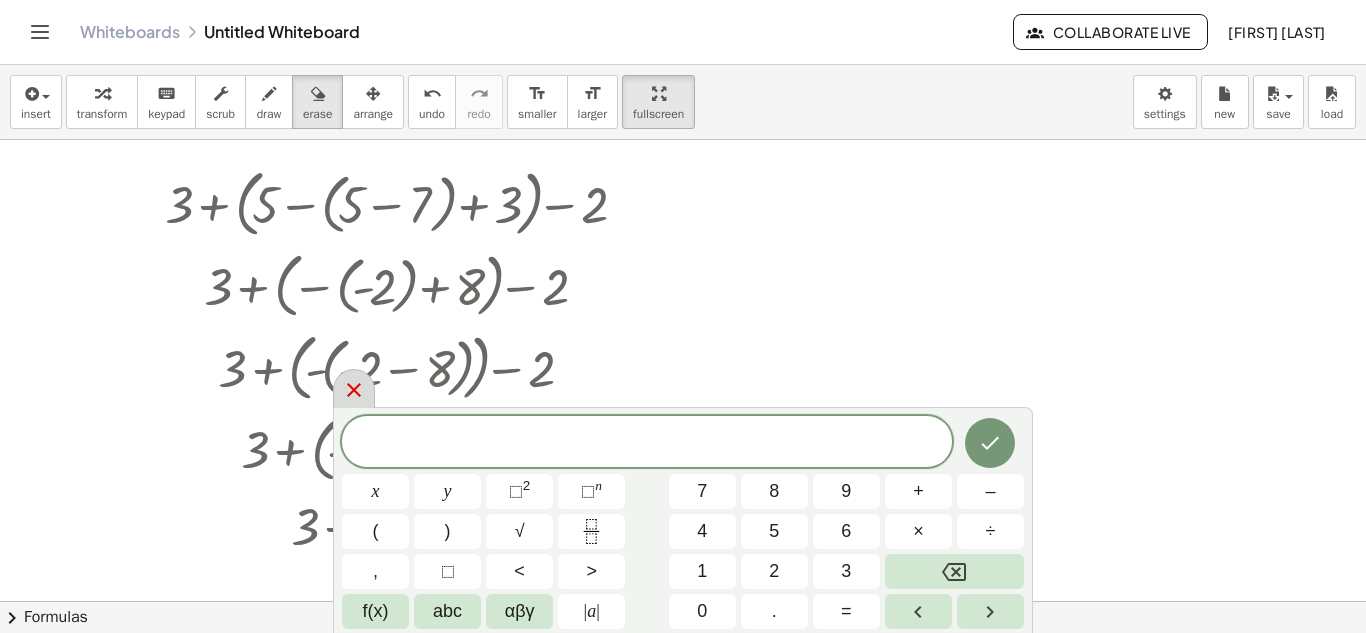 click at bounding box center [354, 388] 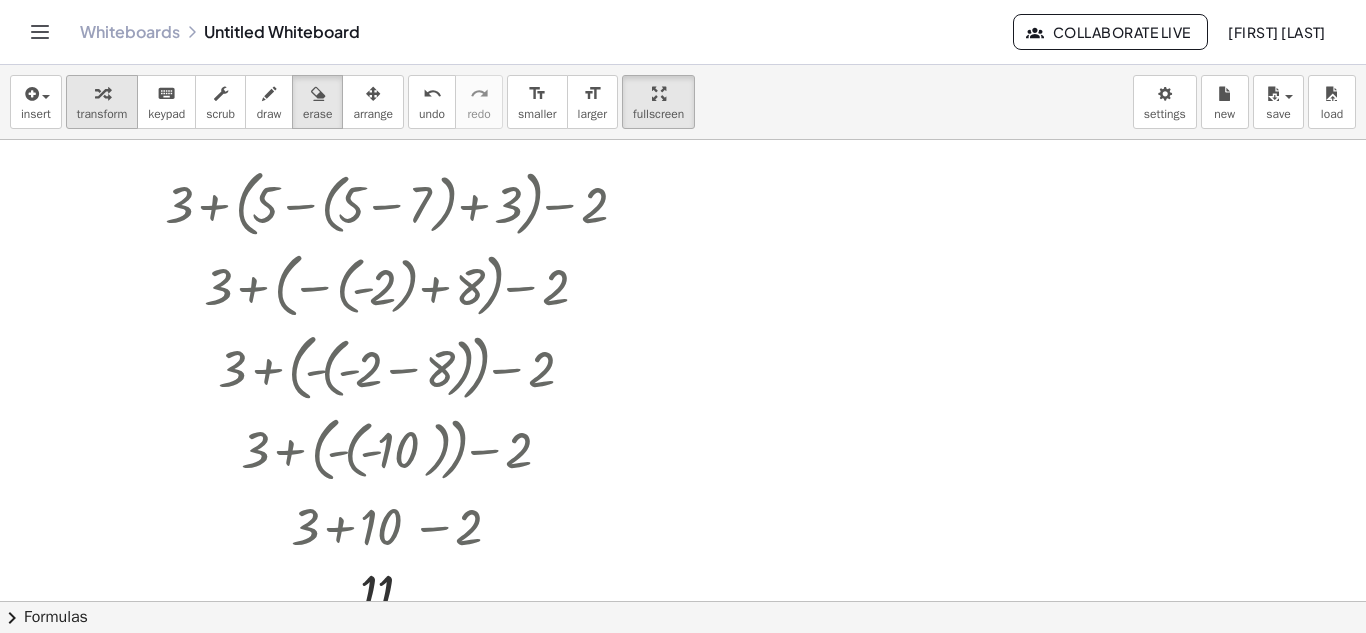 click at bounding box center (102, 94) 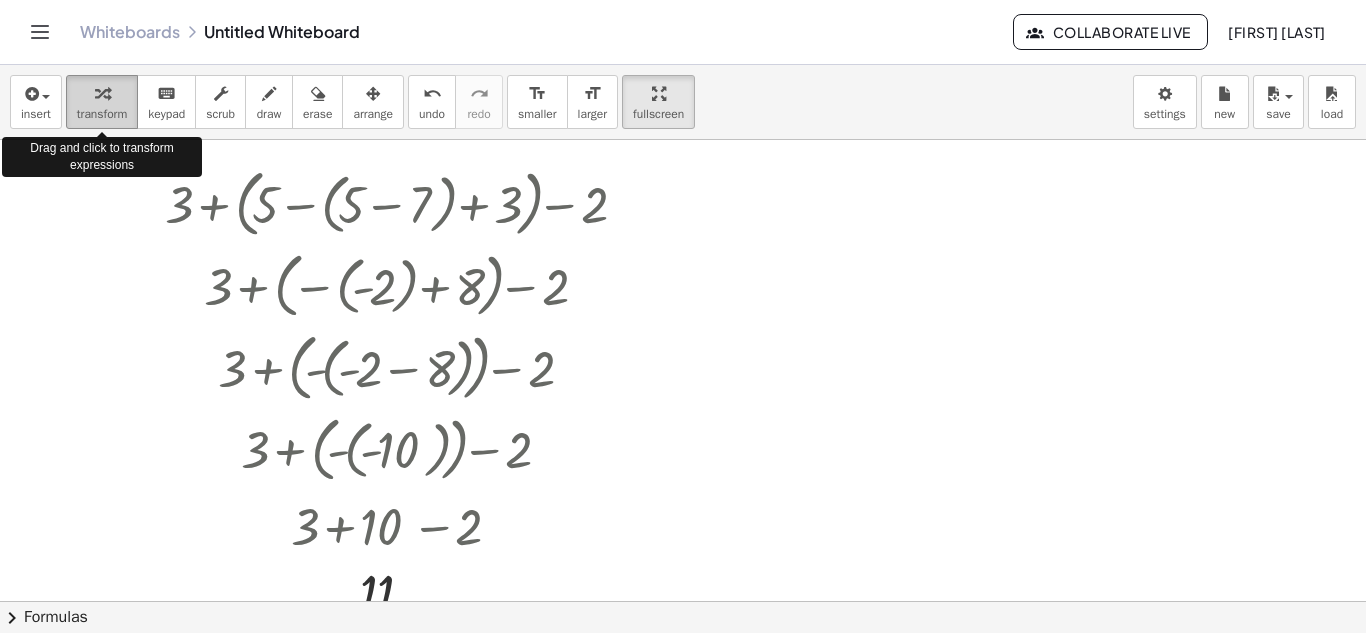 click at bounding box center [102, 94] 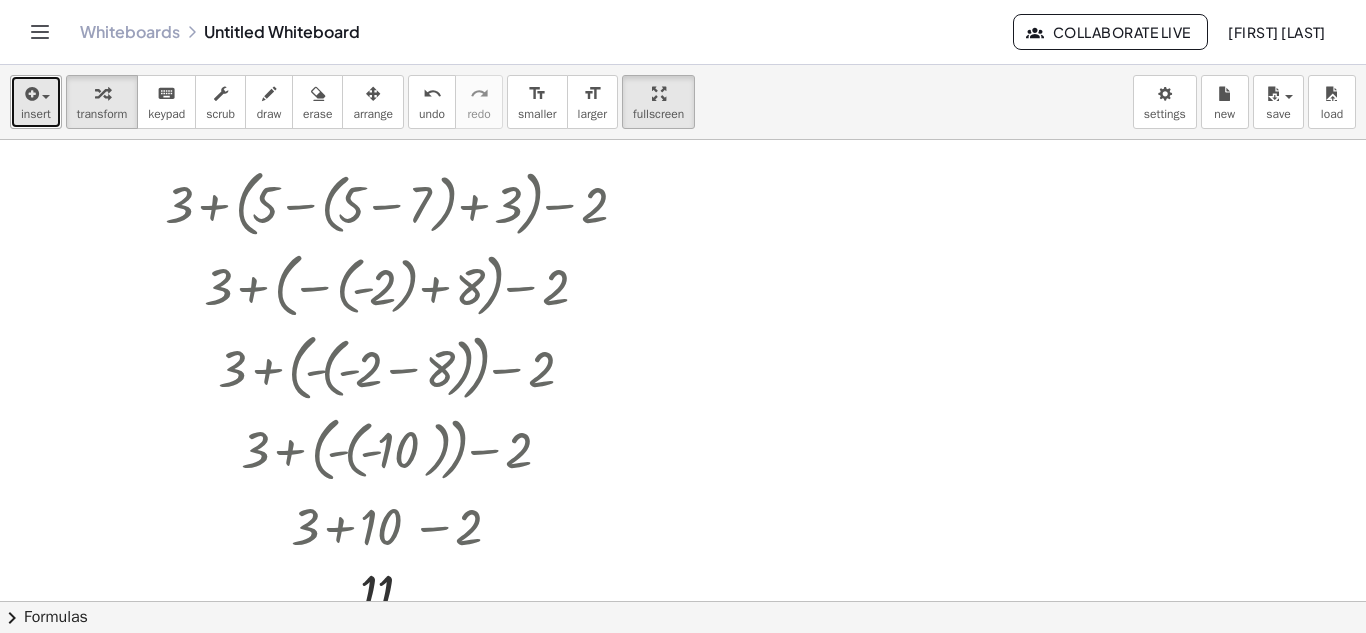 click at bounding box center (36, 93) 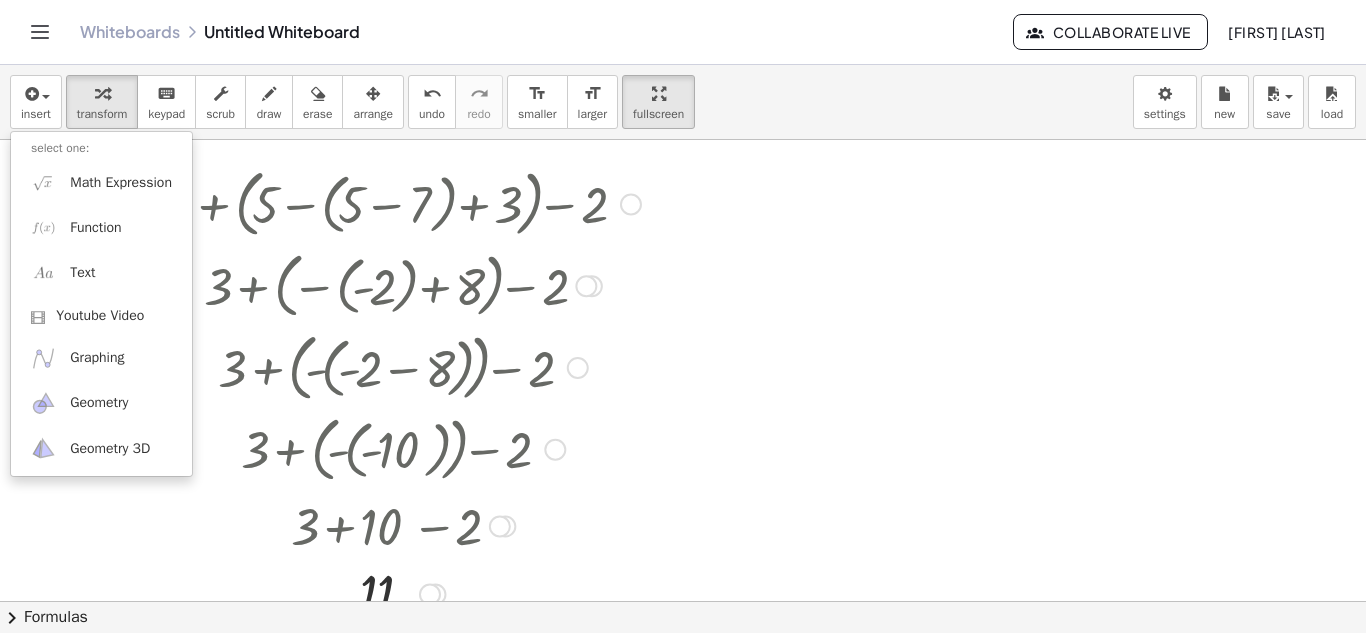 click at bounding box center [403, 284] 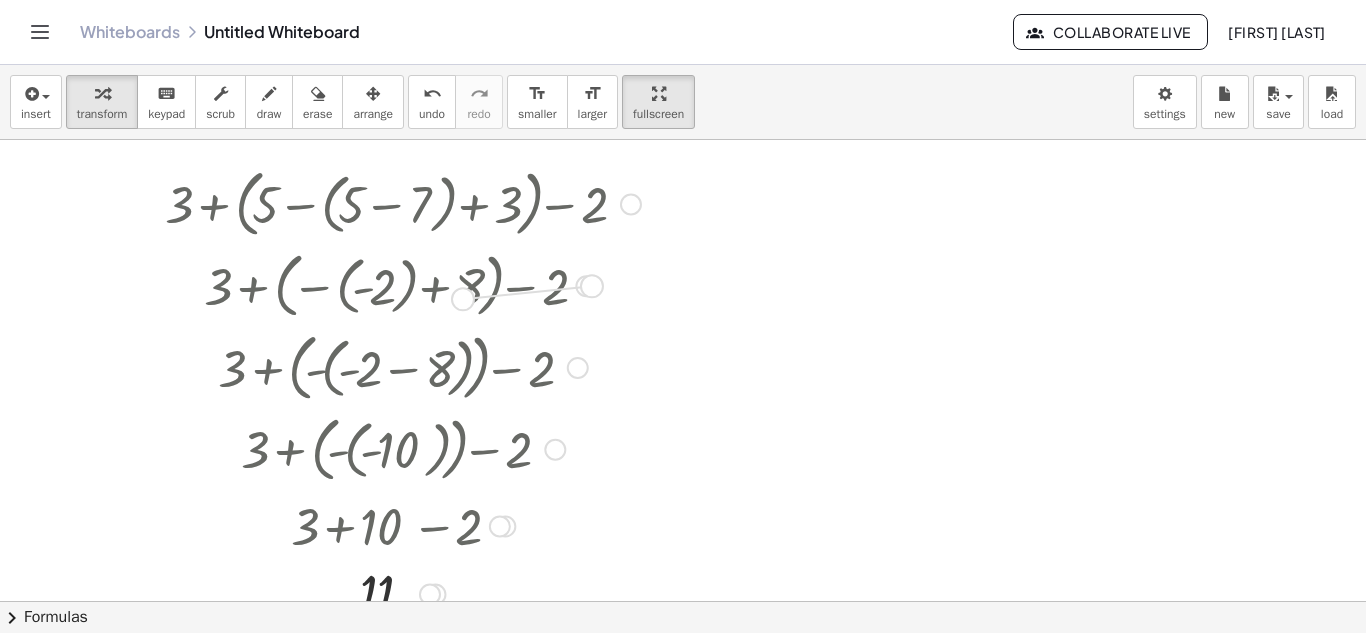 drag, startPoint x: 583, startPoint y: 287, endPoint x: 391, endPoint y: 284, distance: 192.02344 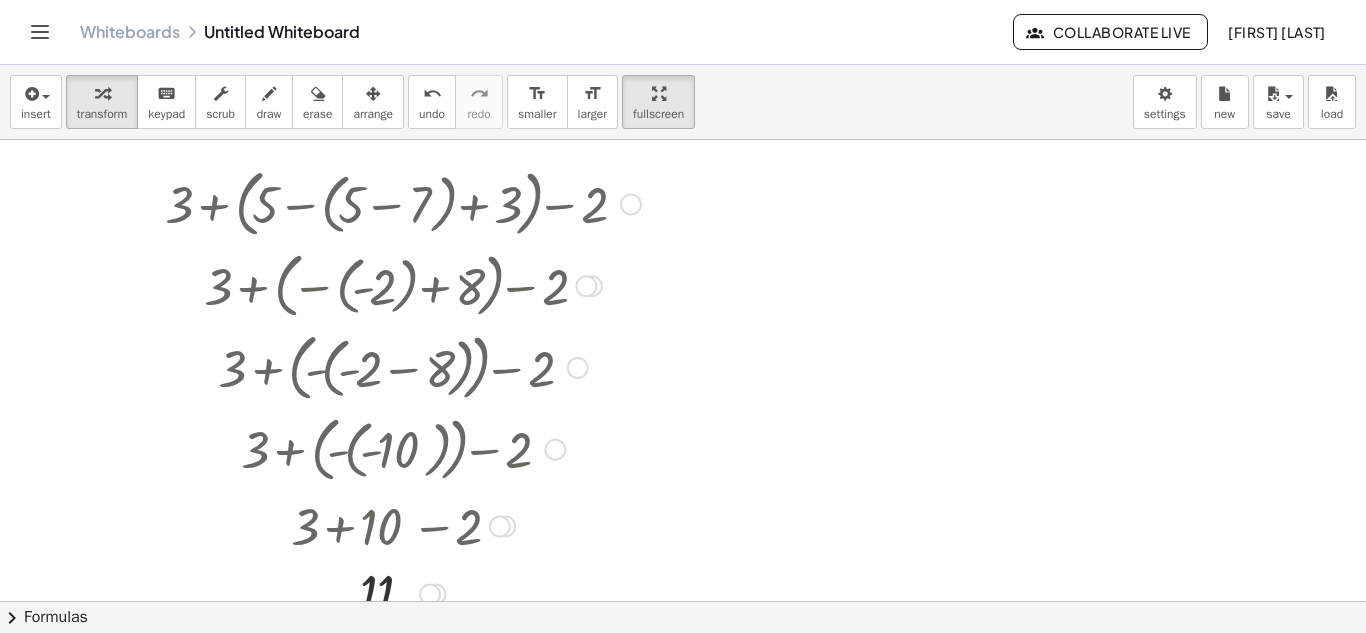 click at bounding box center (403, 366) 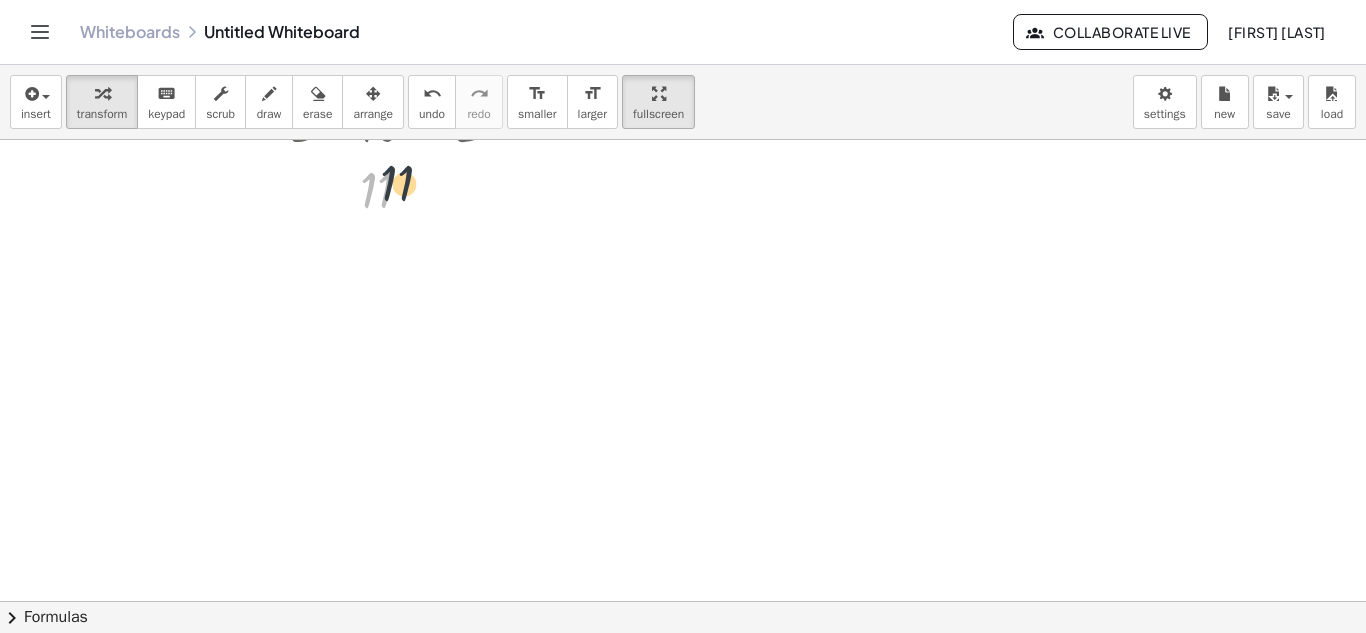 drag, startPoint x: 390, startPoint y: 205, endPoint x: 421, endPoint y: 194, distance: 32.89377 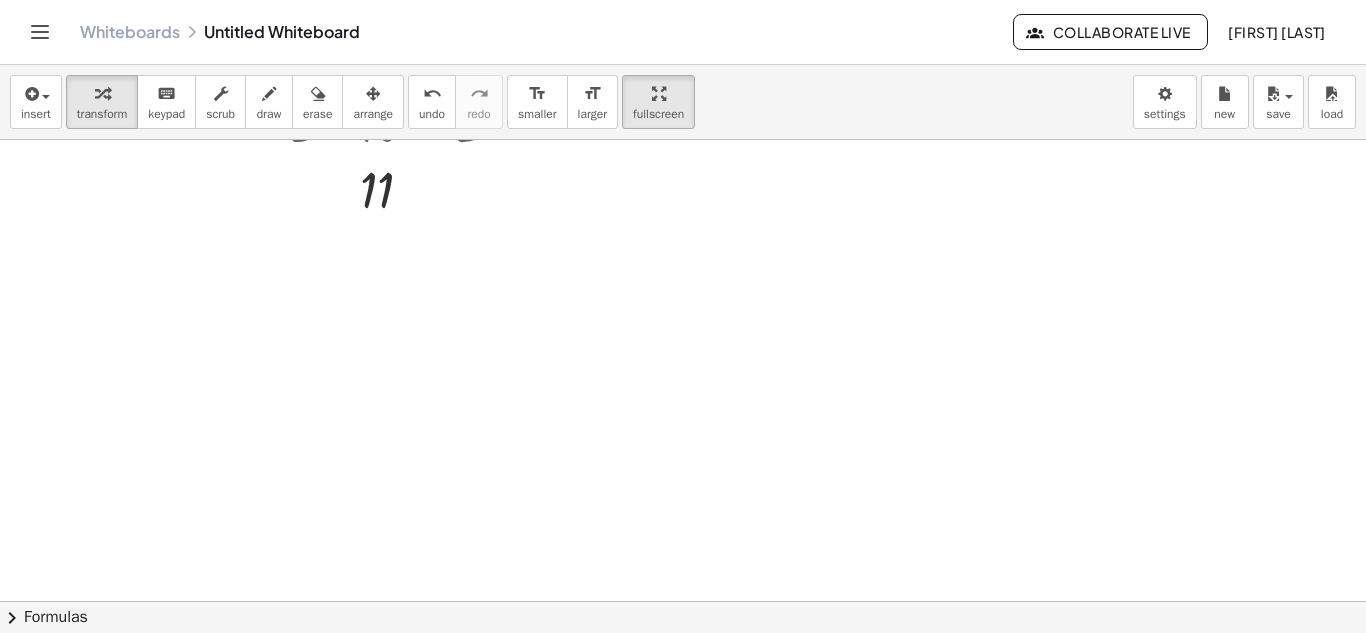 scroll, scrollTop: 30, scrollLeft: 0, axis: vertical 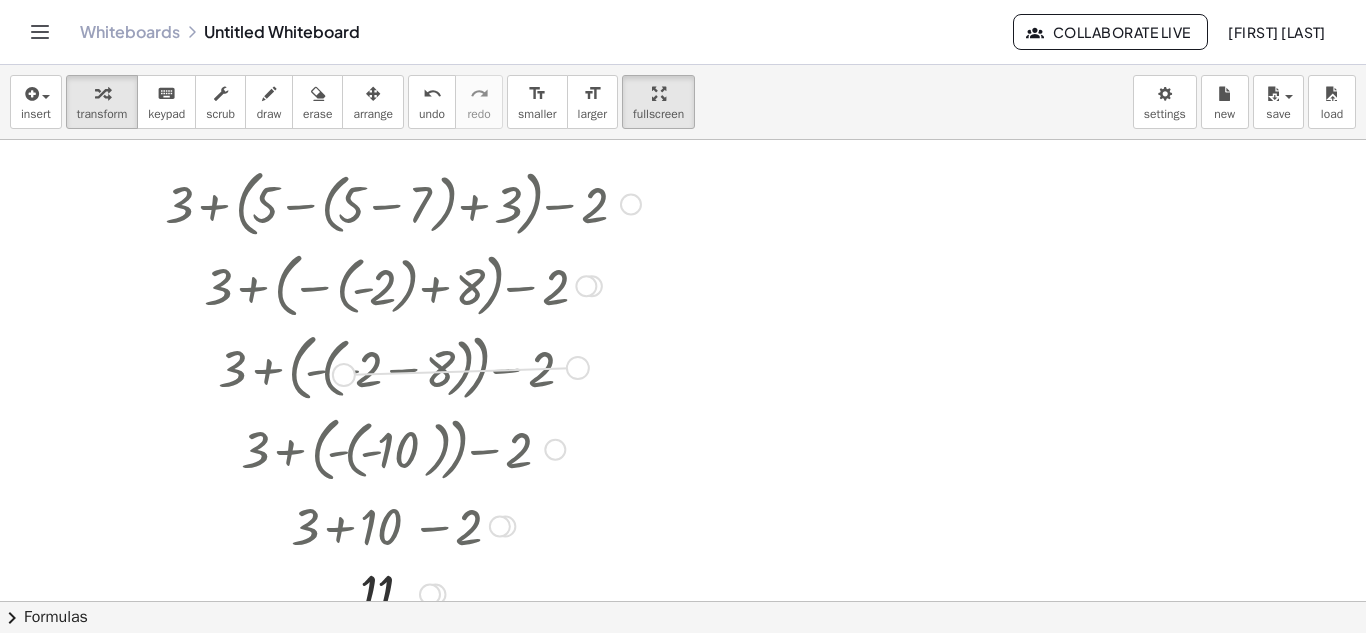 drag, startPoint x: 574, startPoint y: 368, endPoint x: 332, endPoint y: 375, distance: 242.10121 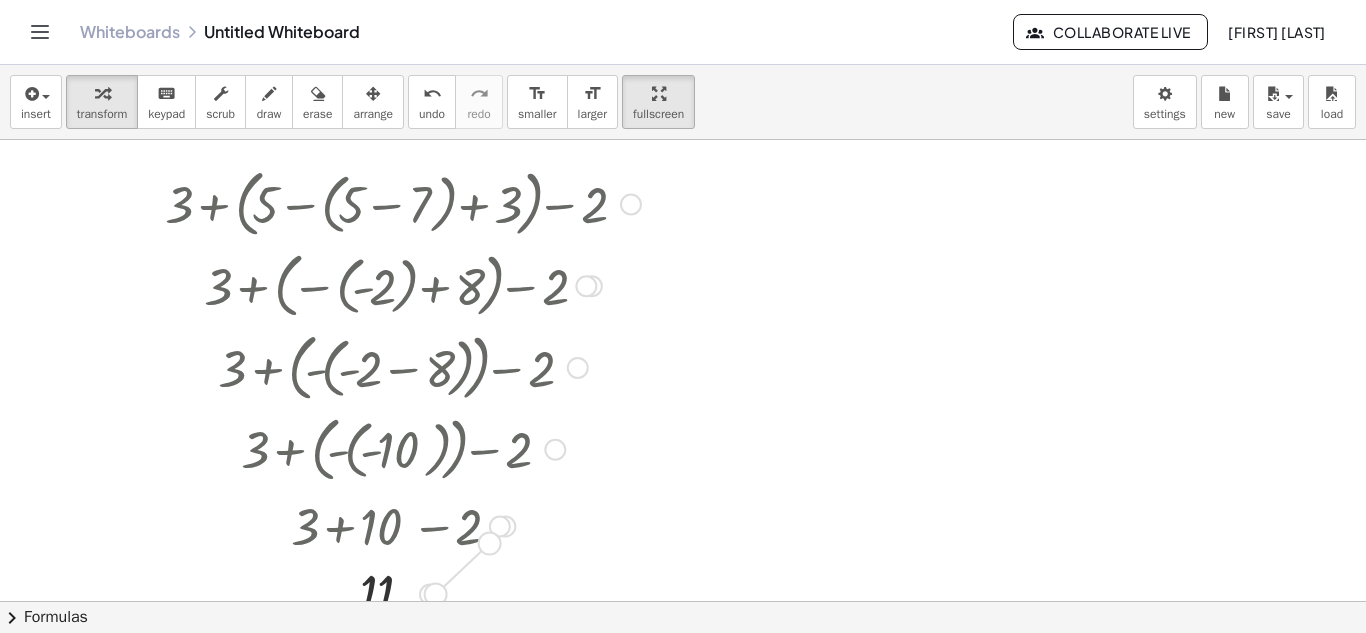 drag, startPoint x: 438, startPoint y: 595, endPoint x: 506, endPoint y: 536, distance: 90.02777 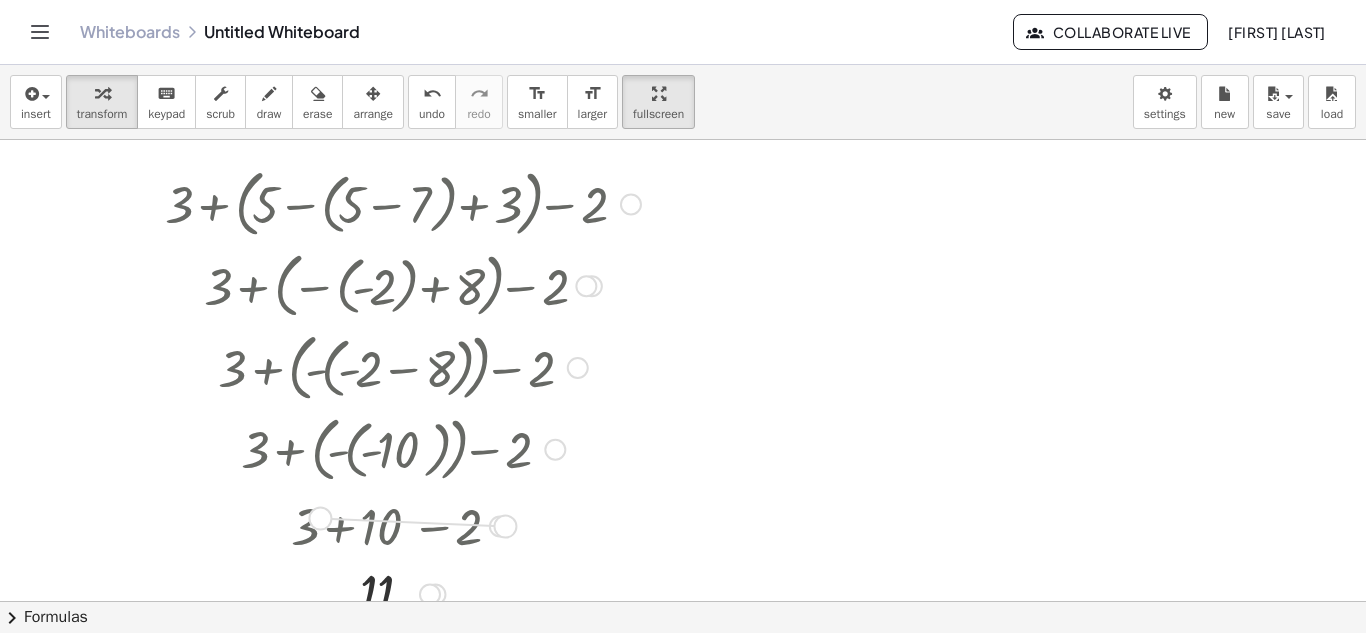 drag, startPoint x: 506, startPoint y: 536, endPoint x: 318, endPoint y: 528, distance: 188.17014 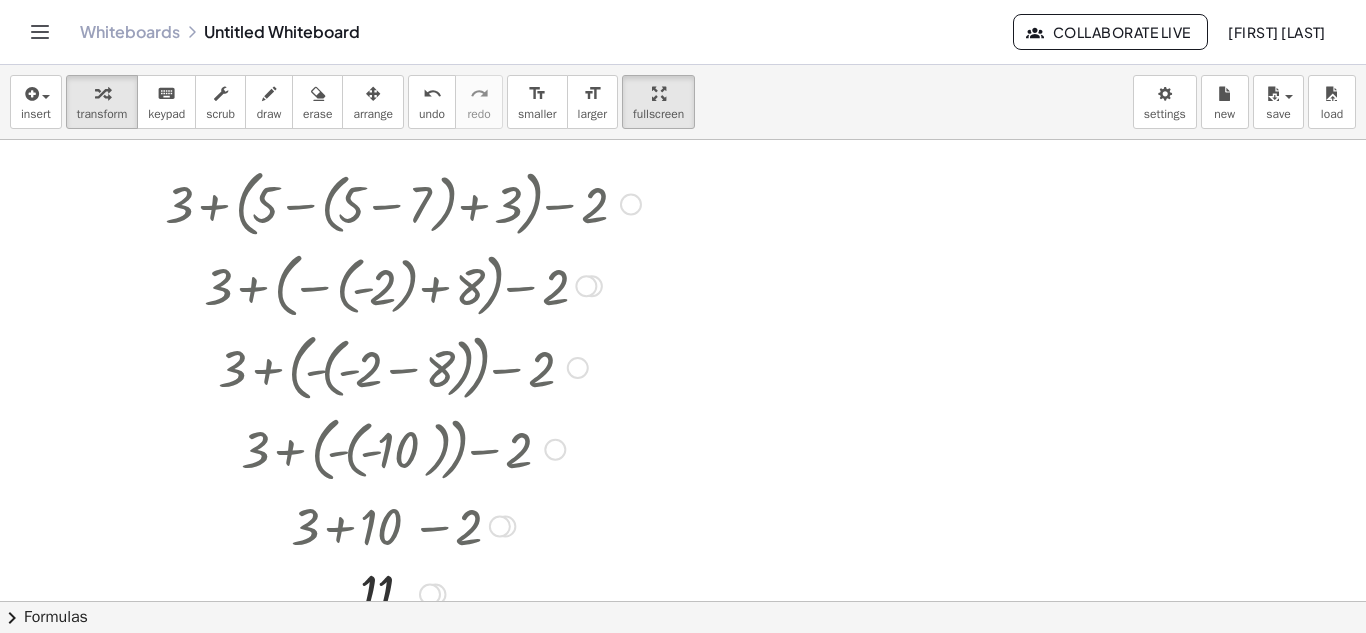 drag, startPoint x: 285, startPoint y: 407, endPoint x: 290, endPoint y: 449, distance: 42.296574 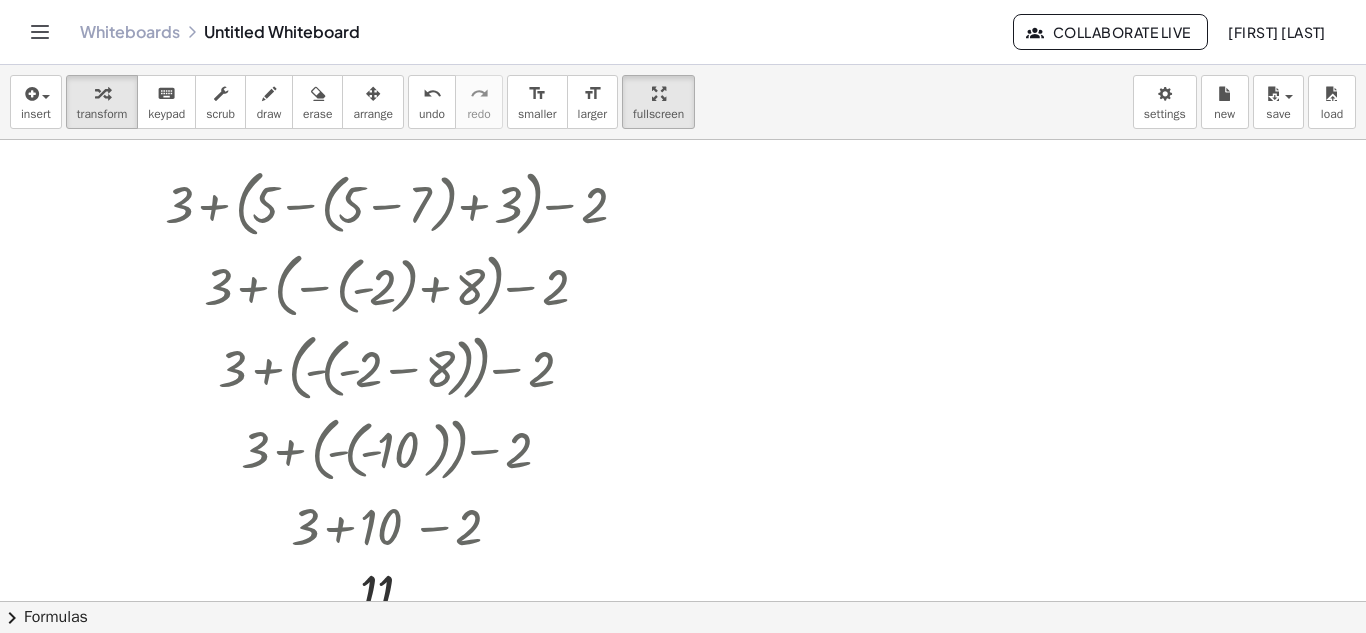 click at bounding box center [683, 571] 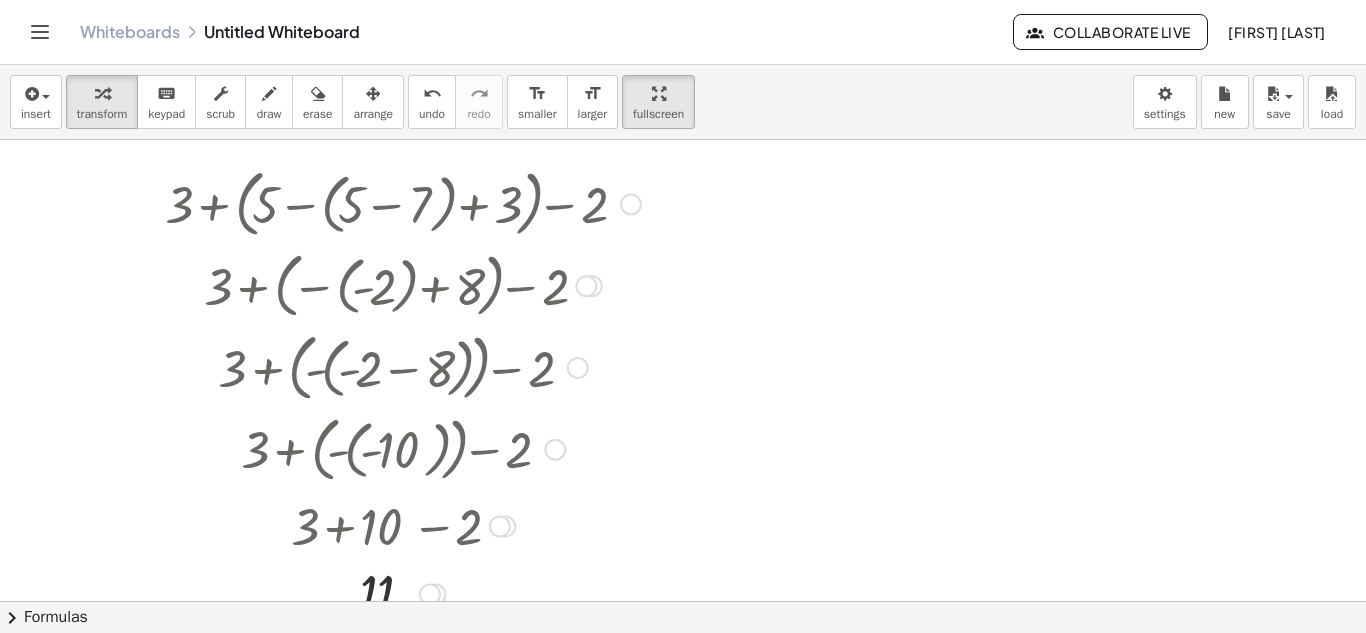 click at bounding box center (403, 284) 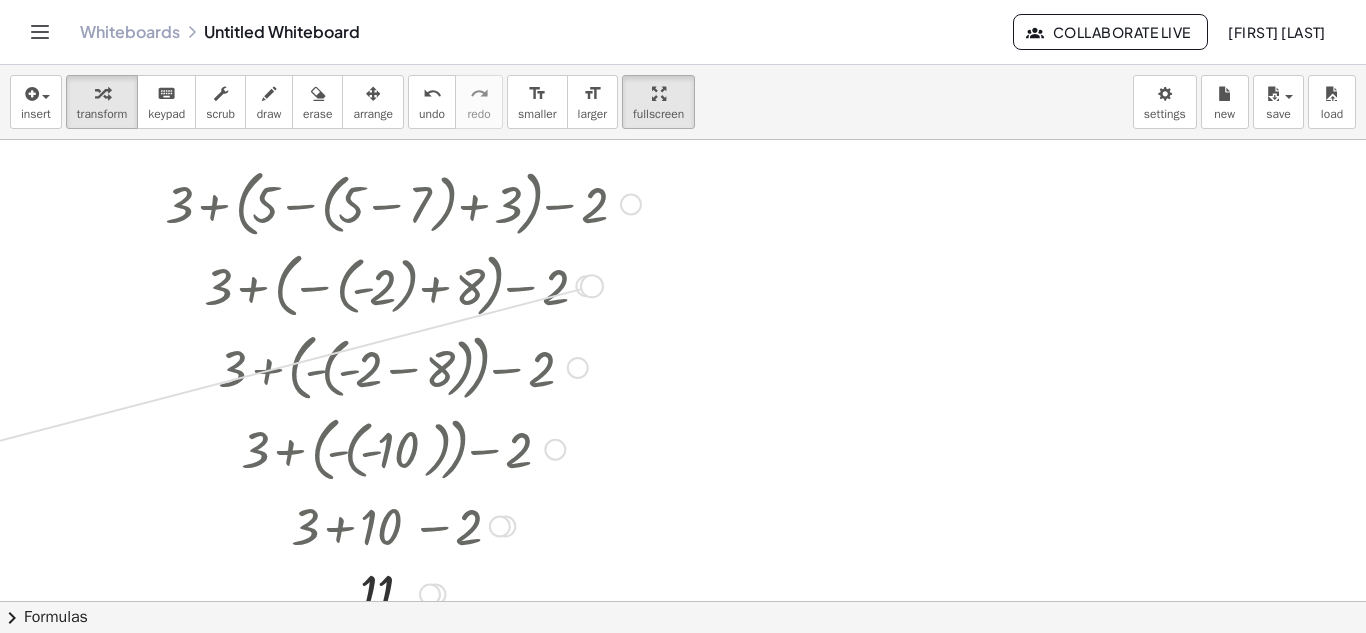 drag, startPoint x: 628, startPoint y: 278, endPoint x: 0, endPoint y: 431, distance: 646.3691 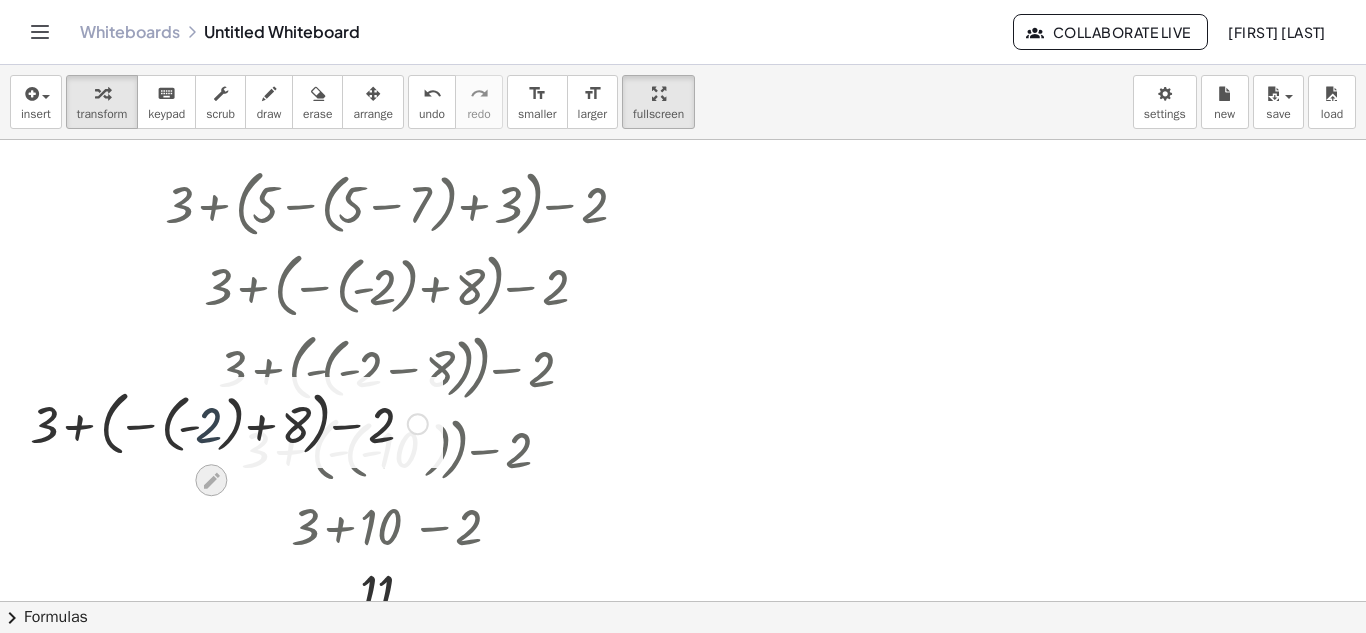 drag, startPoint x: 209, startPoint y: 461, endPoint x: 214, endPoint y: 479, distance: 18.681541 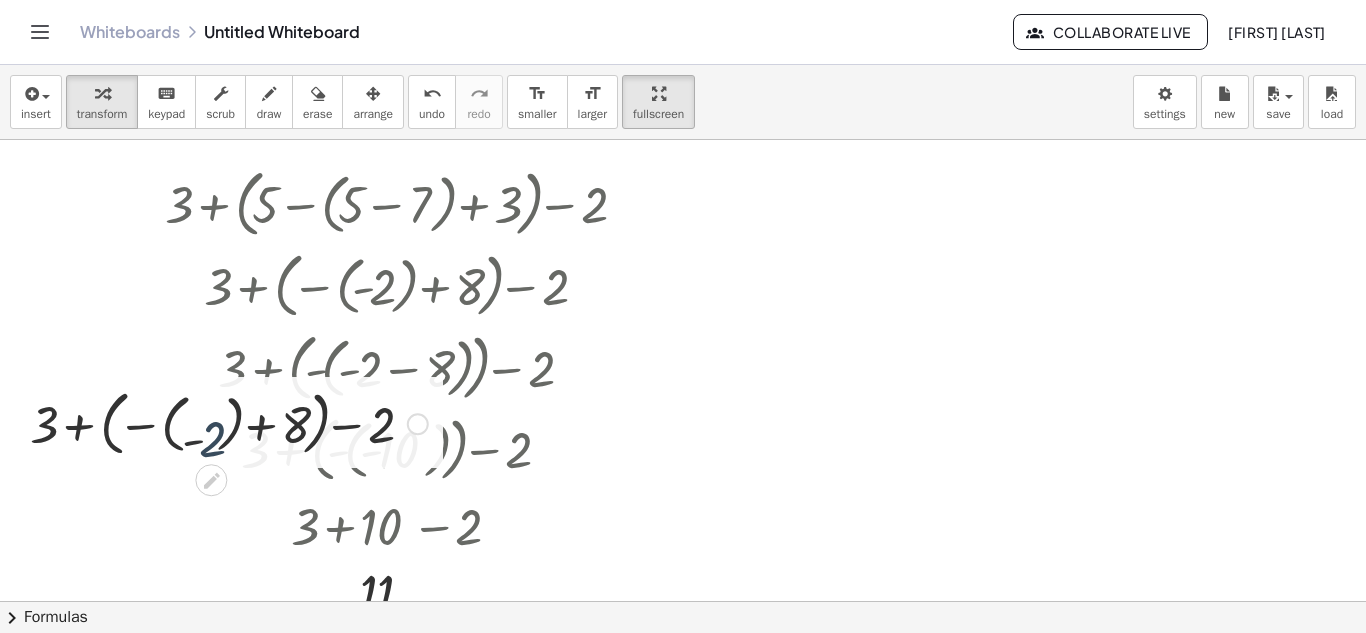 click 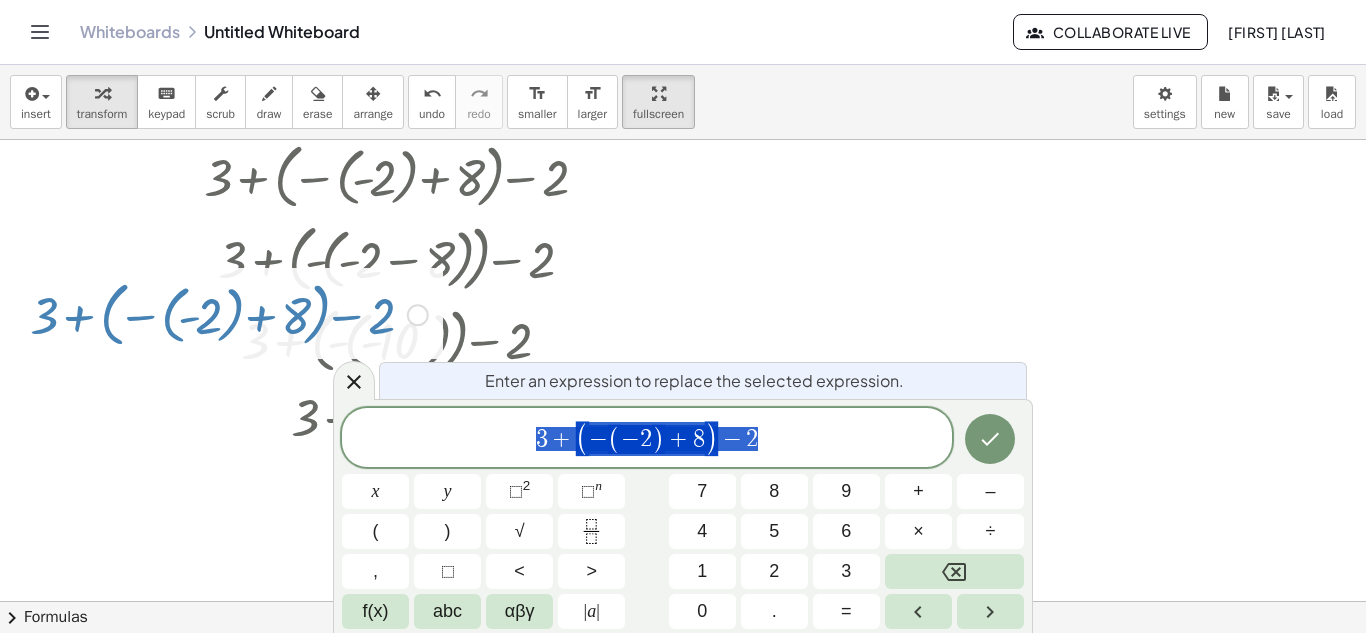 scroll, scrollTop: 140, scrollLeft: 0, axis: vertical 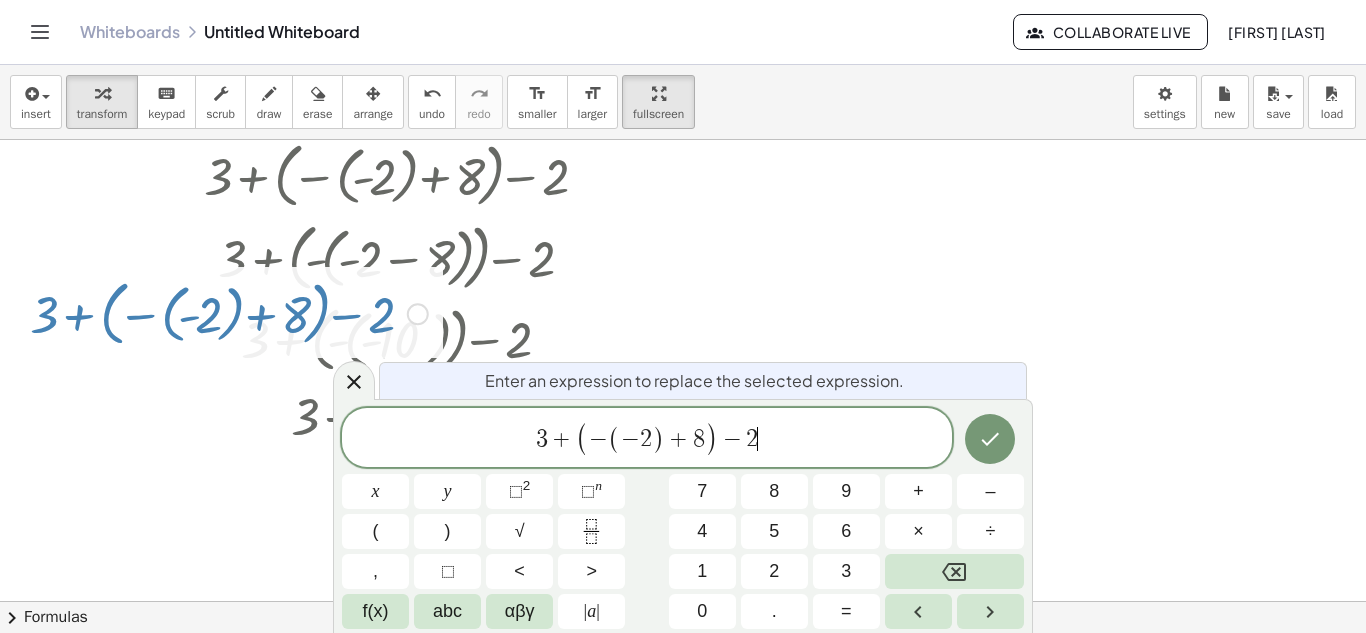 click on "3 + ( − ( − 2 ) + 8 ) − 2 ​" at bounding box center [647, 439] 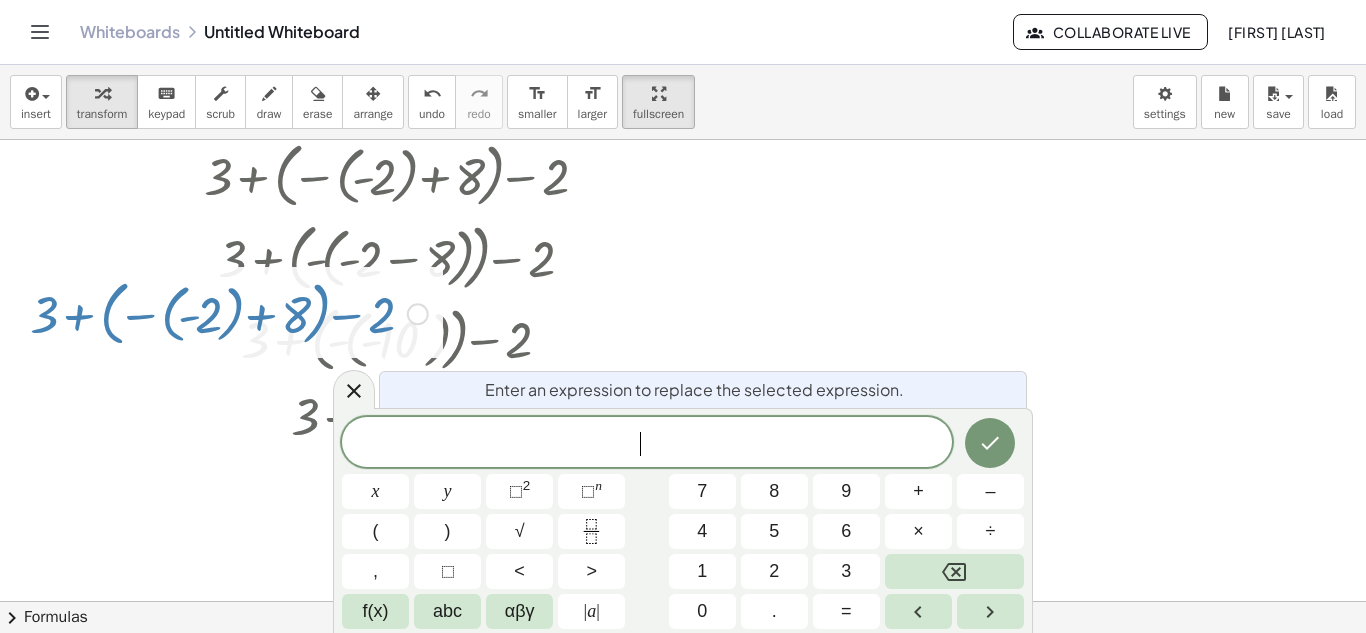 click on "​" at bounding box center [647, 444] 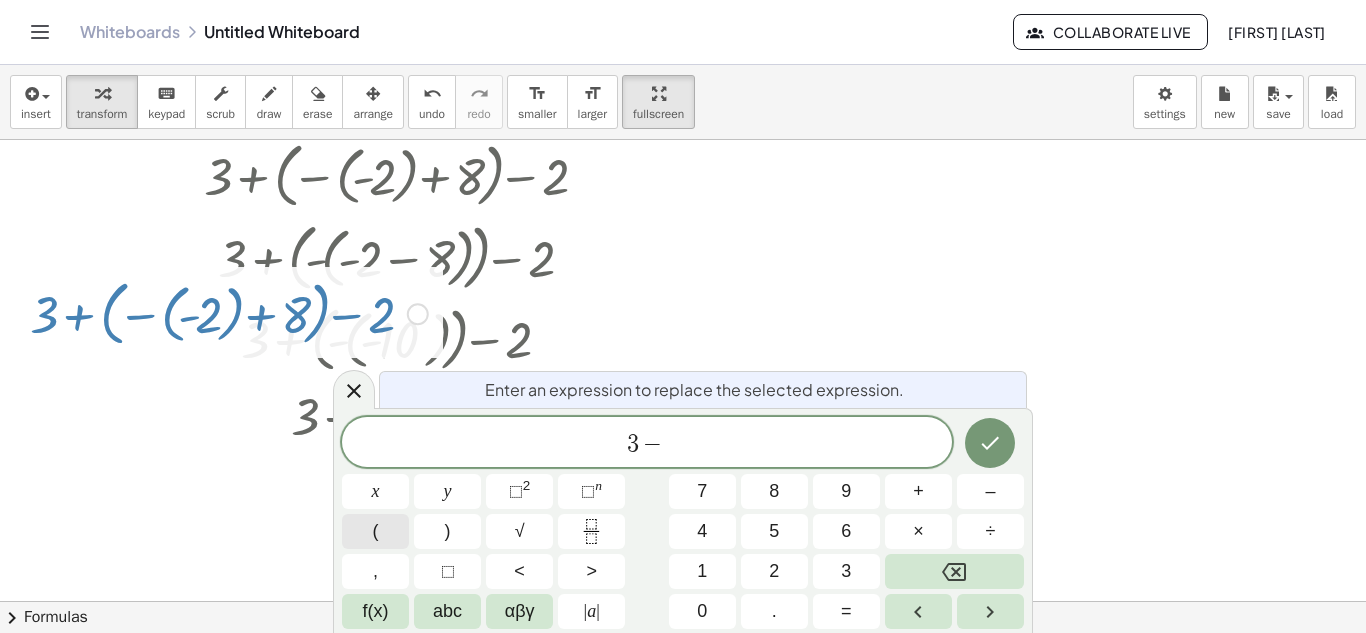 click on "(" at bounding box center (375, 531) 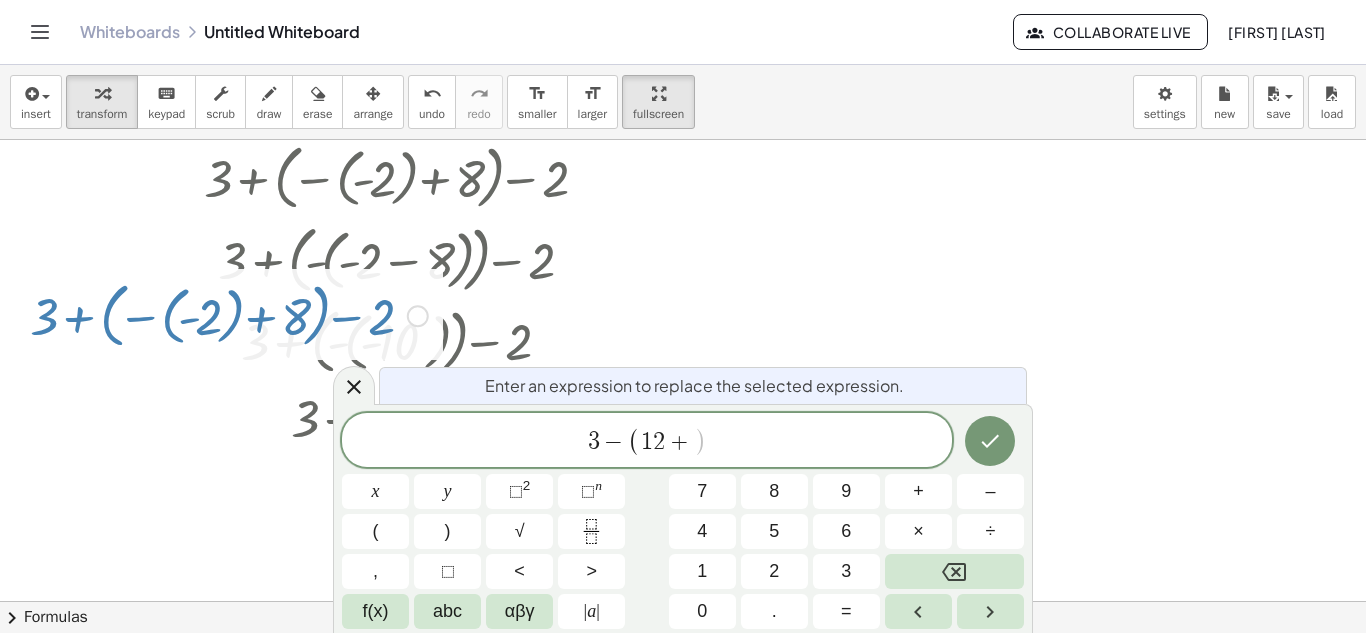 scroll, scrollTop: 131, scrollLeft: 0, axis: vertical 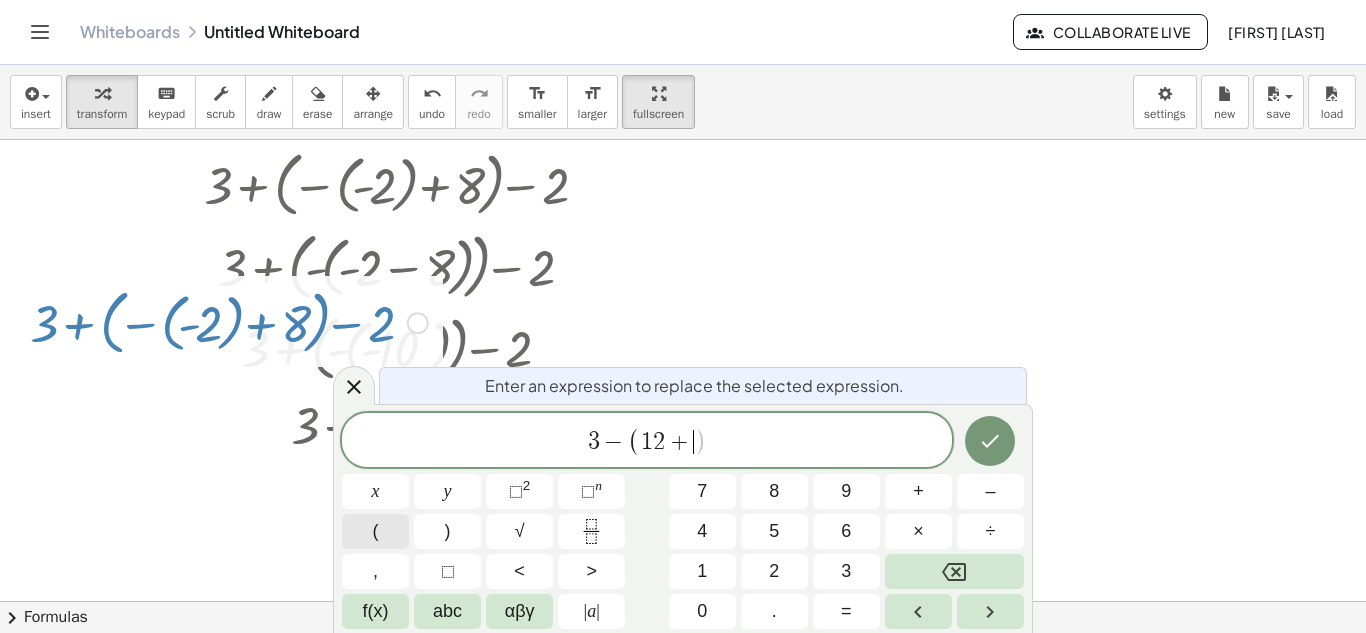 click on "(" at bounding box center (375, 531) 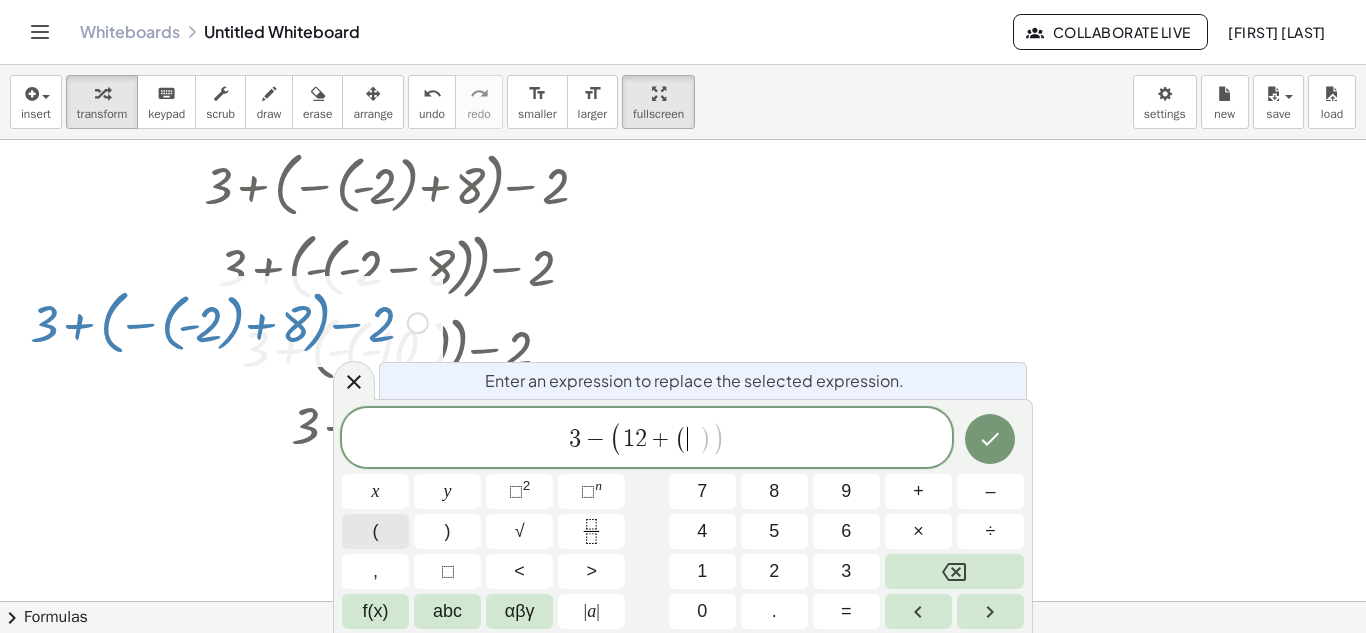 click on "(" at bounding box center [375, 531] 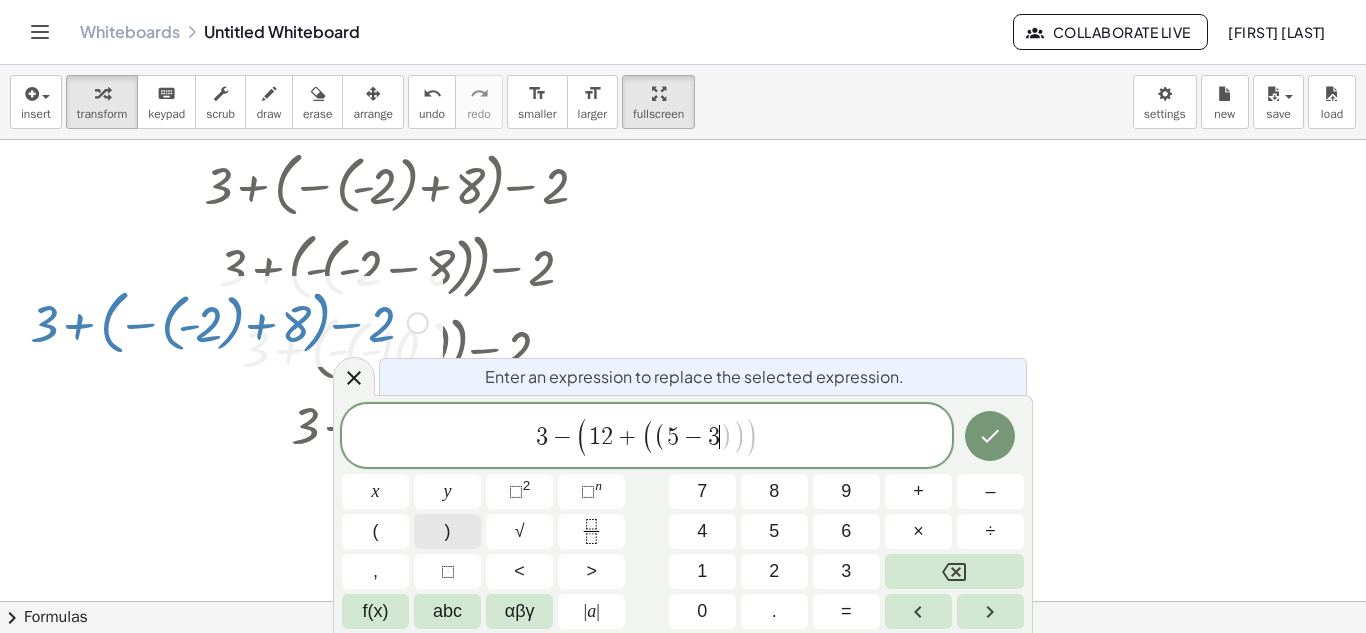 click on ")" at bounding box center [447, 531] 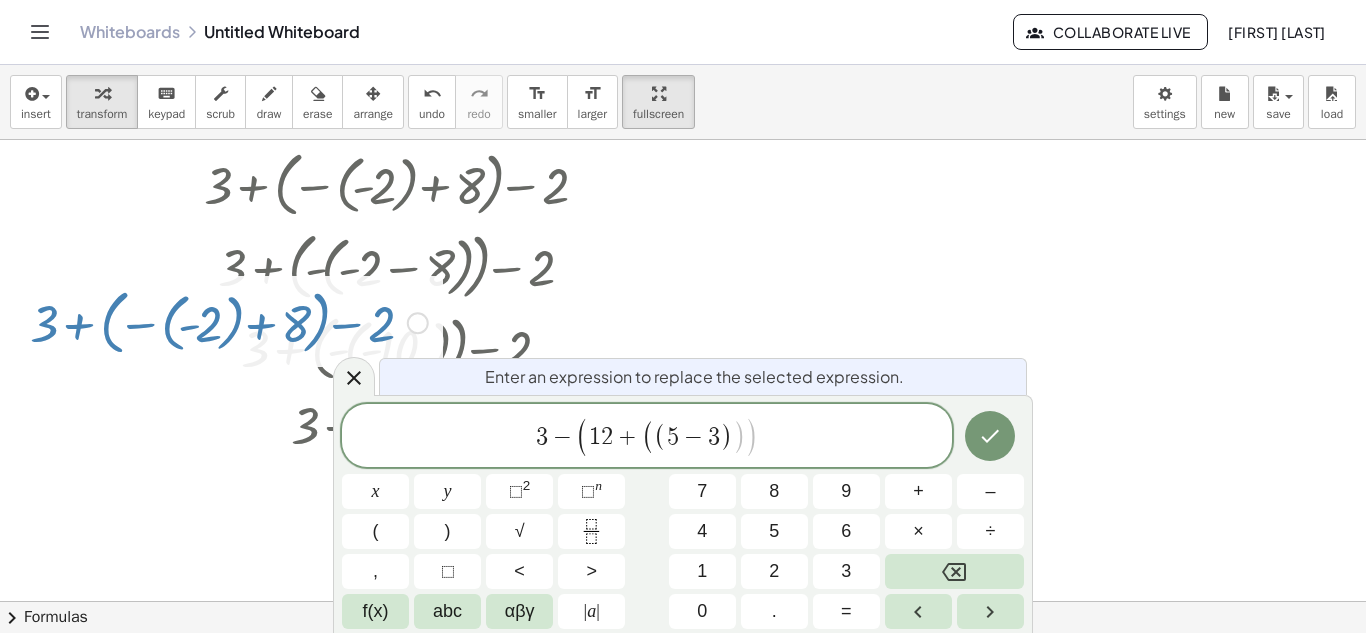 click on ")" at bounding box center [738, 436] 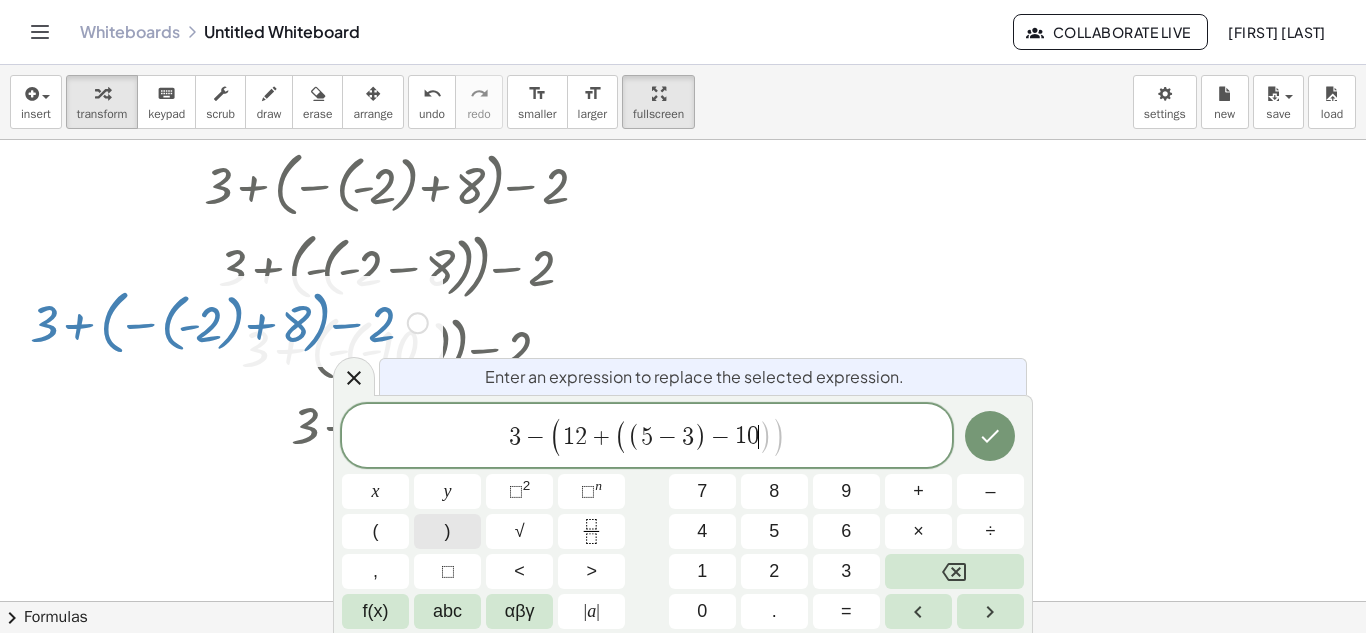 click on ")" at bounding box center [447, 531] 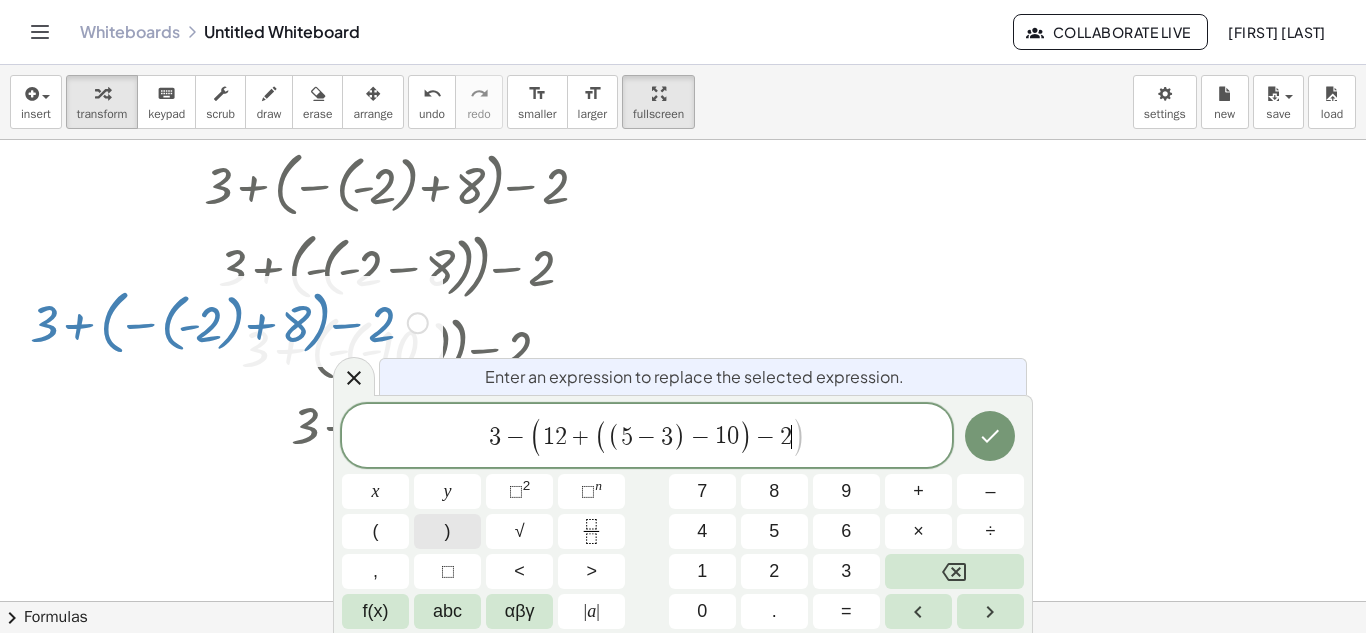 click on ")" at bounding box center [447, 531] 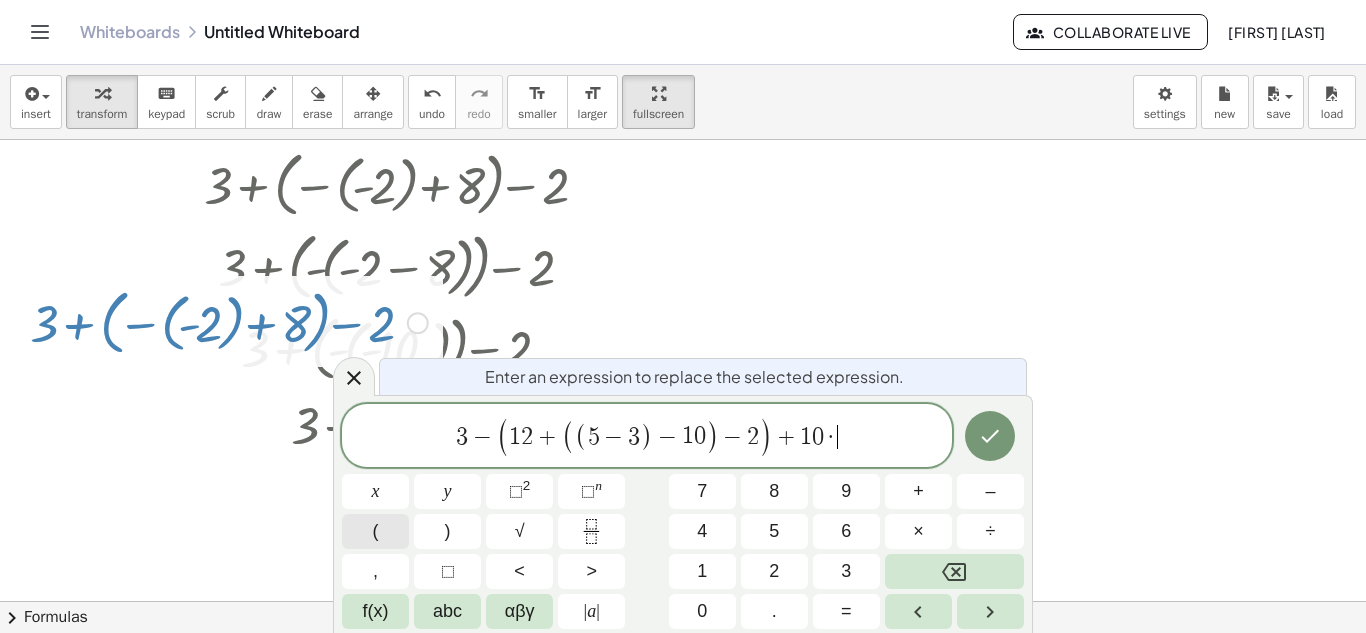 click on "(" at bounding box center [375, 531] 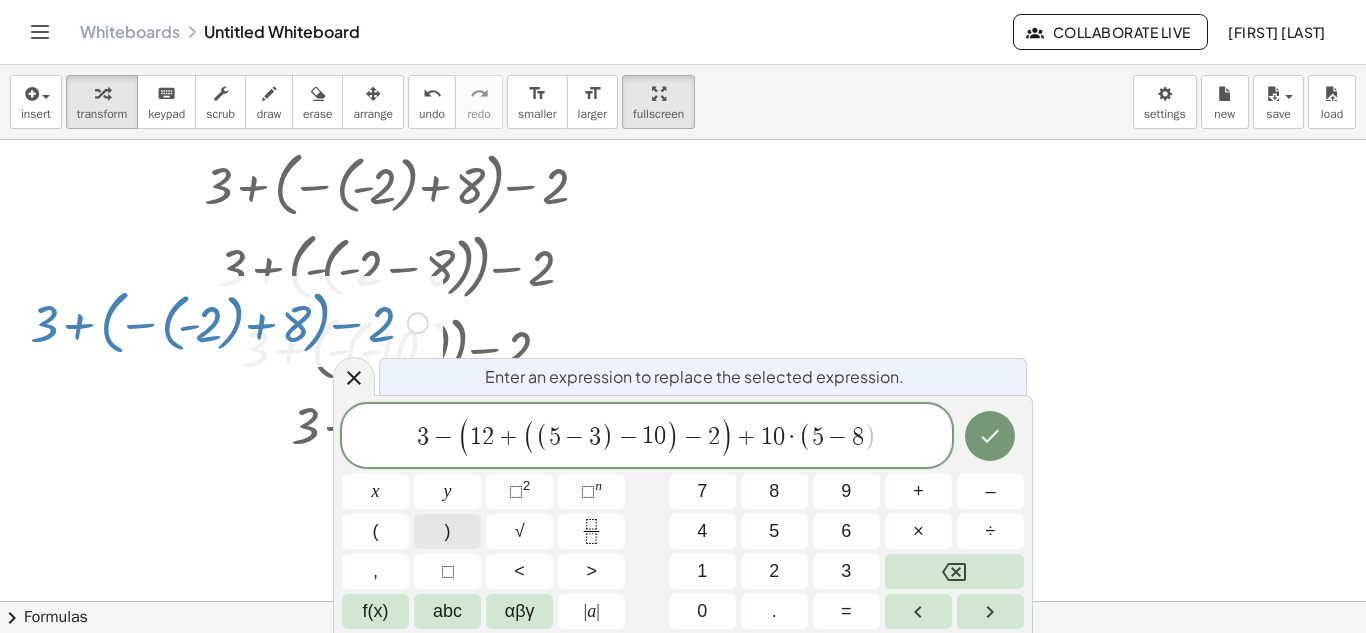 click on ")" at bounding box center (448, 531) 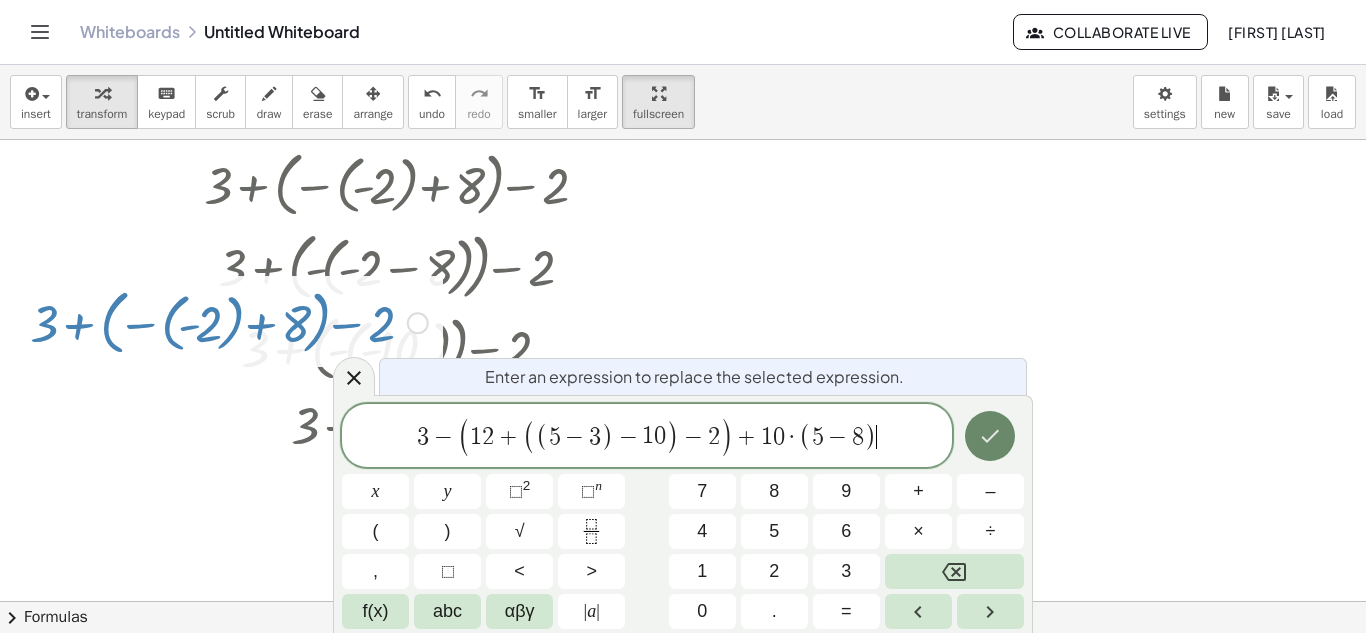 click at bounding box center (990, 436) 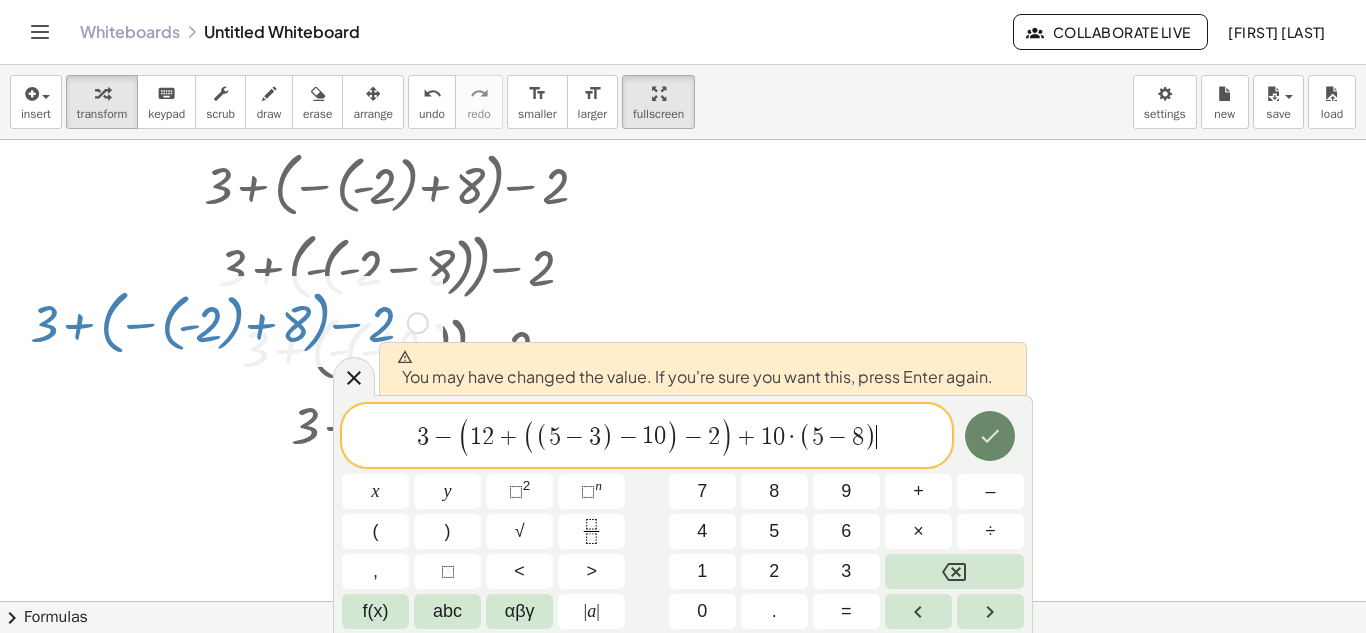 click at bounding box center [990, 436] 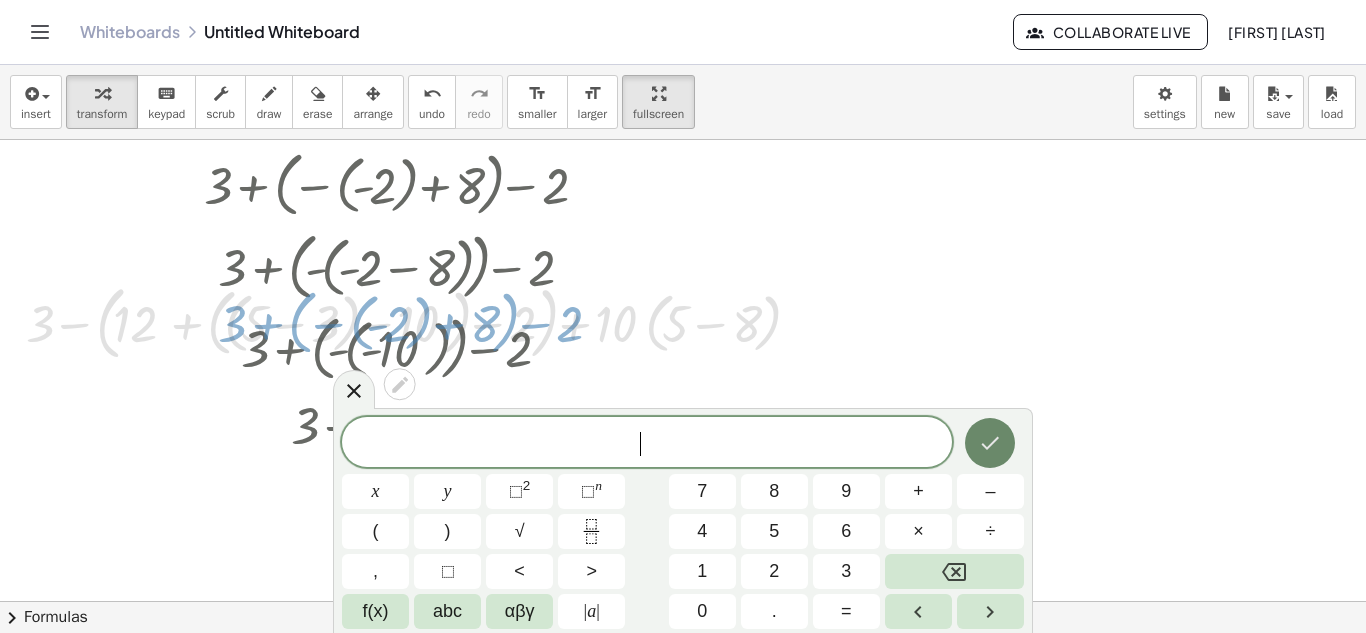 click at bounding box center (990, 443) 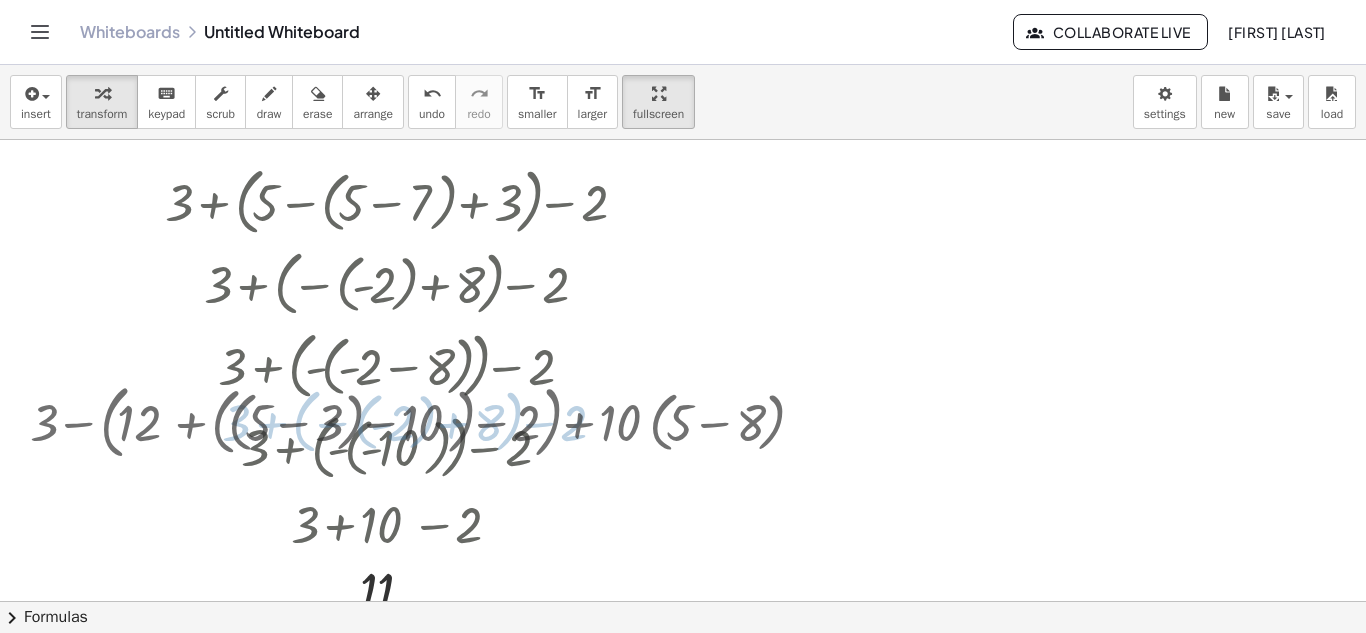 click at bounding box center (683, 569) 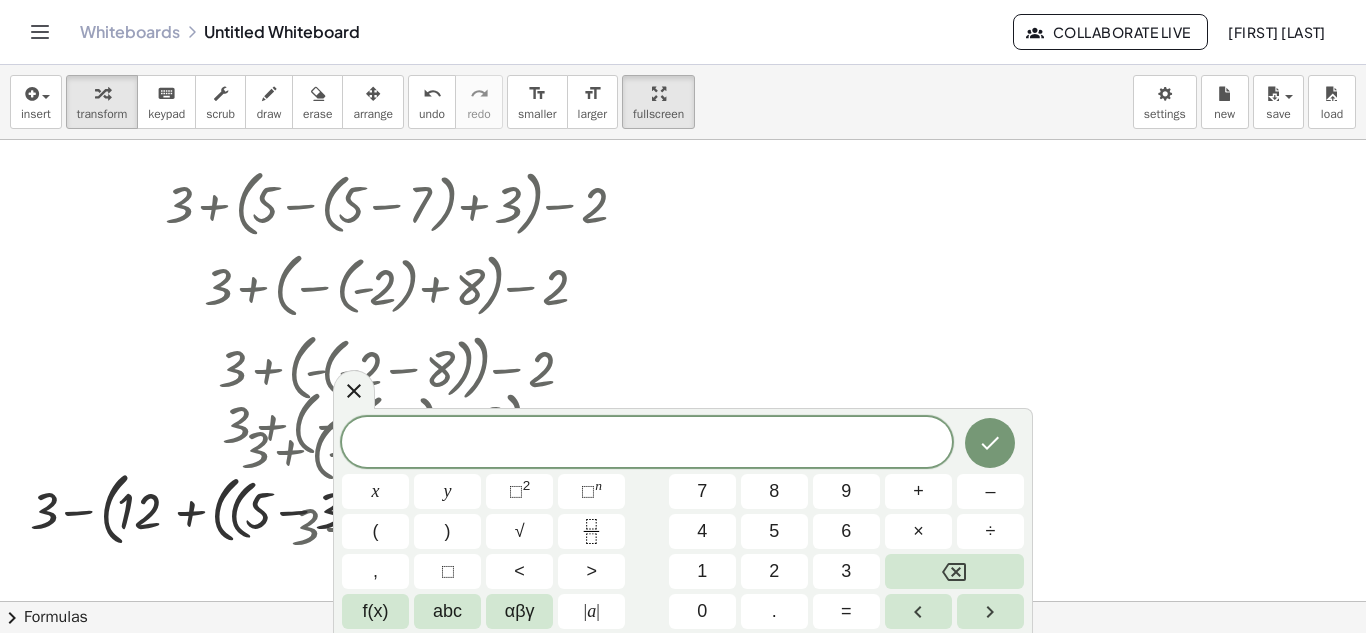 click at bounding box center [683, 571] 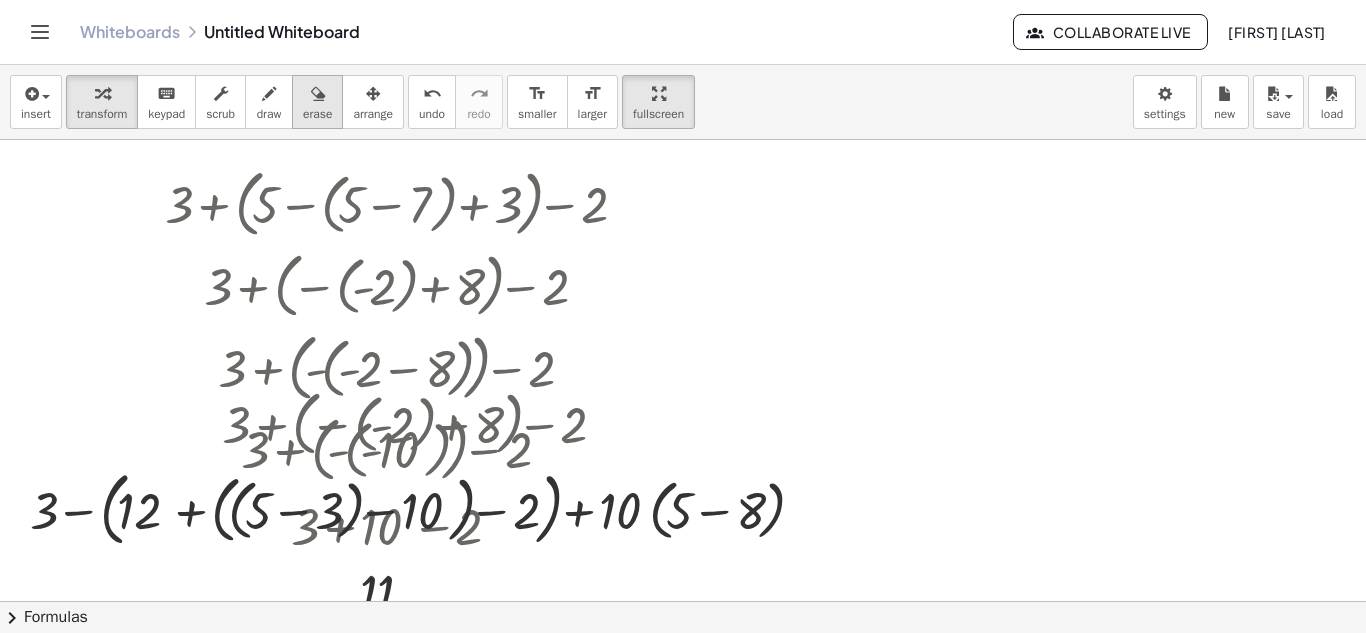 click at bounding box center (318, 94) 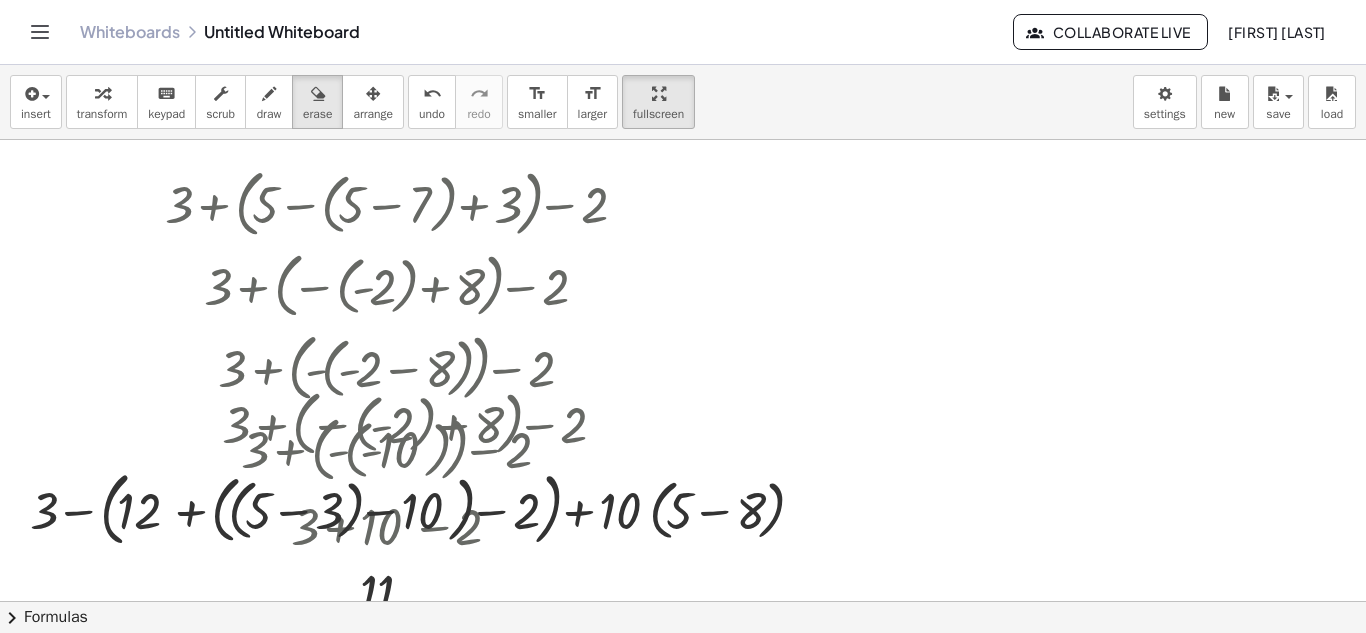 click at bounding box center (683, 571) 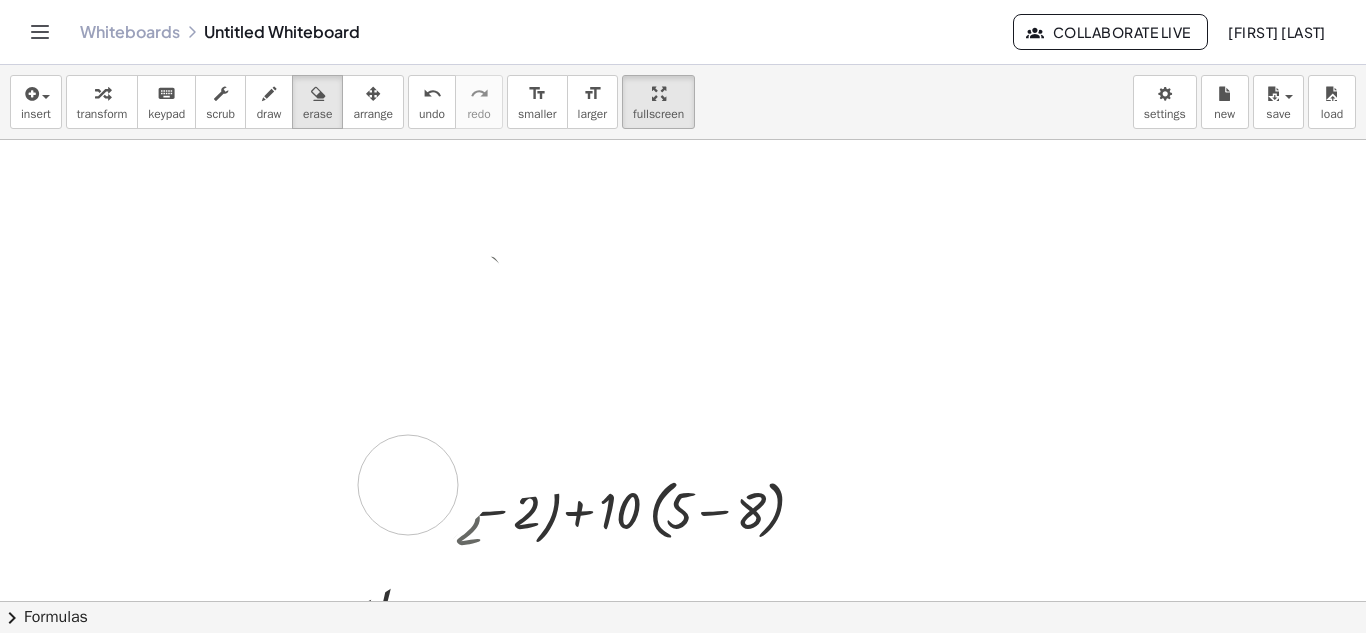 drag, startPoint x: 192, startPoint y: 229, endPoint x: 473, endPoint y: 546, distance: 423.6154 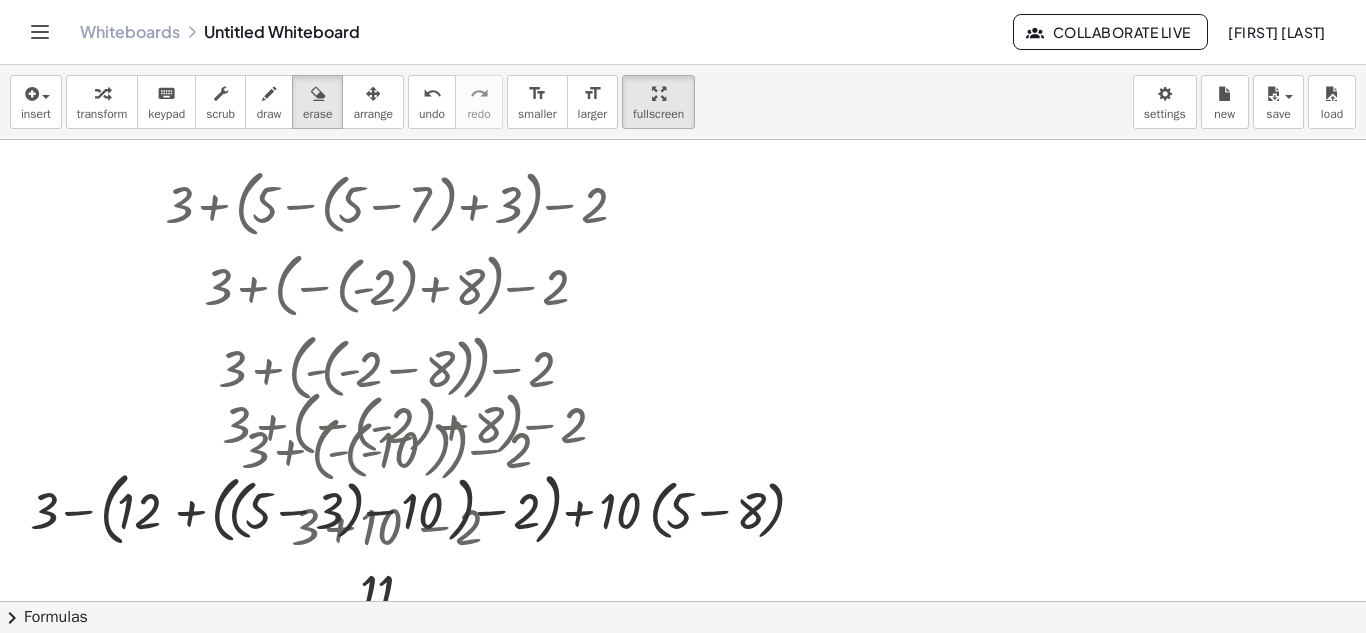 scroll, scrollTop: 0, scrollLeft: 0, axis: both 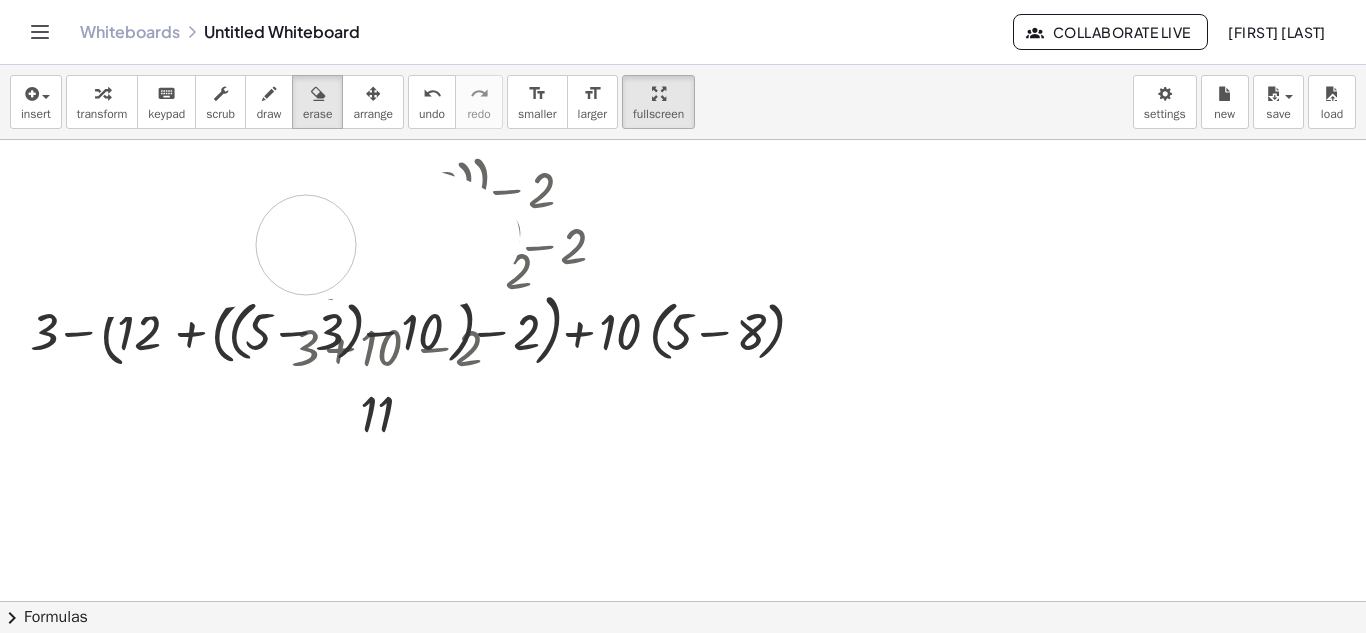 drag, startPoint x: 293, startPoint y: 218, endPoint x: 372, endPoint y: 254, distance: 86.815895 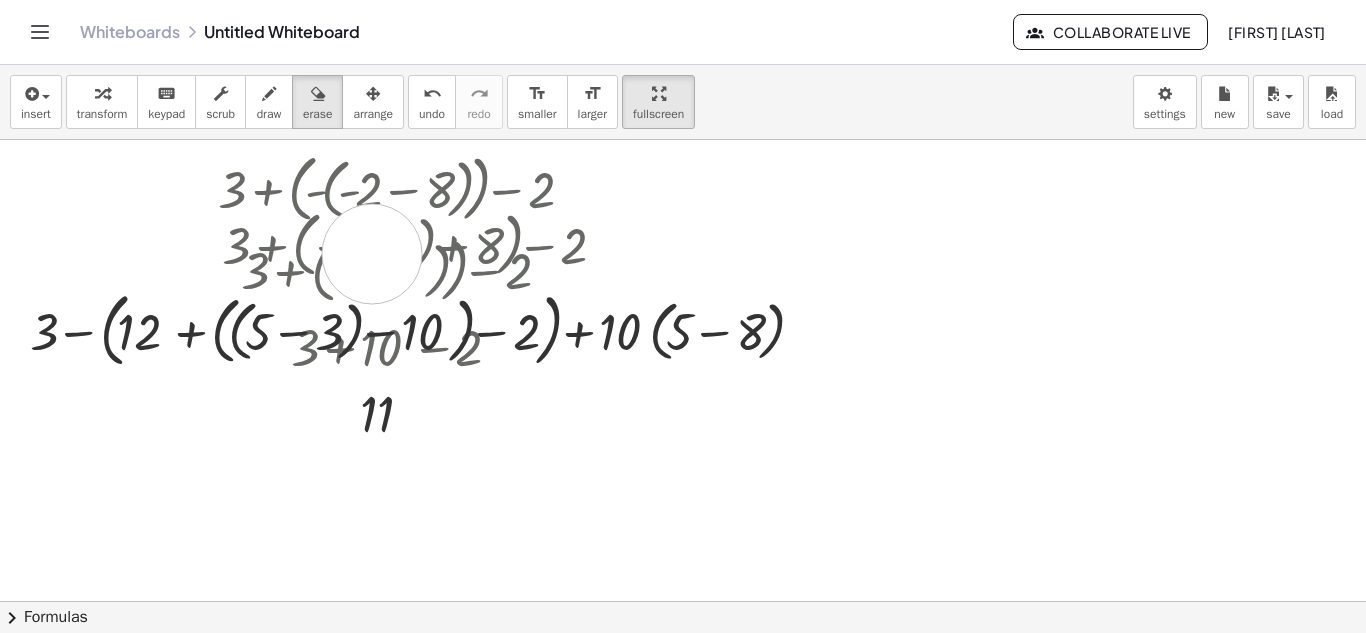 click at bounding box center [683, 392] 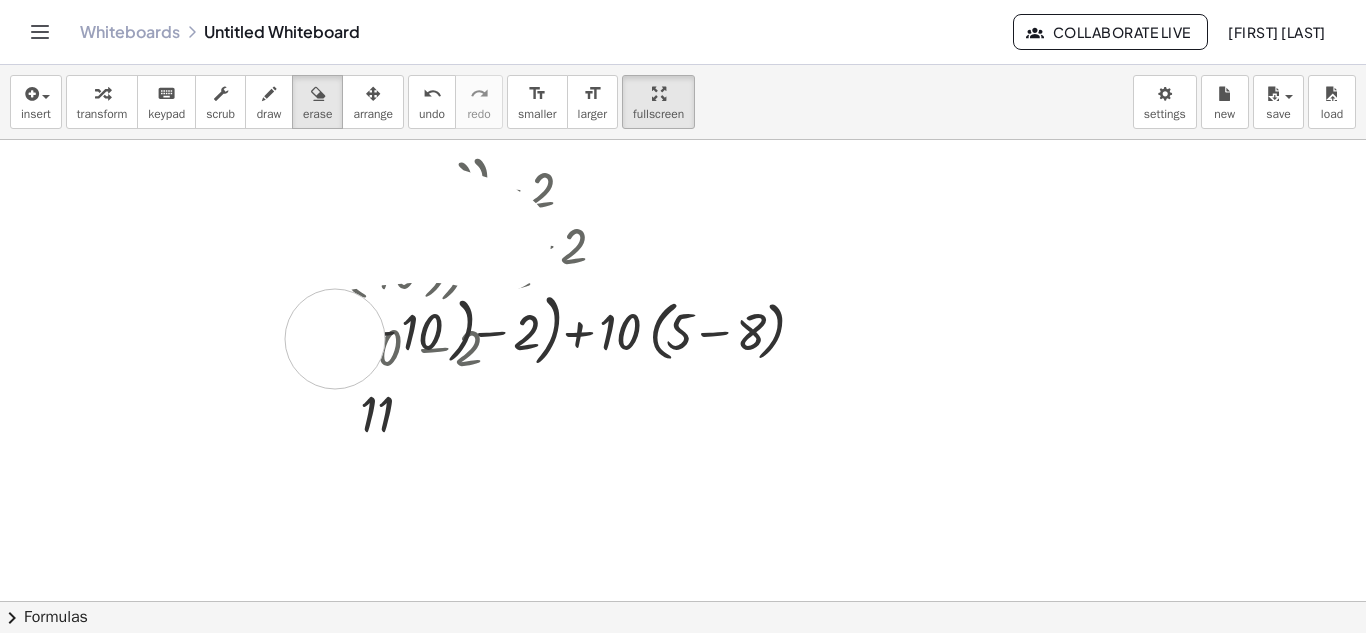 drag, startPoint x: 282, startPoint y: 243, endPoint x: 375, endPoint y: 347, distance: 139.51703 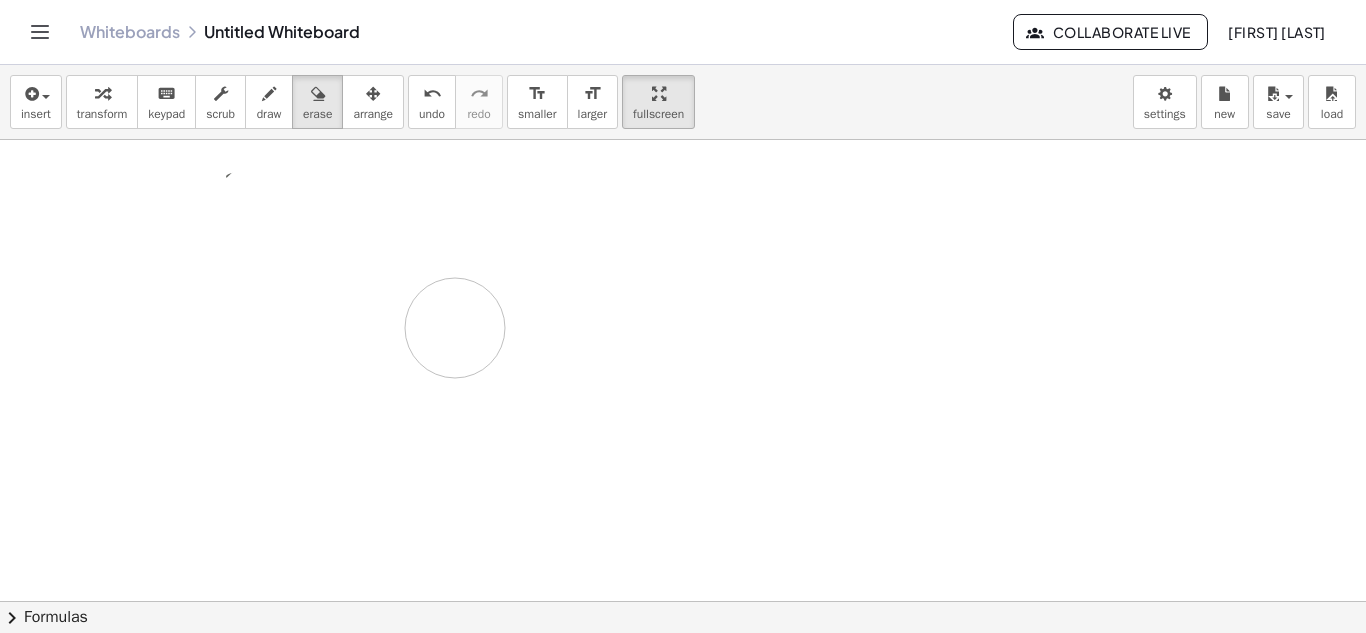 drag, startPoint x: 348, startPoint y: 300, endPoint x: 584, endPoint y: 313, distance: 236.35777 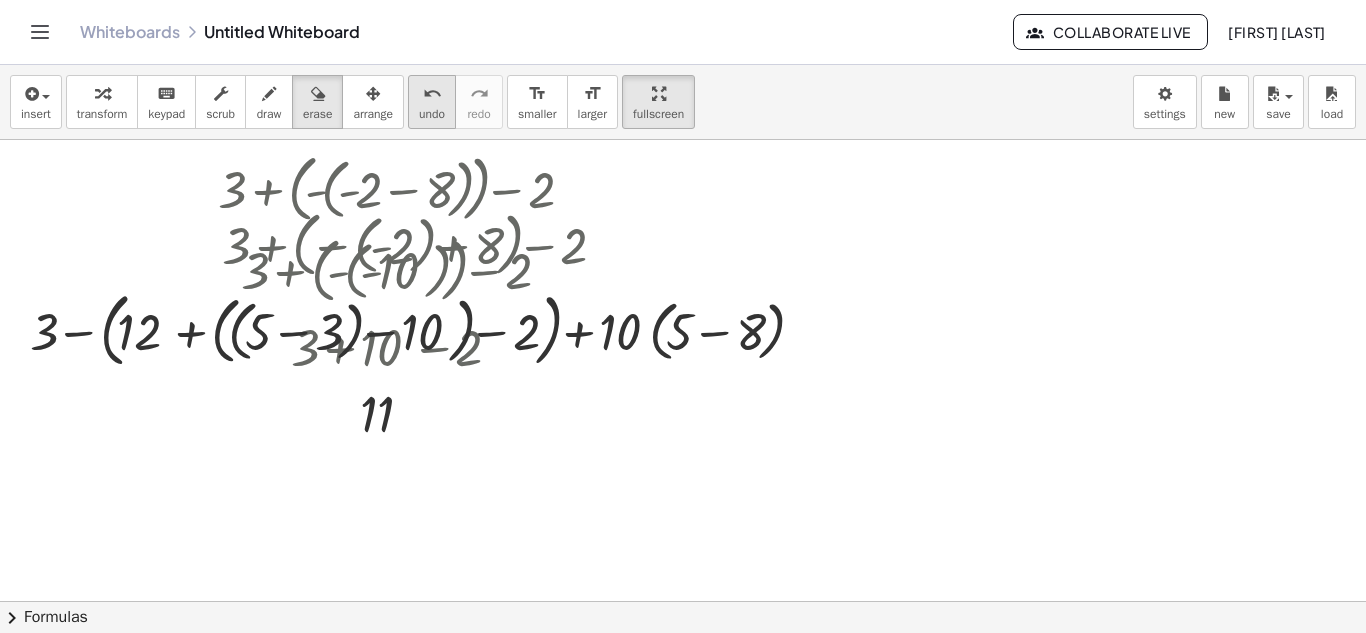 click on "undo undo" at bounding box center [432, 102] 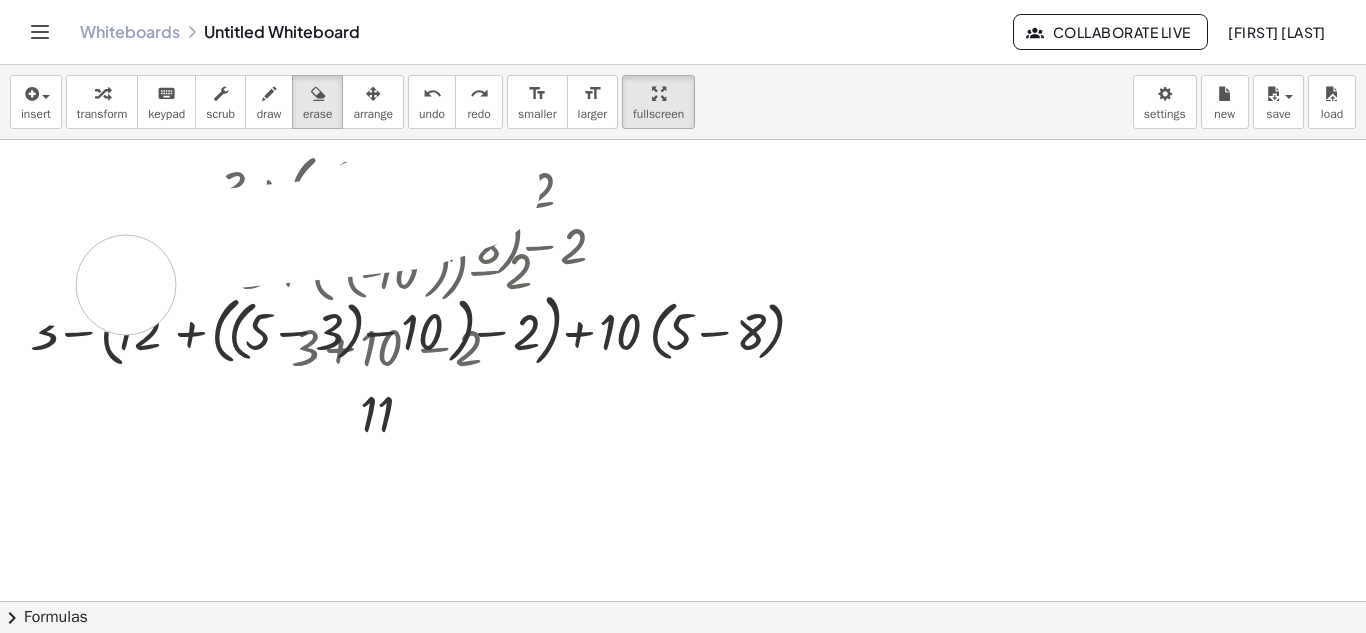drag, startPoint x: 342, startPoint y: 218, endPoint x: 194, endPoint y: 312, distance: 175.32826 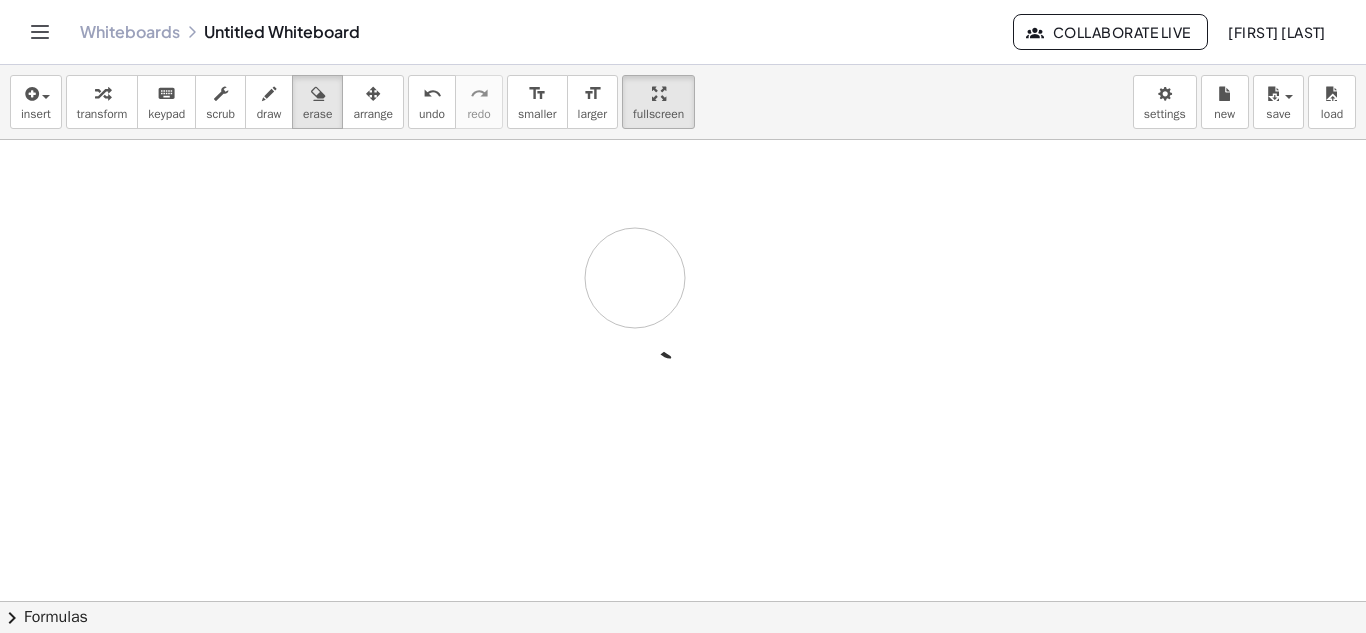 drag, startPoint x: 317, startPoint y: 226, endPoint x: 568, endPoint y: 347, distance: 278.64313 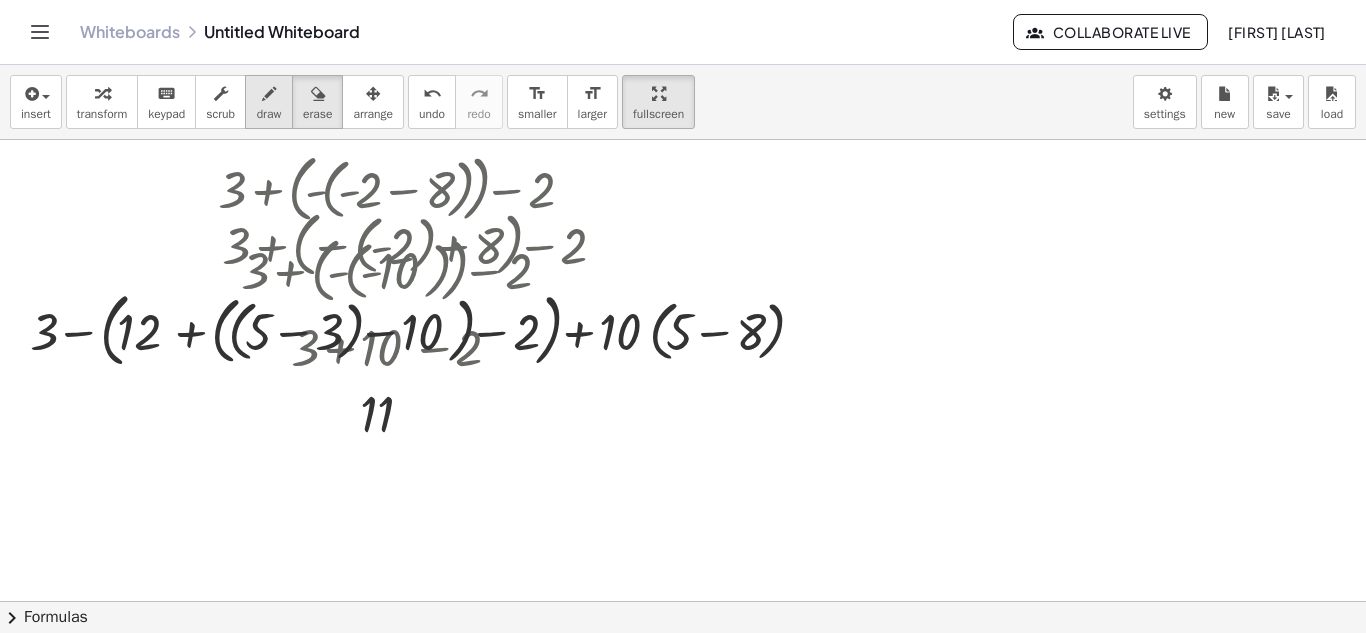 click on "draw" at bounding box center [269, 102] 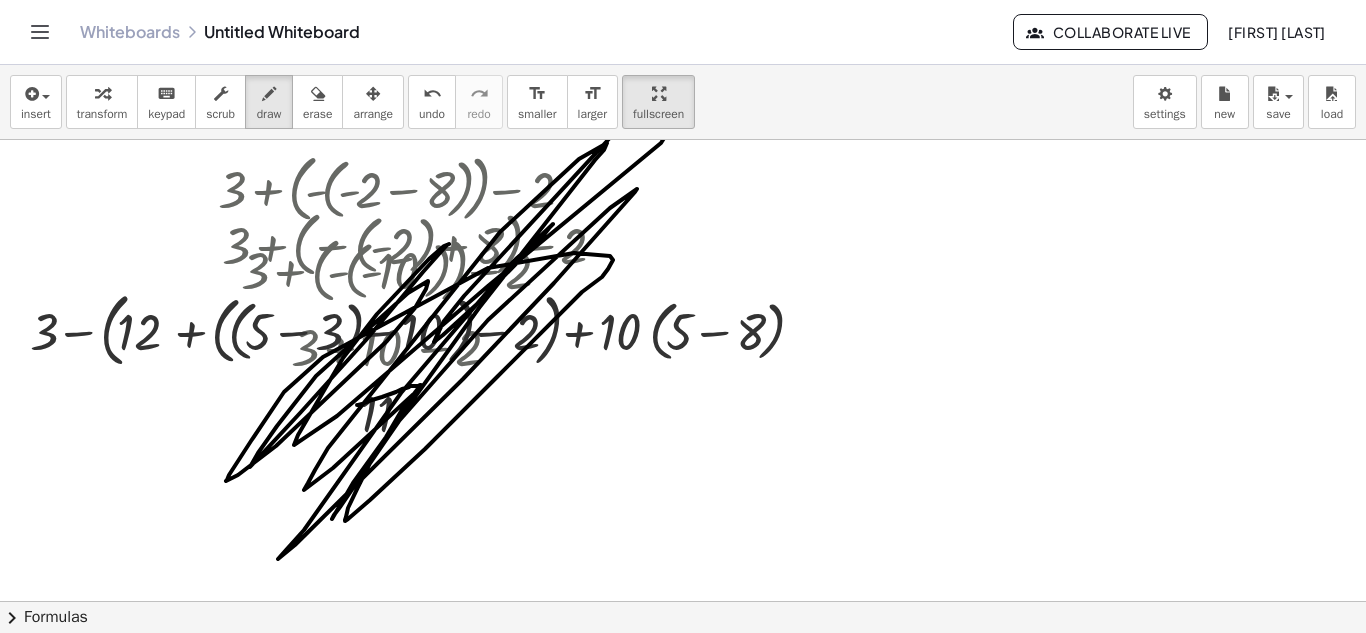 drag, startPoint x: 357, startPoint y: 405, endPoint x: 329, endPoint y: 485, distance: 84.758484 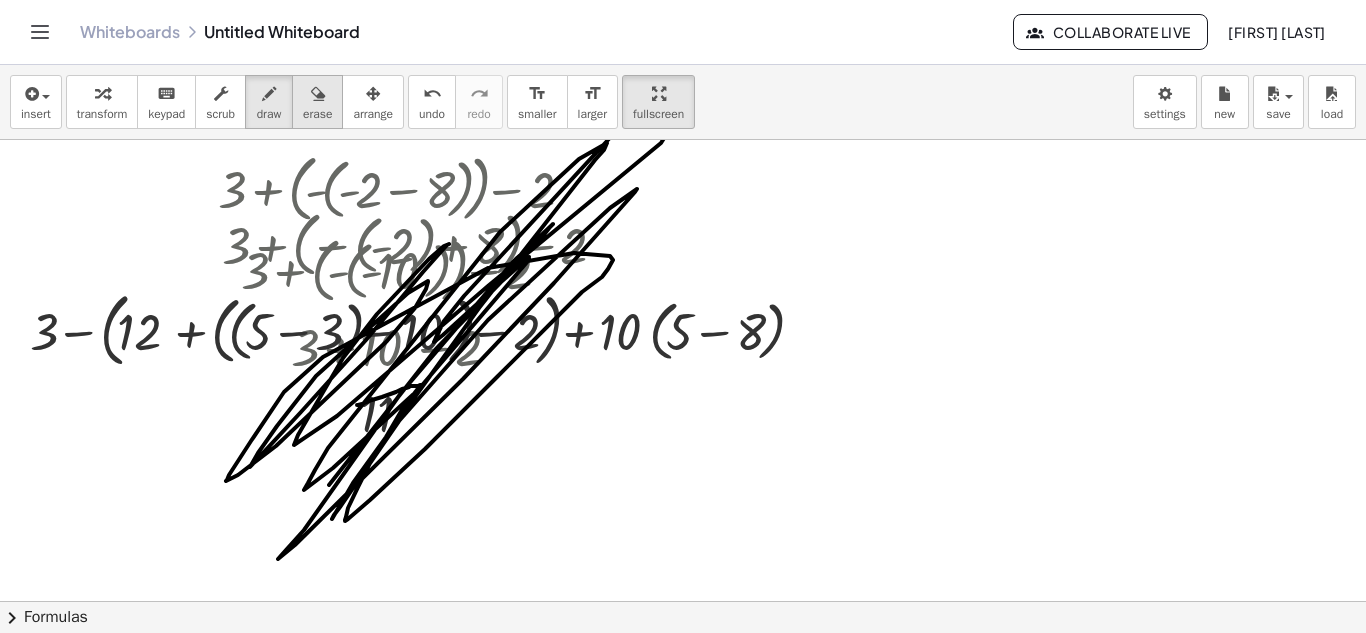 click on "erase" at bounding box center (317, 114) 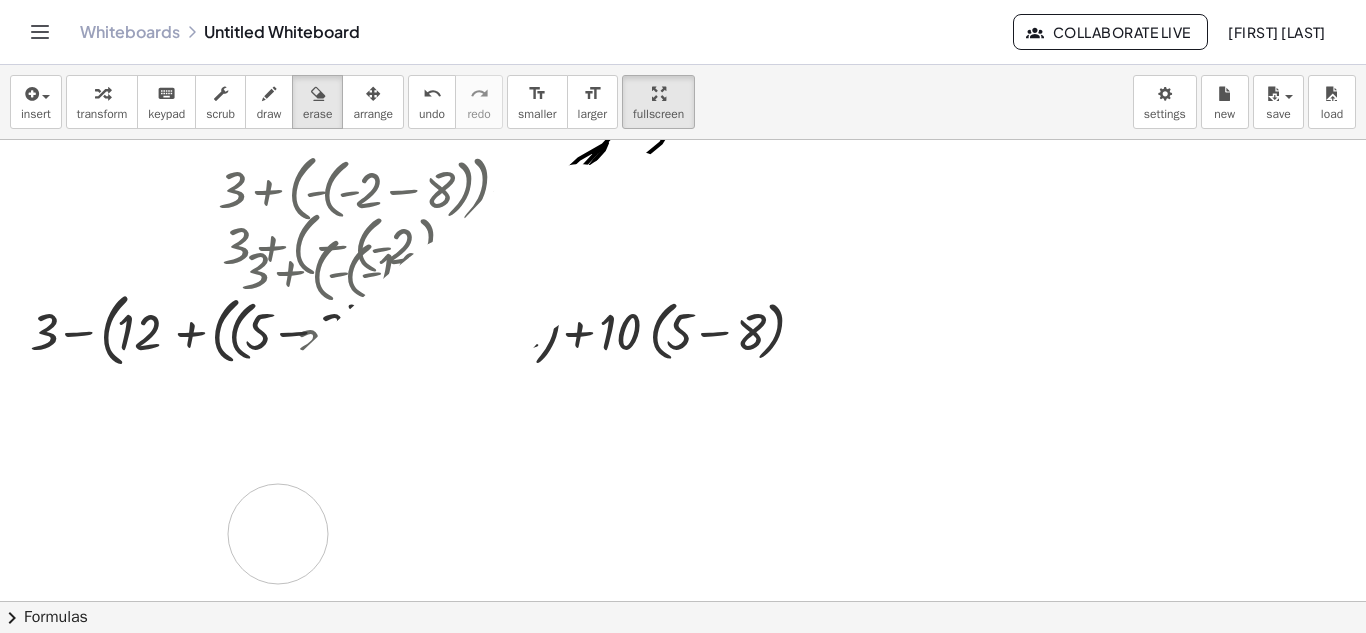 drag, startPoint x: 413, startPoint y: 353, endPoint x: 551, endPoint y: 270, distance: 161.03726 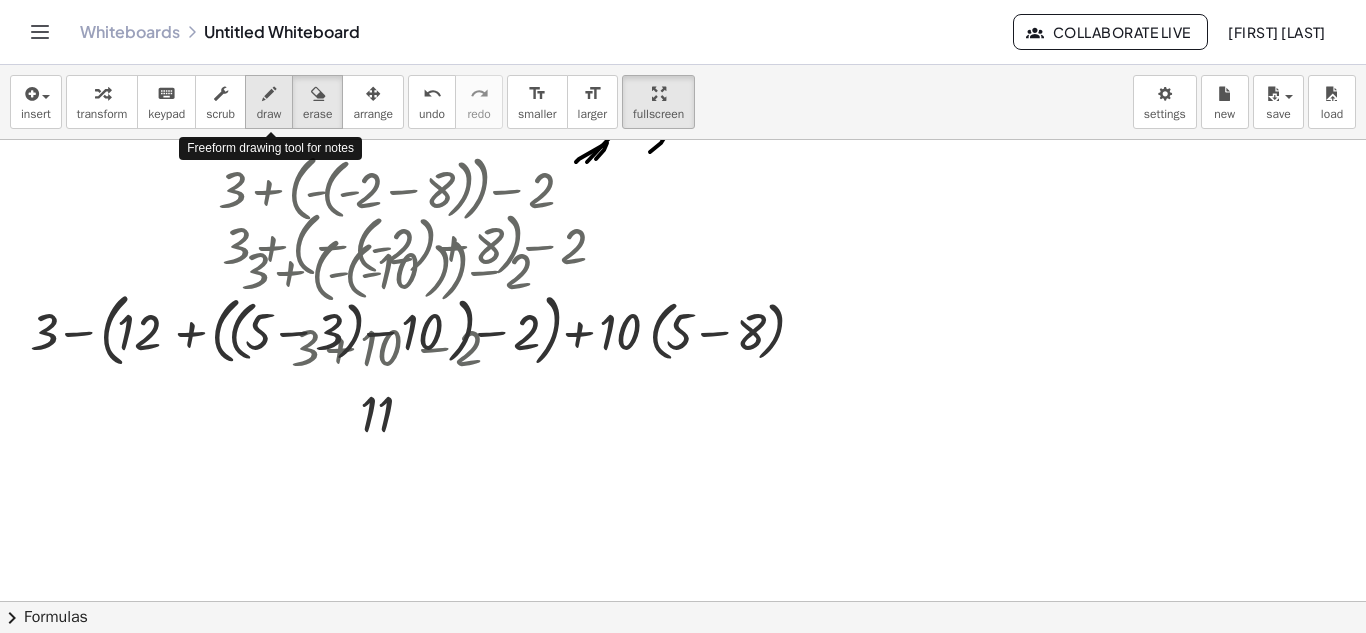 click on "draw" at bounding box center [269, 114] 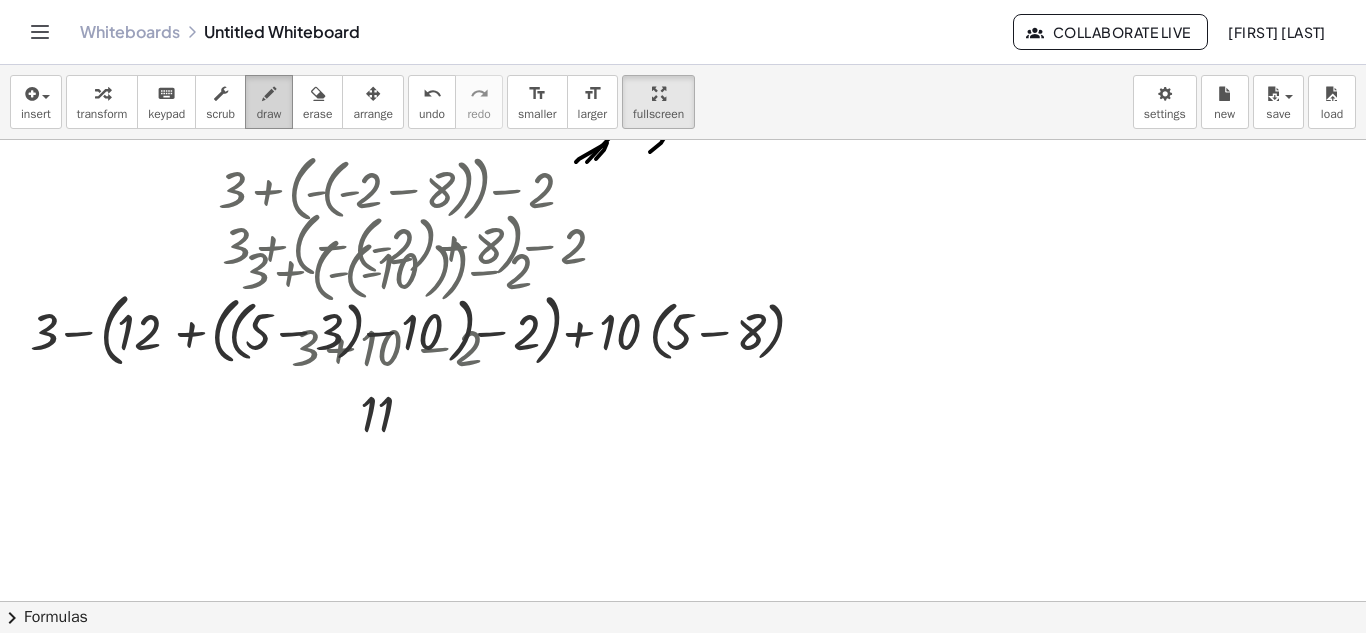 click at bounding box center [269, 94] 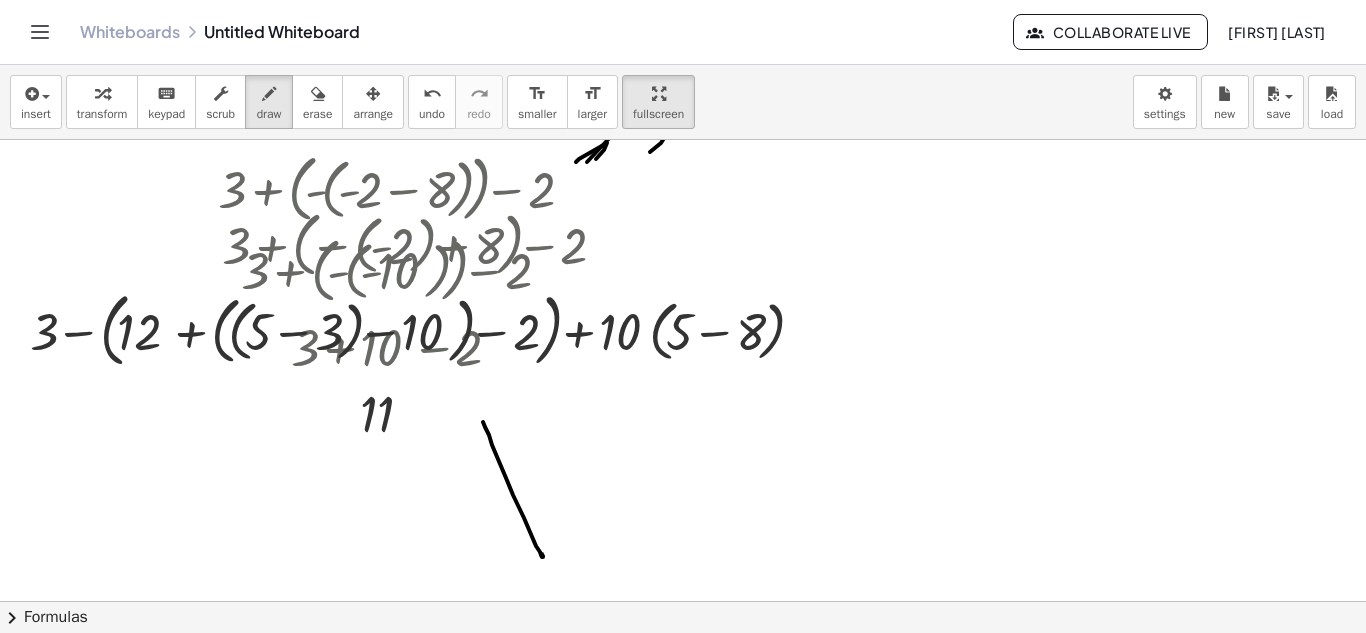 drag, startPoint x: 483, startPoint y: 422, endPoint x: 541, endPoint y: 553, distance: 143.26549 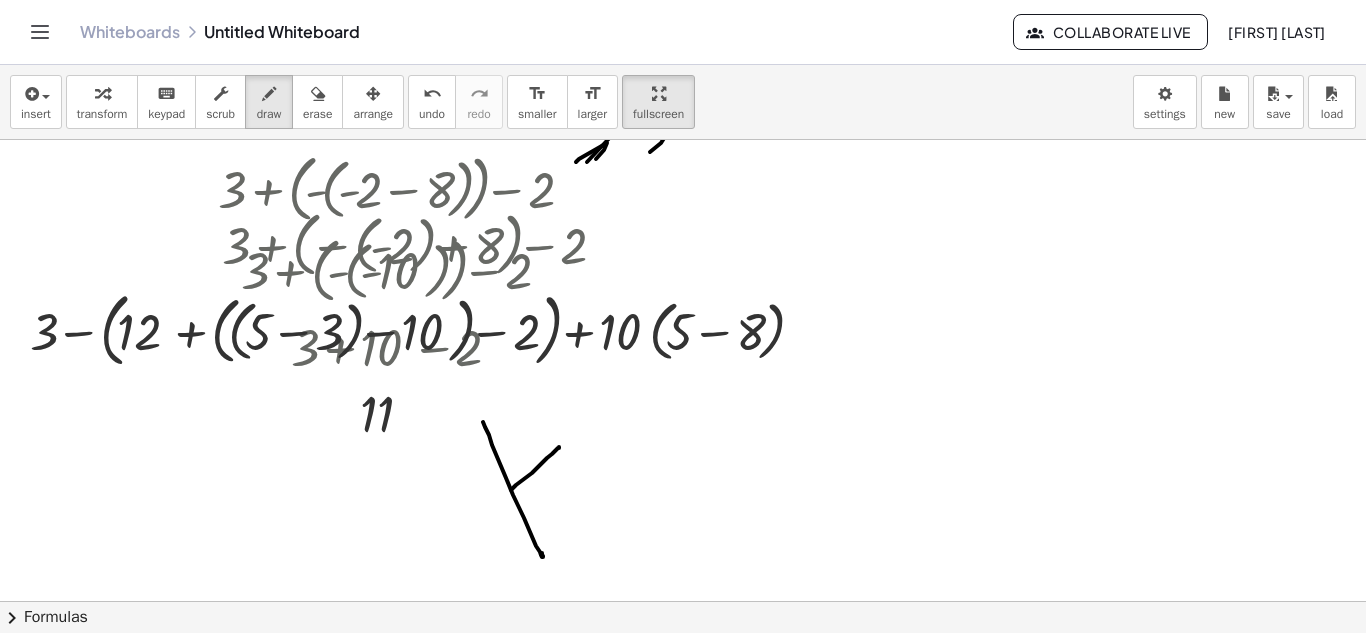 drag, startPoint x: 511, startPoint y: 490, endPoint x: 560, endPoint y: 446, distance: 65.8559 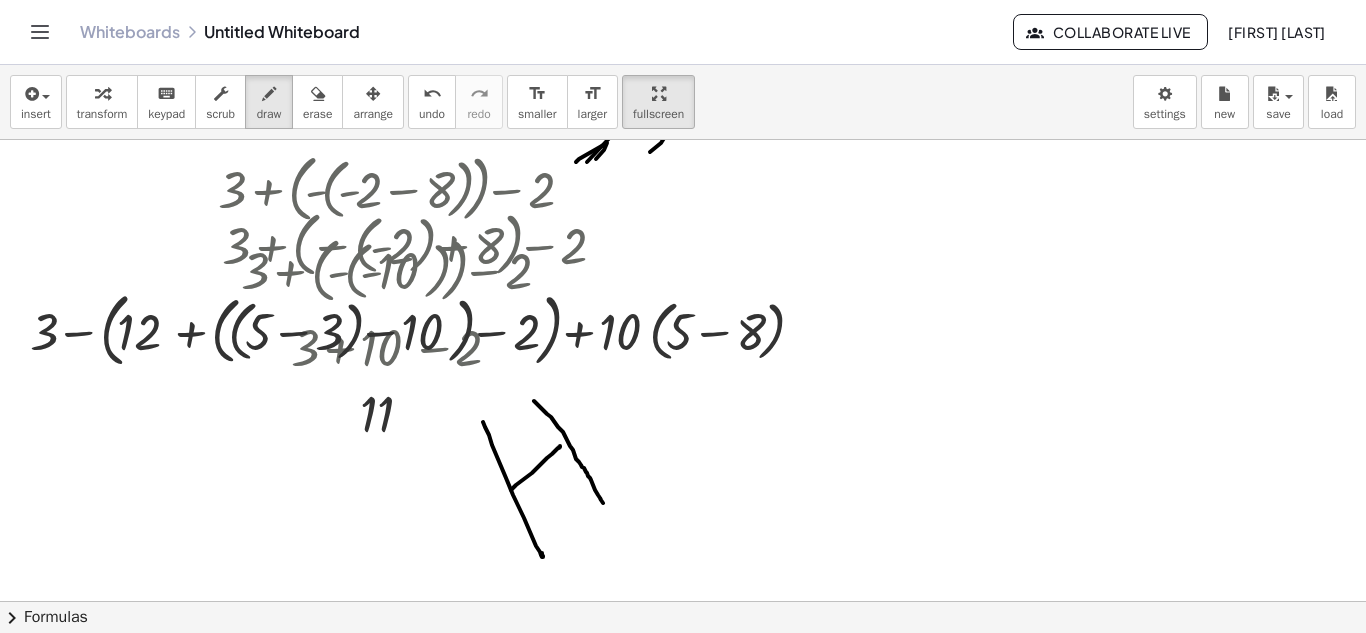 drag, startPoint x: 534, startPoint y: 401, endPoint x: 610, endPoint y: 511, distance: 133.70116 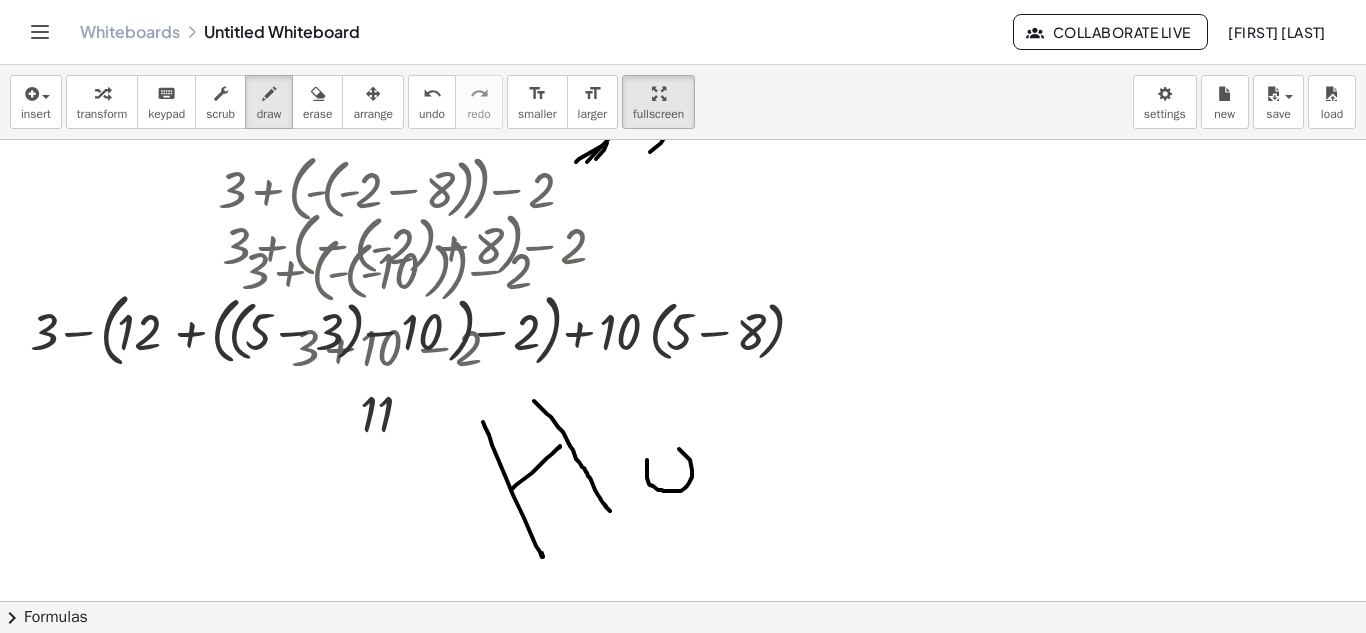 drag, startPoint x: 647, startPoint y: 460, endPoint x: 630, endPoint y: 435, distance: 30.232433 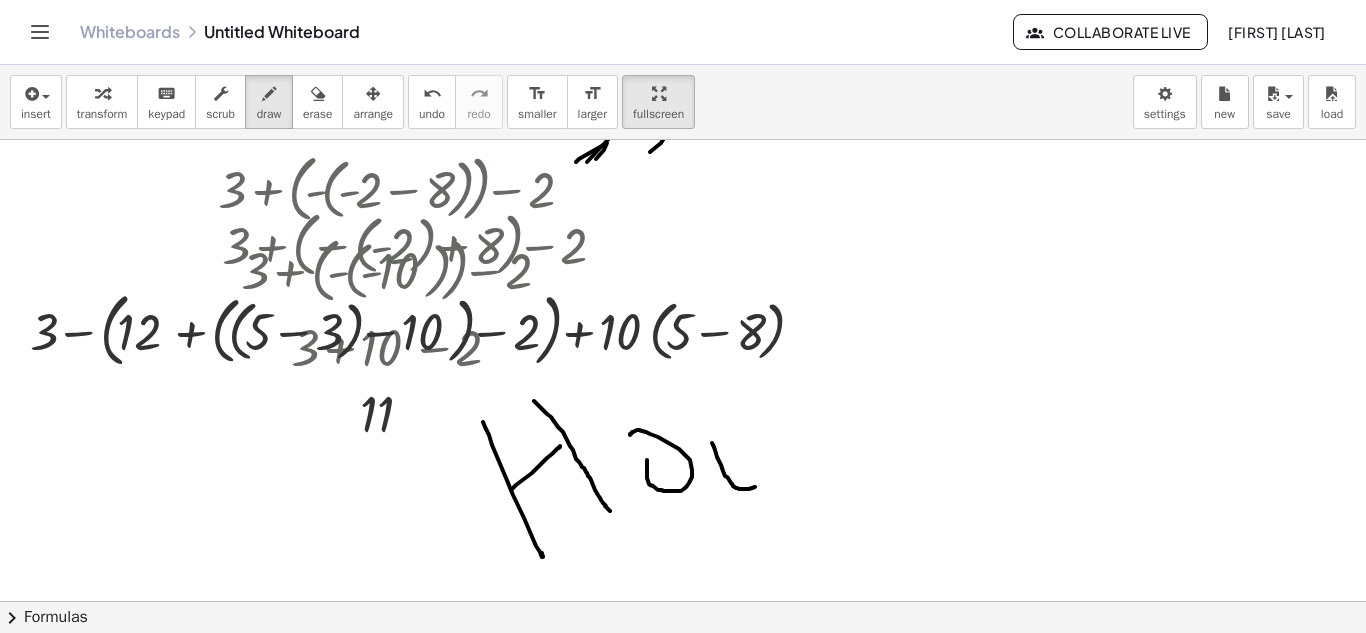 drag, startPoint x: 712, startPoint y: 443, endPoint x: 781, endPoint y: 473, distance: 75.23962 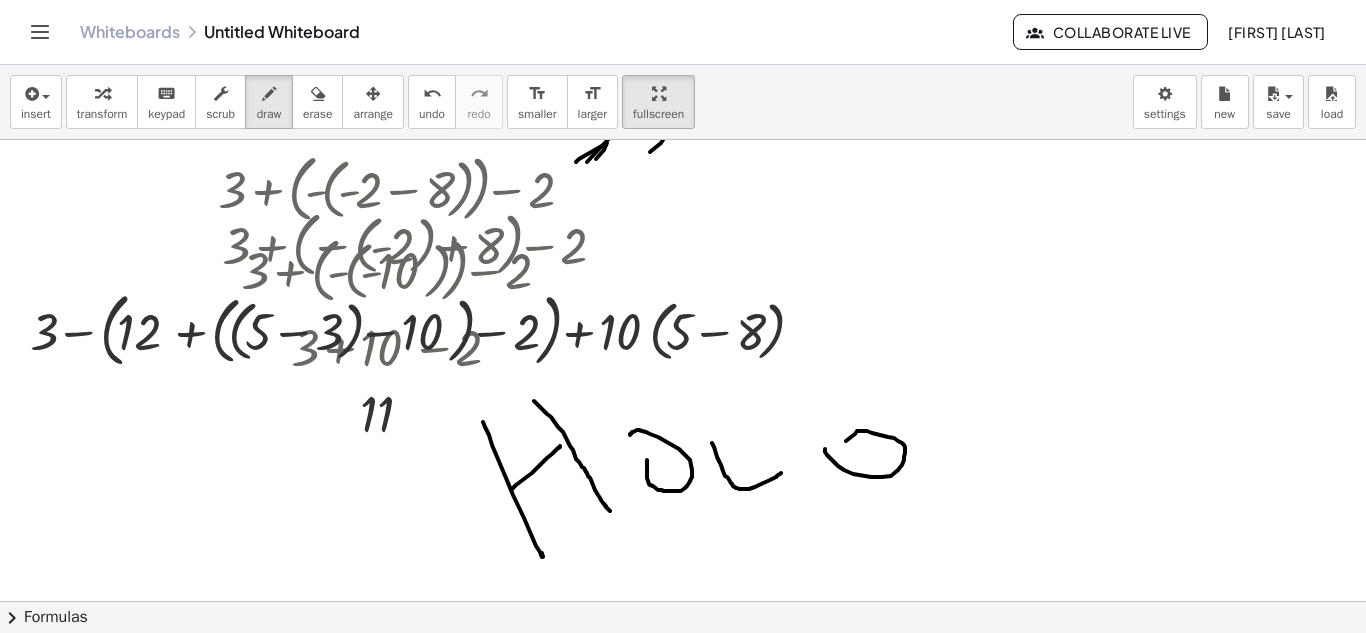 drag, startPoint x: 825, startPoint y: 449, endPoint x: 836, endPoint y: 455, distance: 12.529964 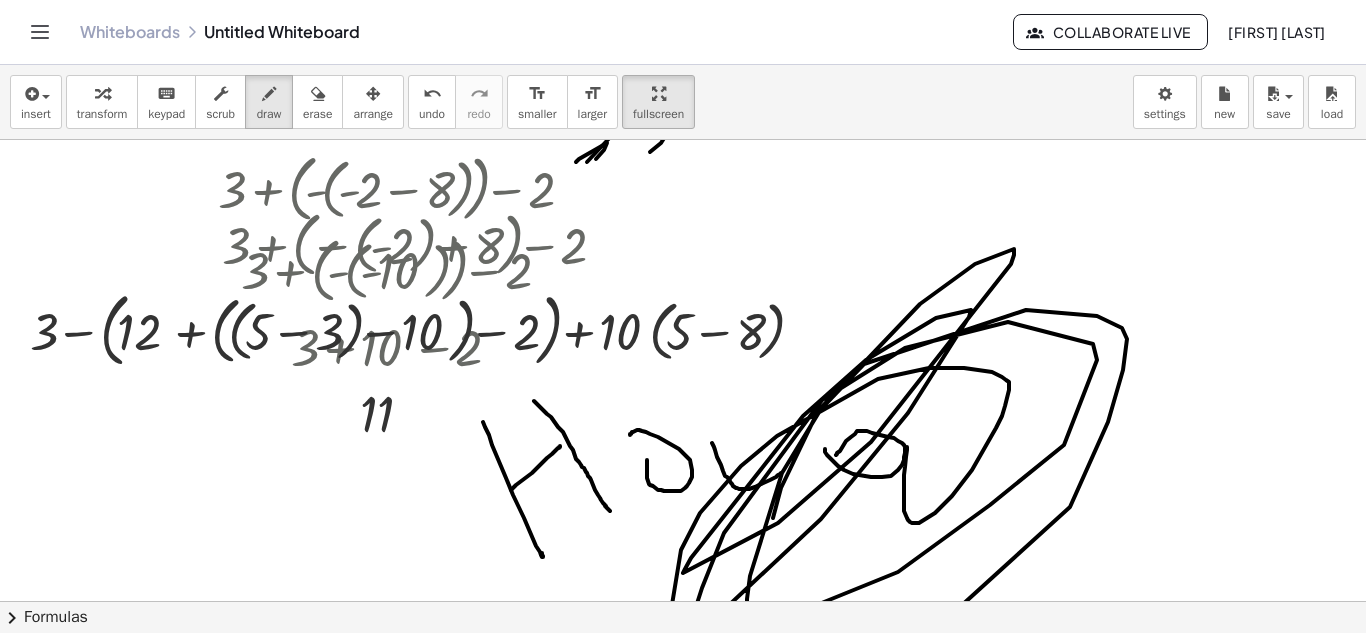 drag, startPoint x: 907, startPoint y: 447, endPoint x: 948, endPoint y: 384, distance: 75.16648 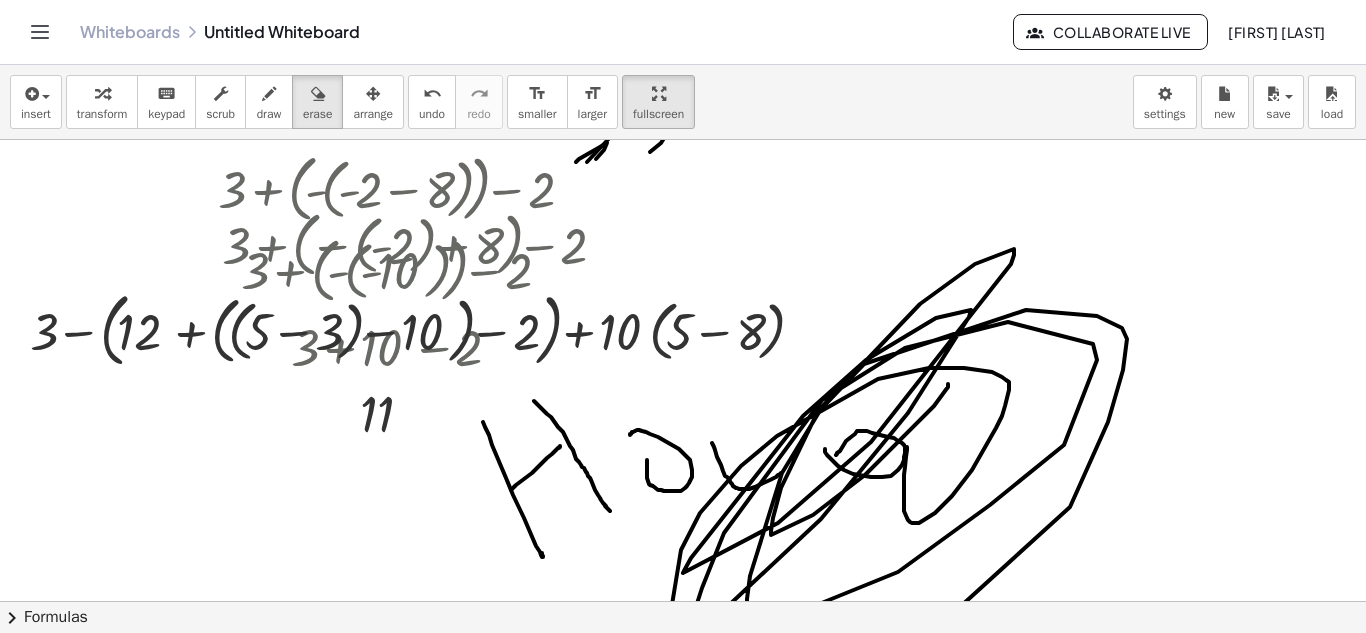 drag, startPoint x: 330, startPoint y: 98, endPoint x: 929, endPoint y: 366, distance: 656.2202 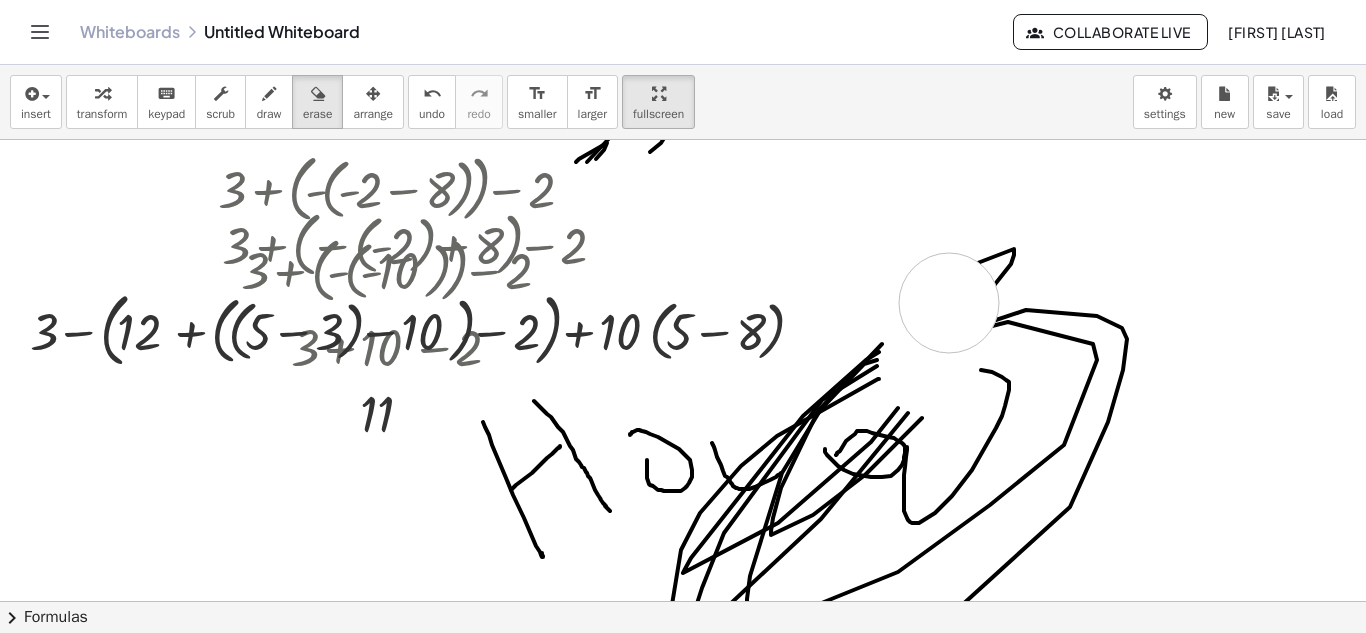 drag, startPoint x: 949, startPoint y: 303, endPoint x: 921, endPoint y: 390, distance: 91.394745 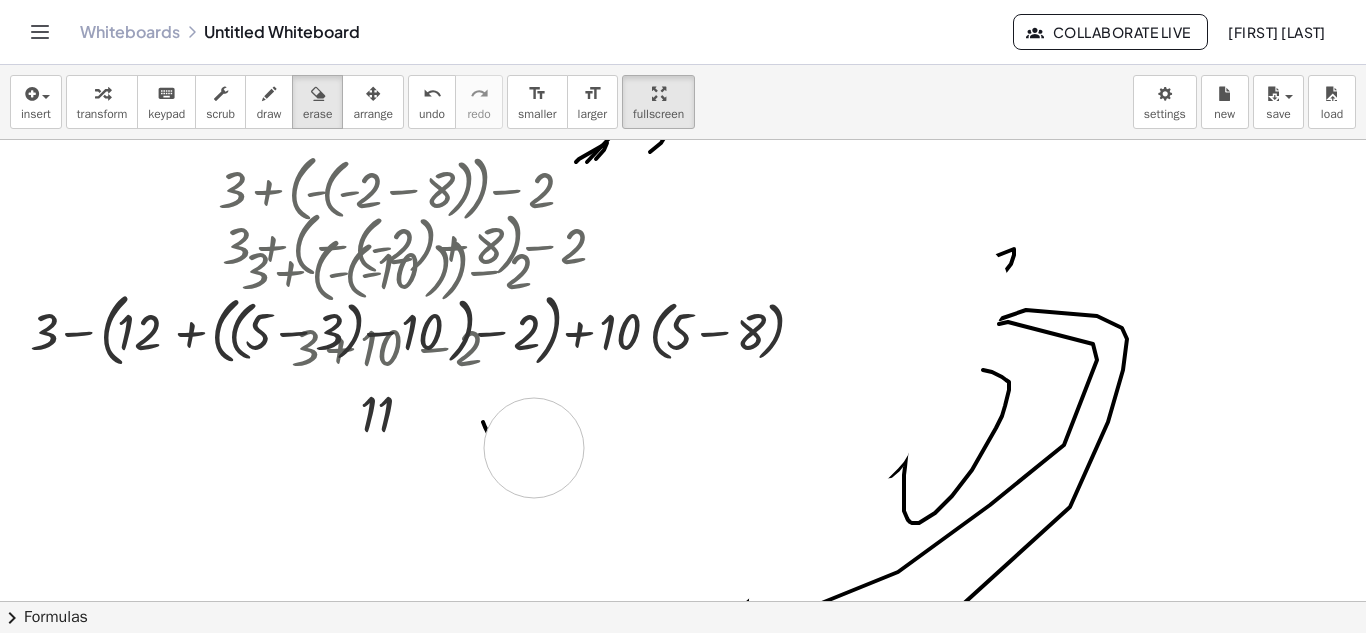 drag, startPoint x: 863, startPoint y: 432, endPoint x: 468, endPoint y: 576, distance: 420.42953 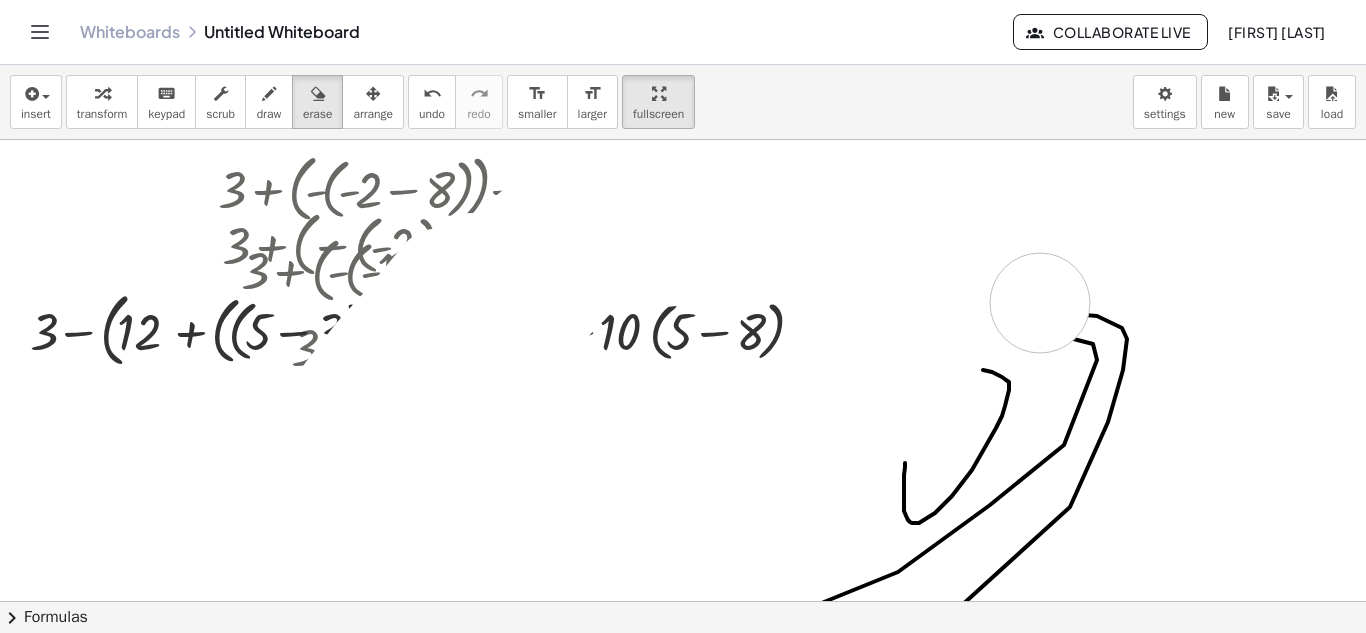 drag, startPoint x: 460, startPoint y: 416, endPoint x: 1088, endPoint y: 316, distance: 635.9119 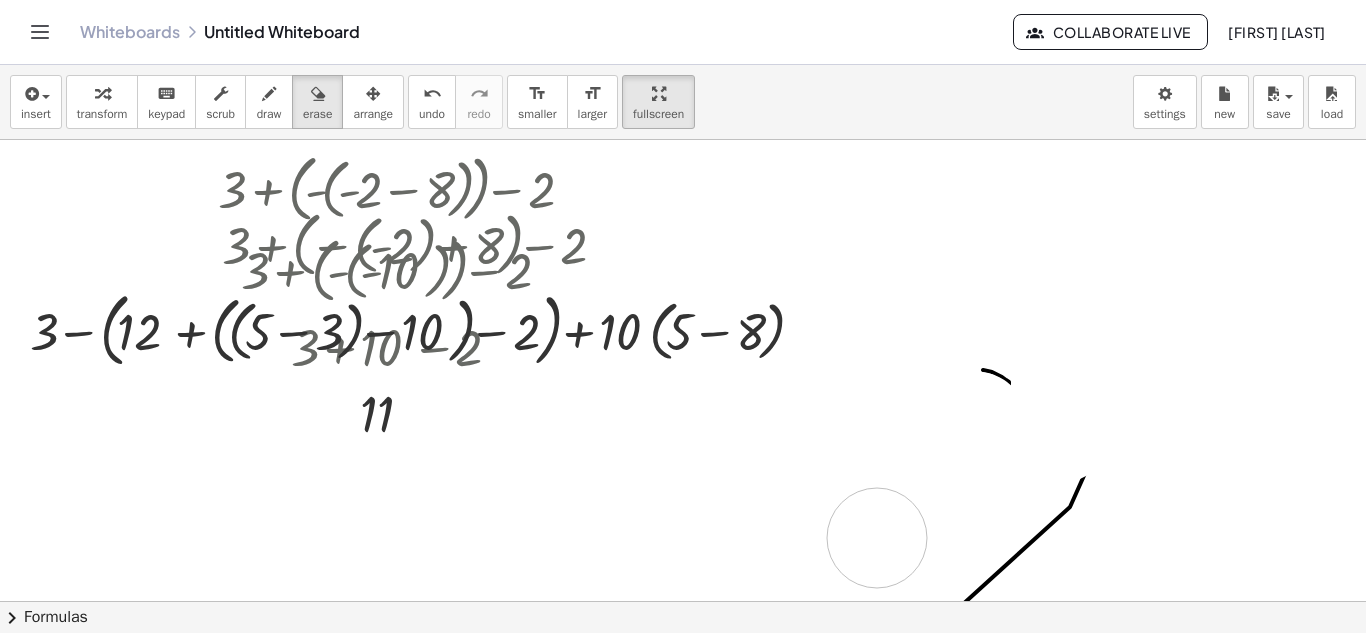 drag, startPoint x: 1053, startPoint y: 431, endPoint x: 917, endPoint y: 493, distance: 149.46571 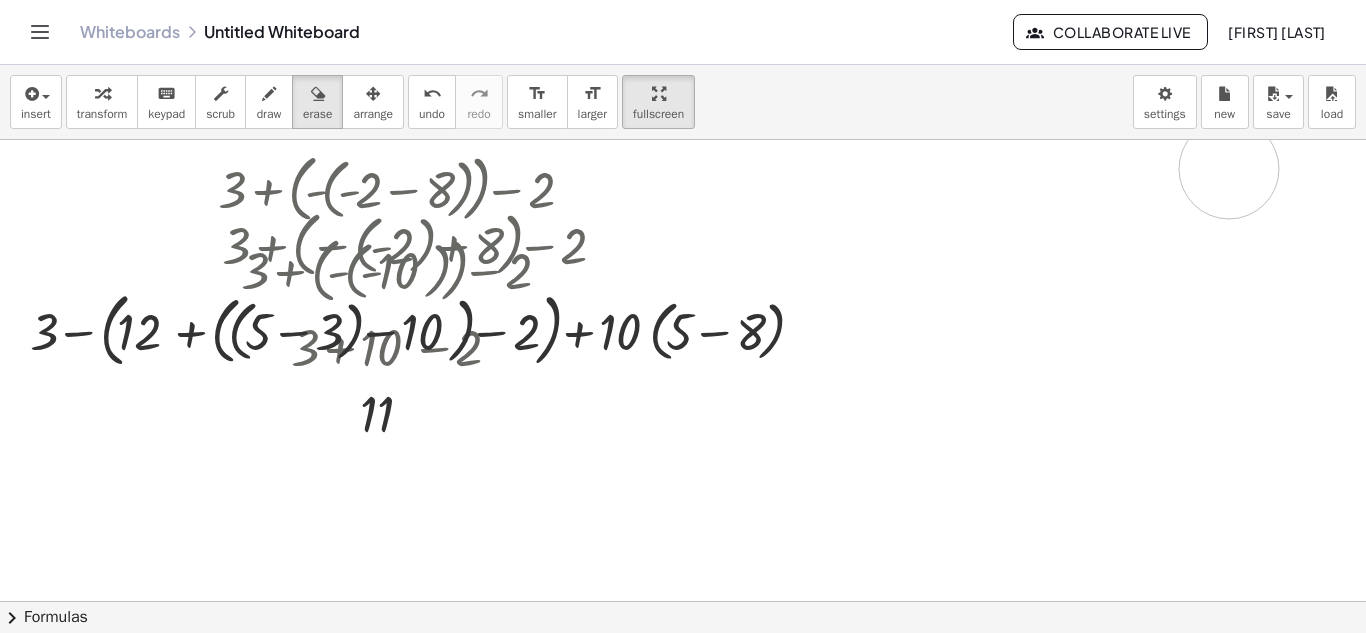 drag, startPoint x: 1028, startPoint y: 326, endPoint x: 1233, endPoint y: 165, distance: 260.66452 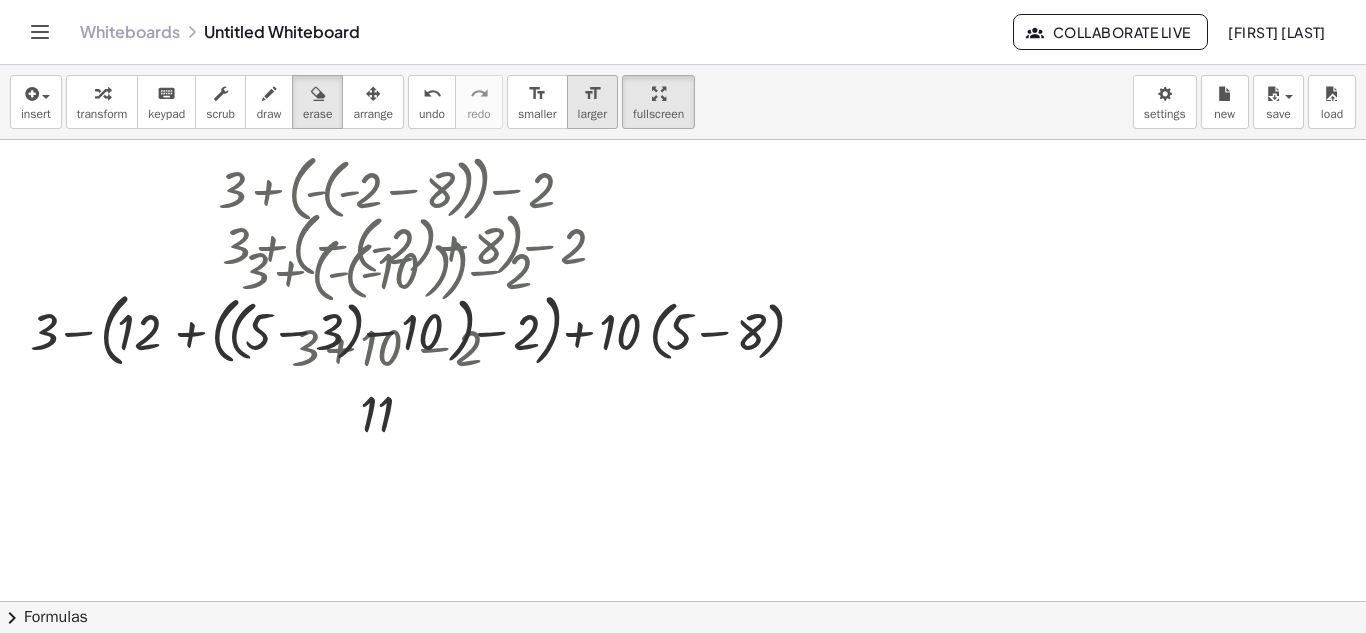 click on "format_size larger" at bounding box center [592, 102] 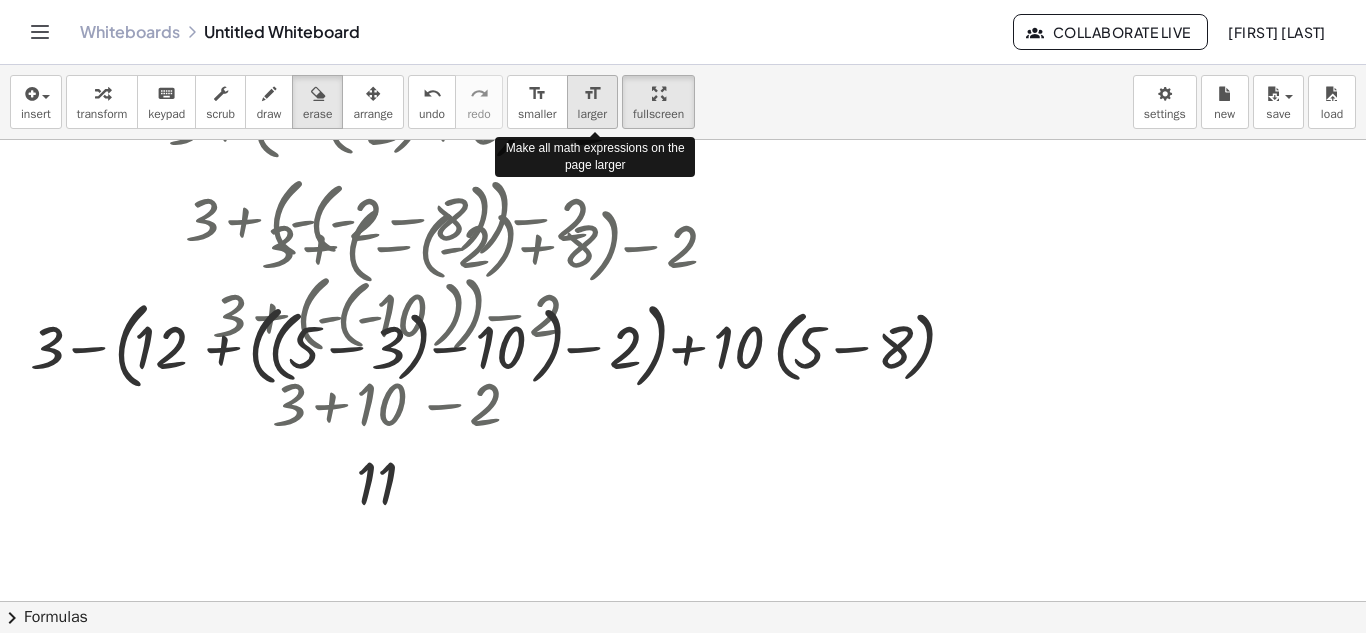 click on "format_size larger" at bounding box center (592, 102) 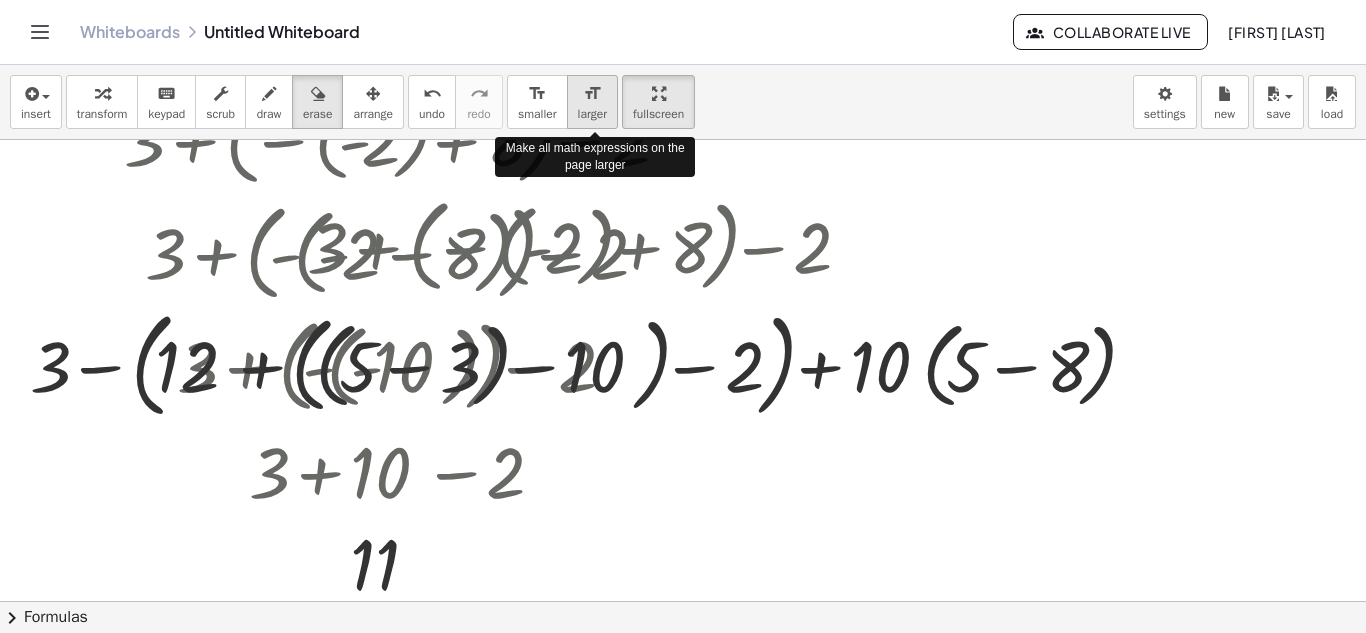 click on "format_size larger" at bounding box center (592, 102) 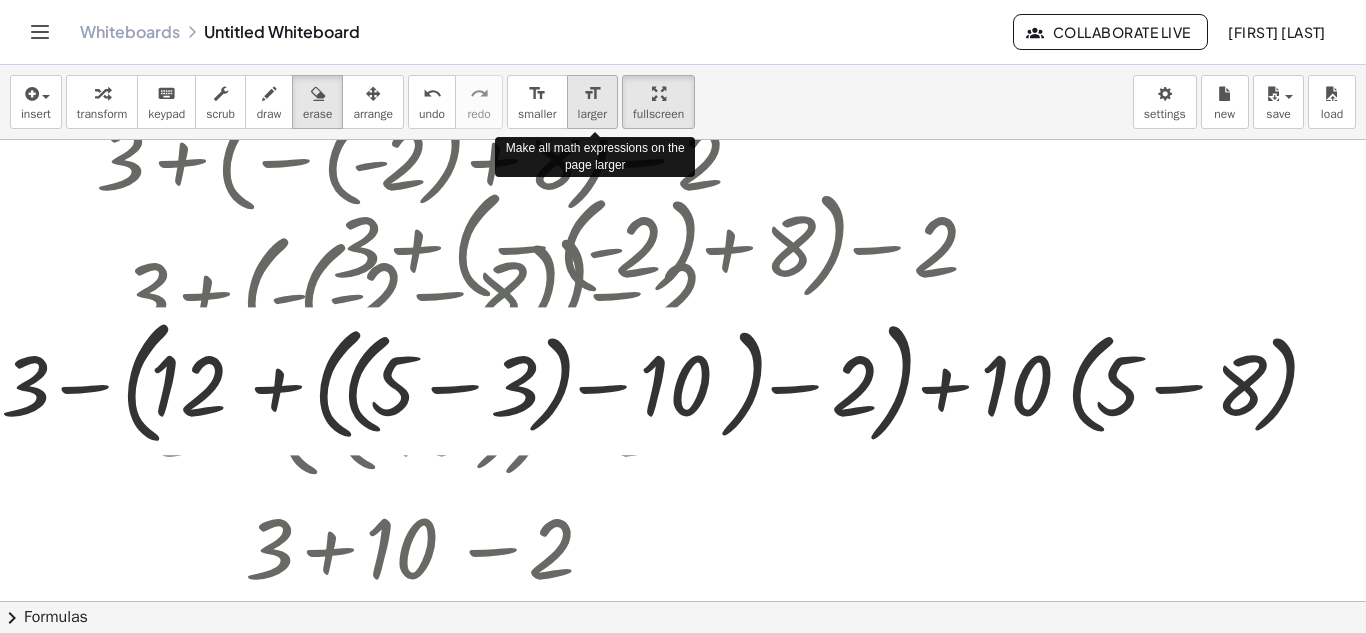 click on "format_size larger" at bounding box center (592, 102) 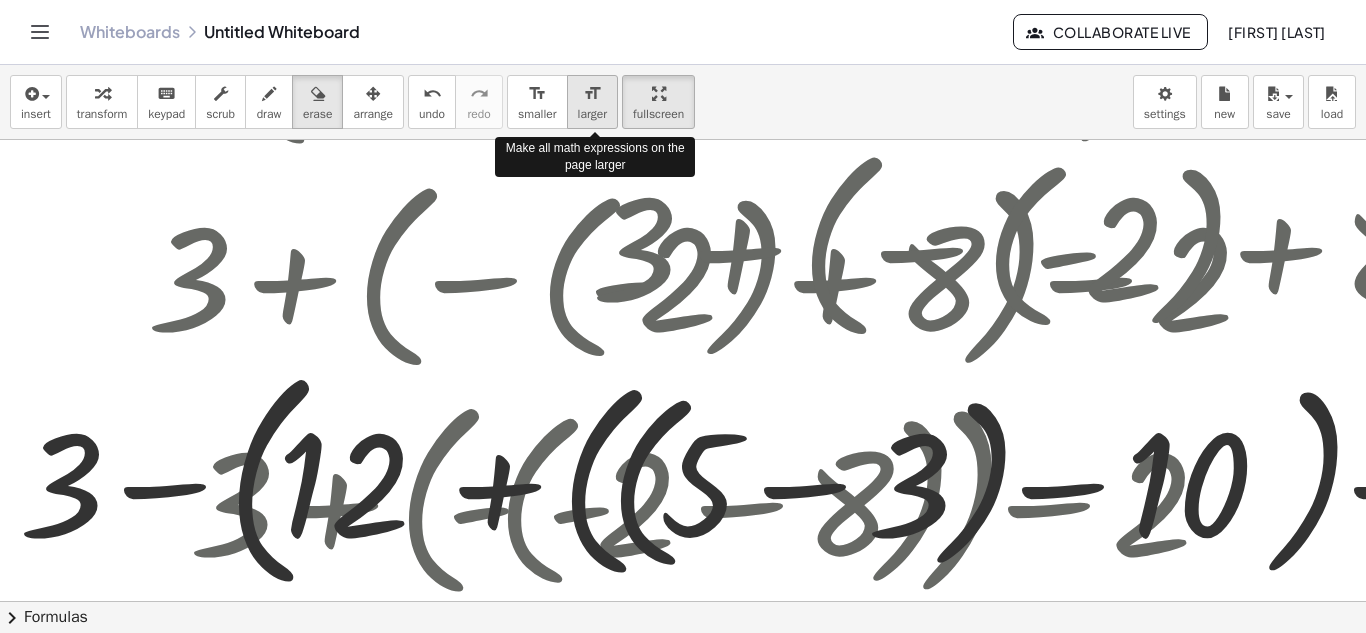 click on "format_size larger" at bounding box center [592, 102] 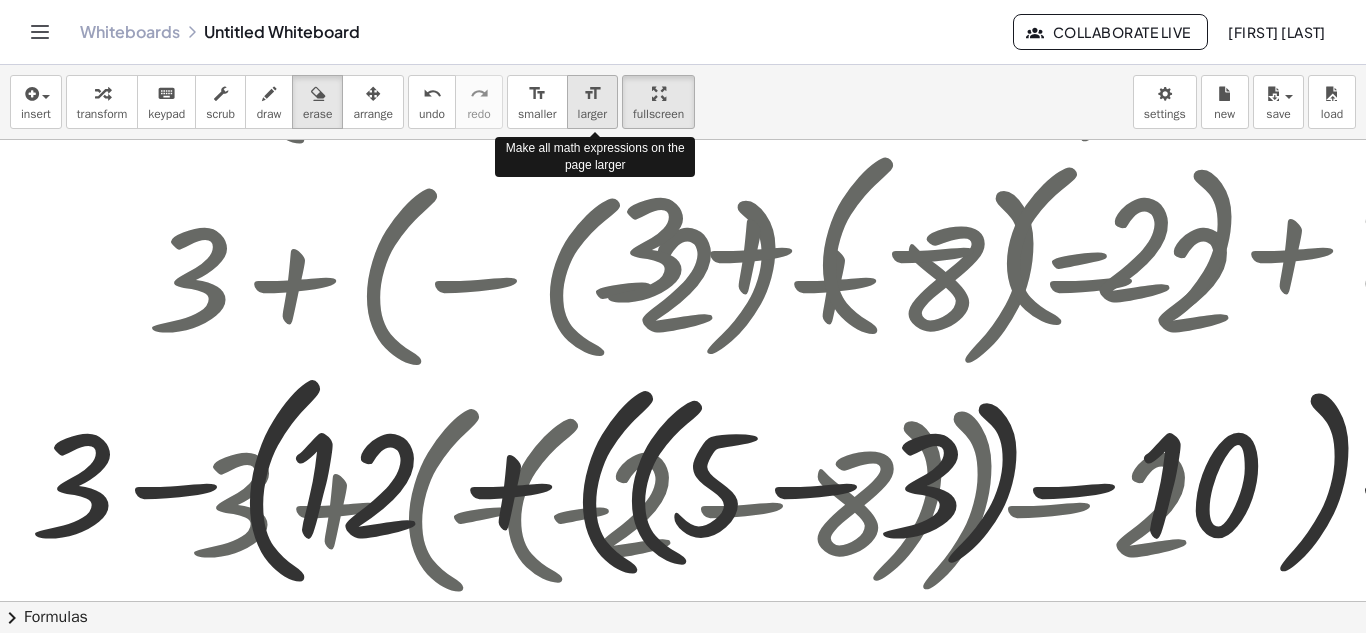 click on "format_size larger" at bounding box center [592, 102] 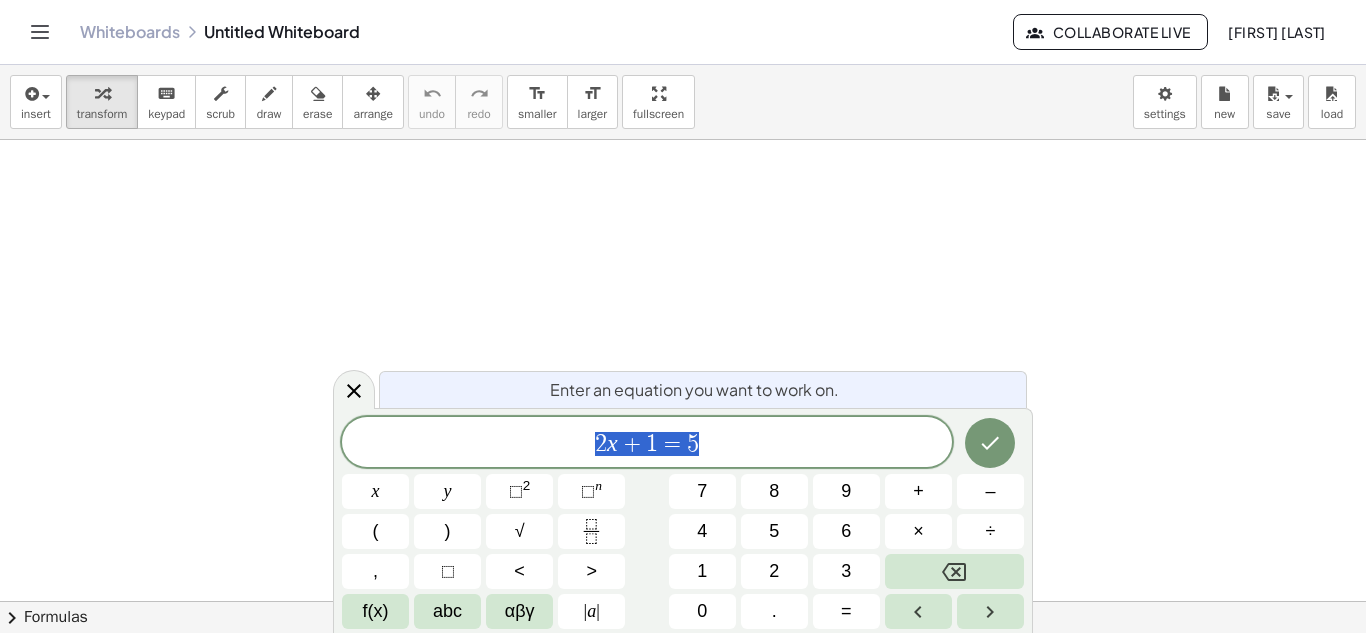 scroll, scrollTop: 0, scrollLeft: 0, axis: both 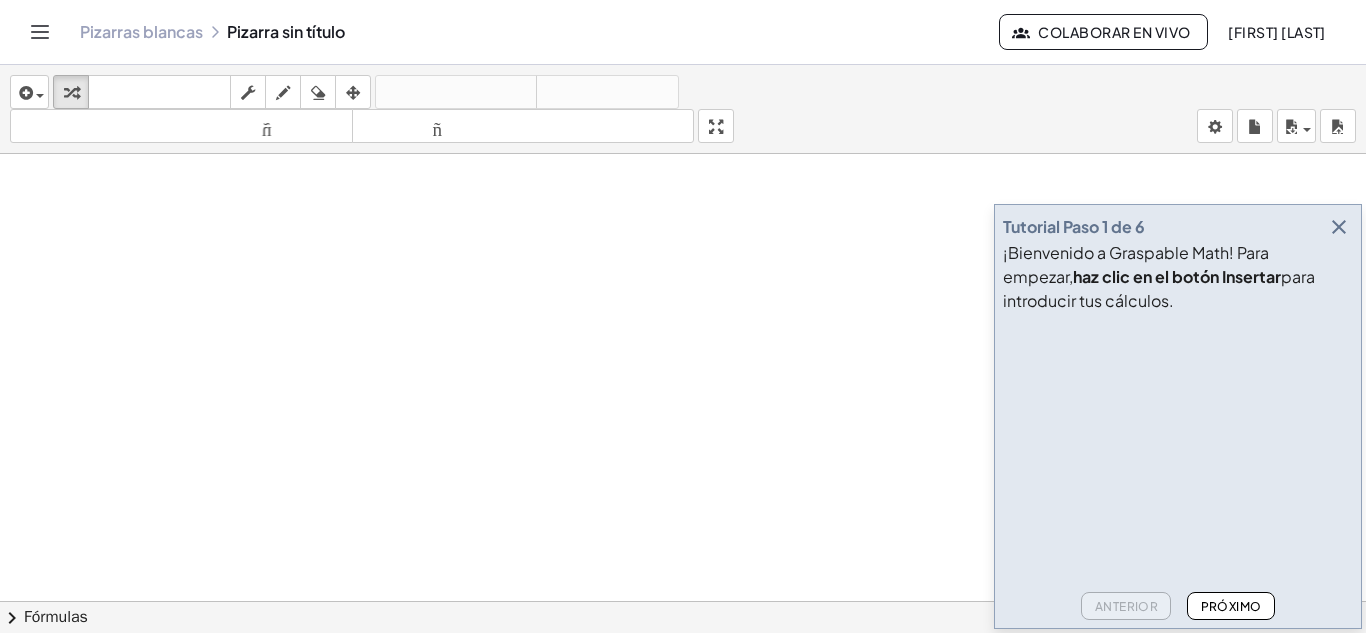 click at bounding box center (683, 680) 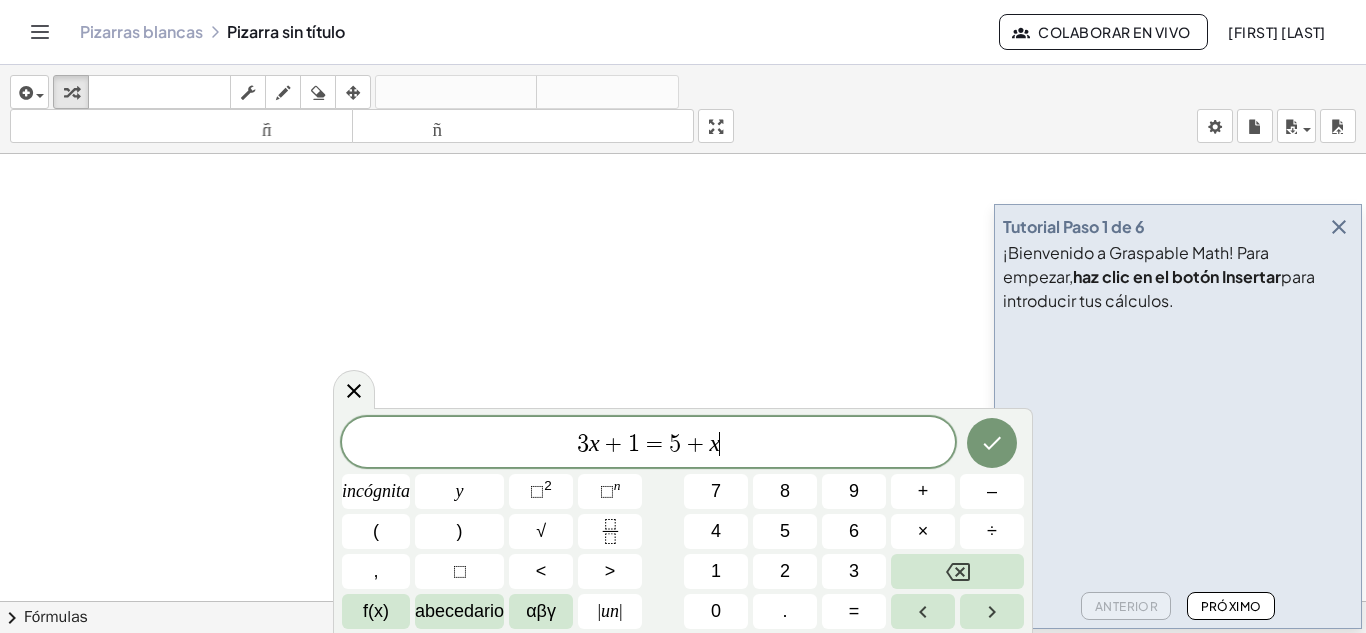 click at bounding box center (1339, 227) 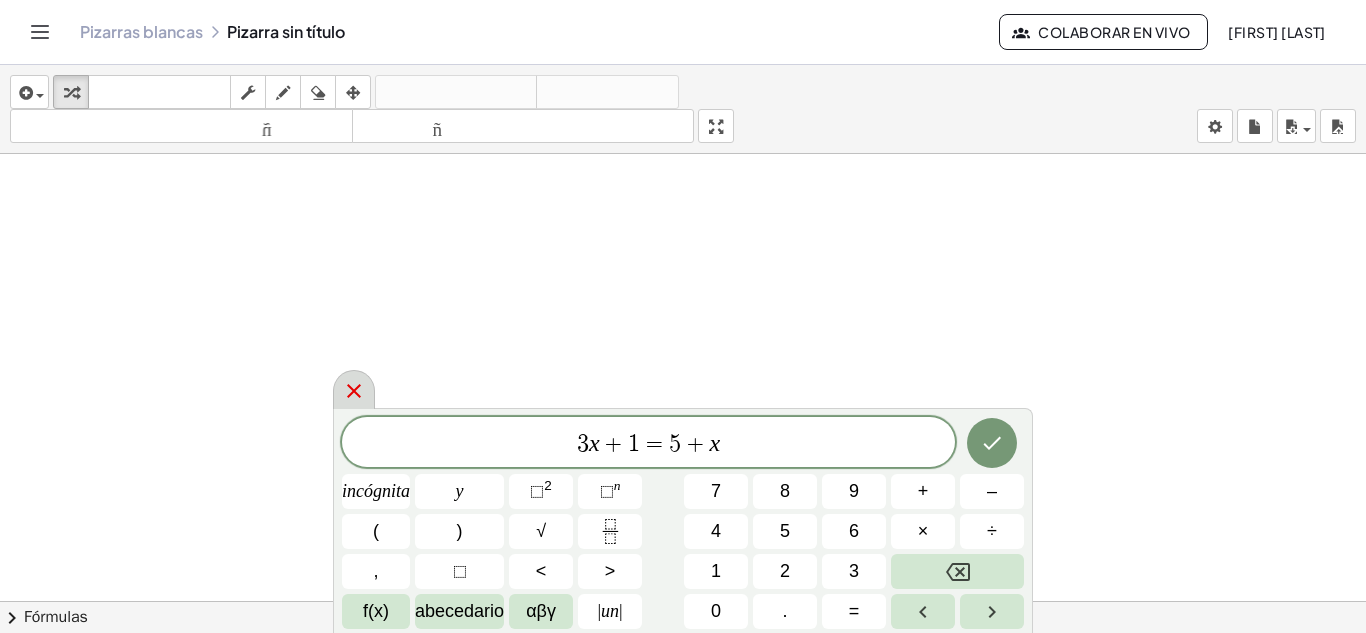 click at bounding box center (354, 389) 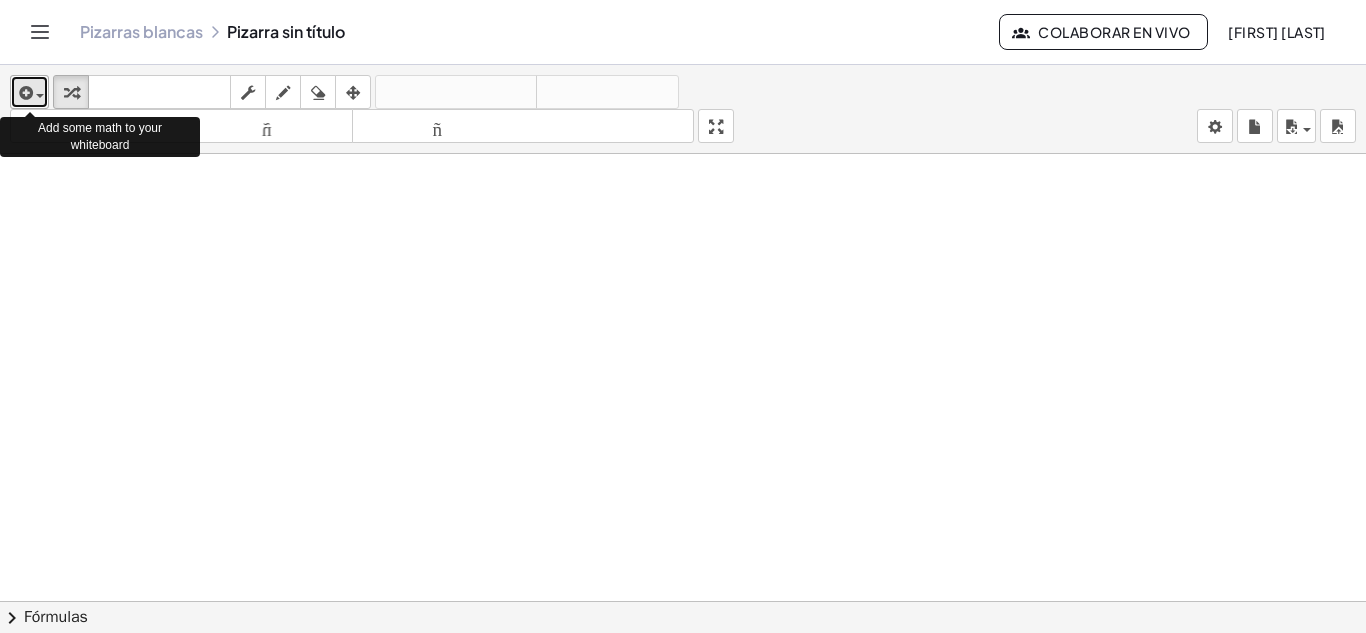 click on "insertar" at bounding box center (29, 92) 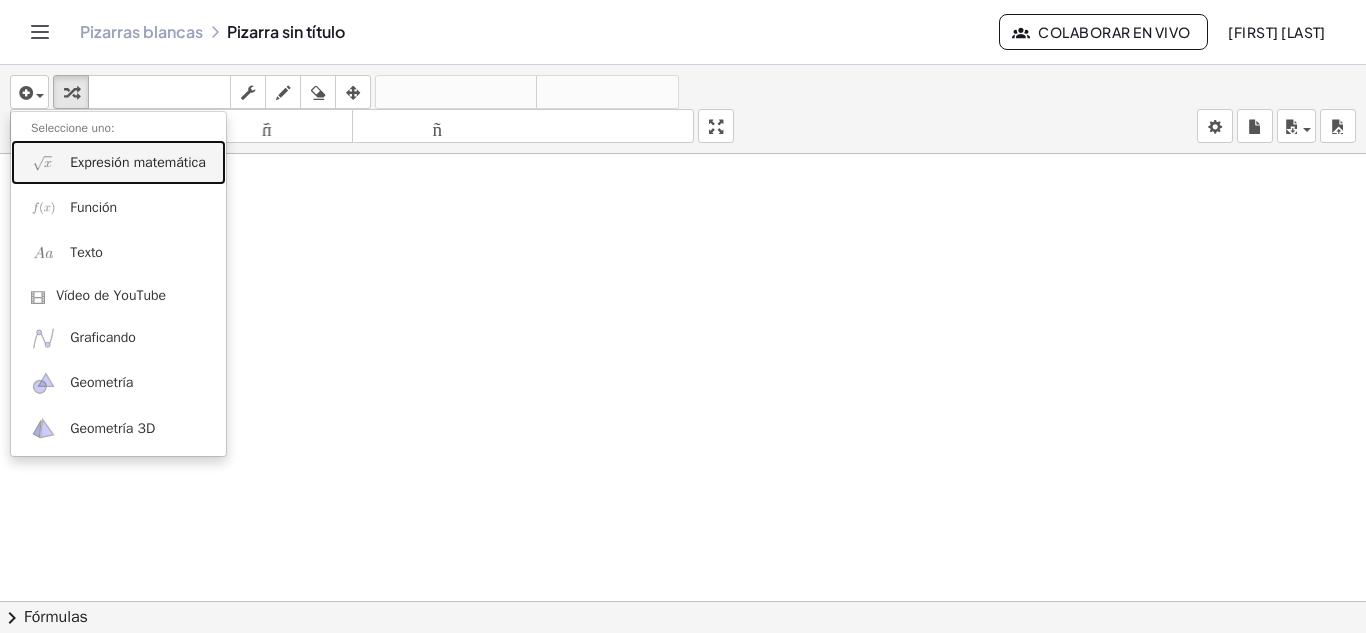 click on "Expresión matemática" at bounding box center (118, 162) 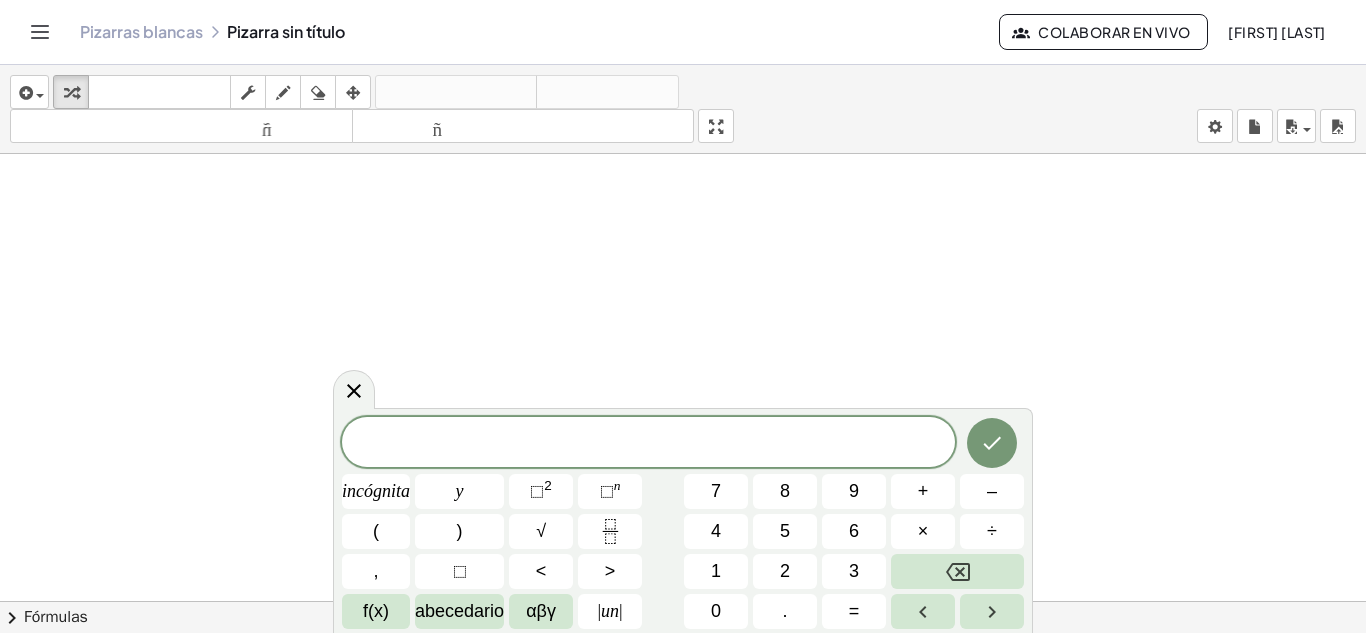 click at bounding box center [683, 680] 